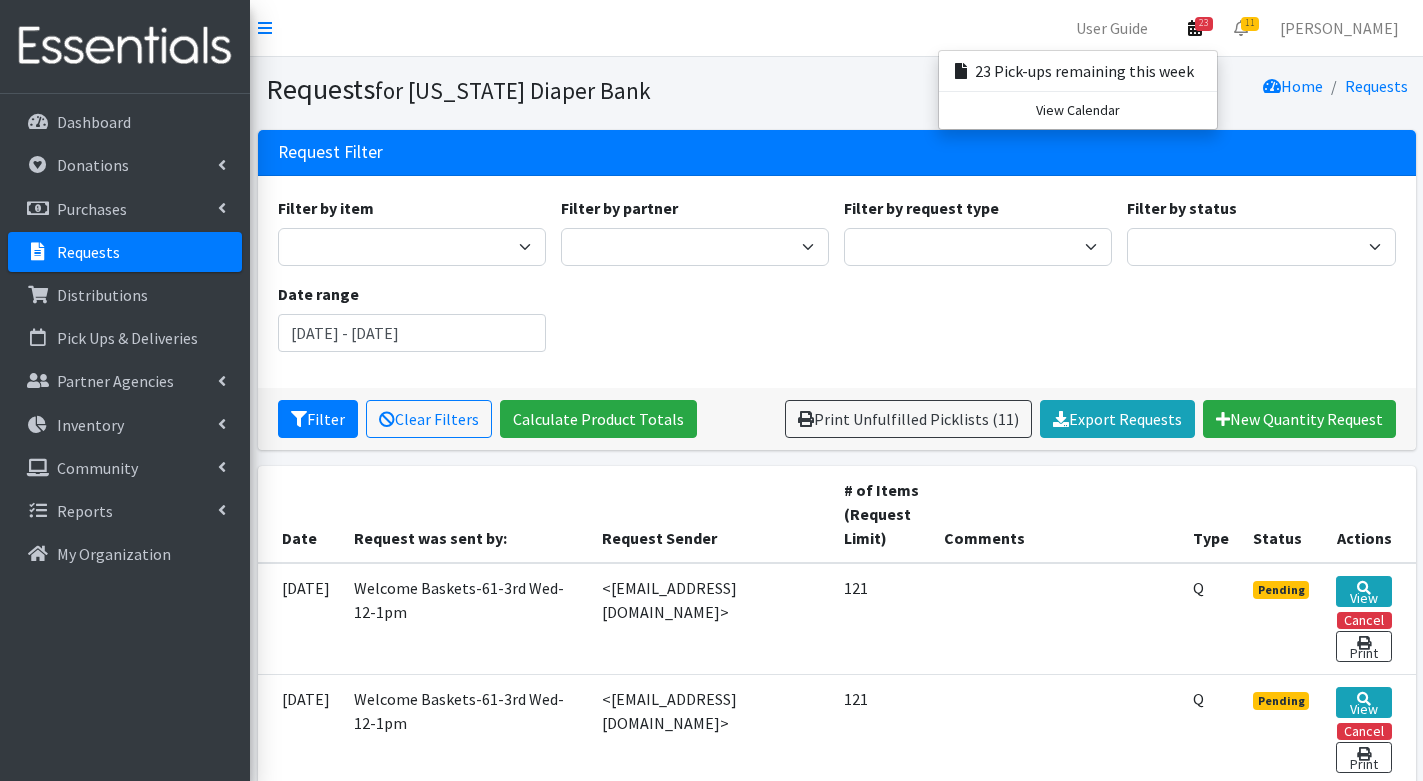 scroll, scrollTop: 0, scrollLeft: 0, axis: both 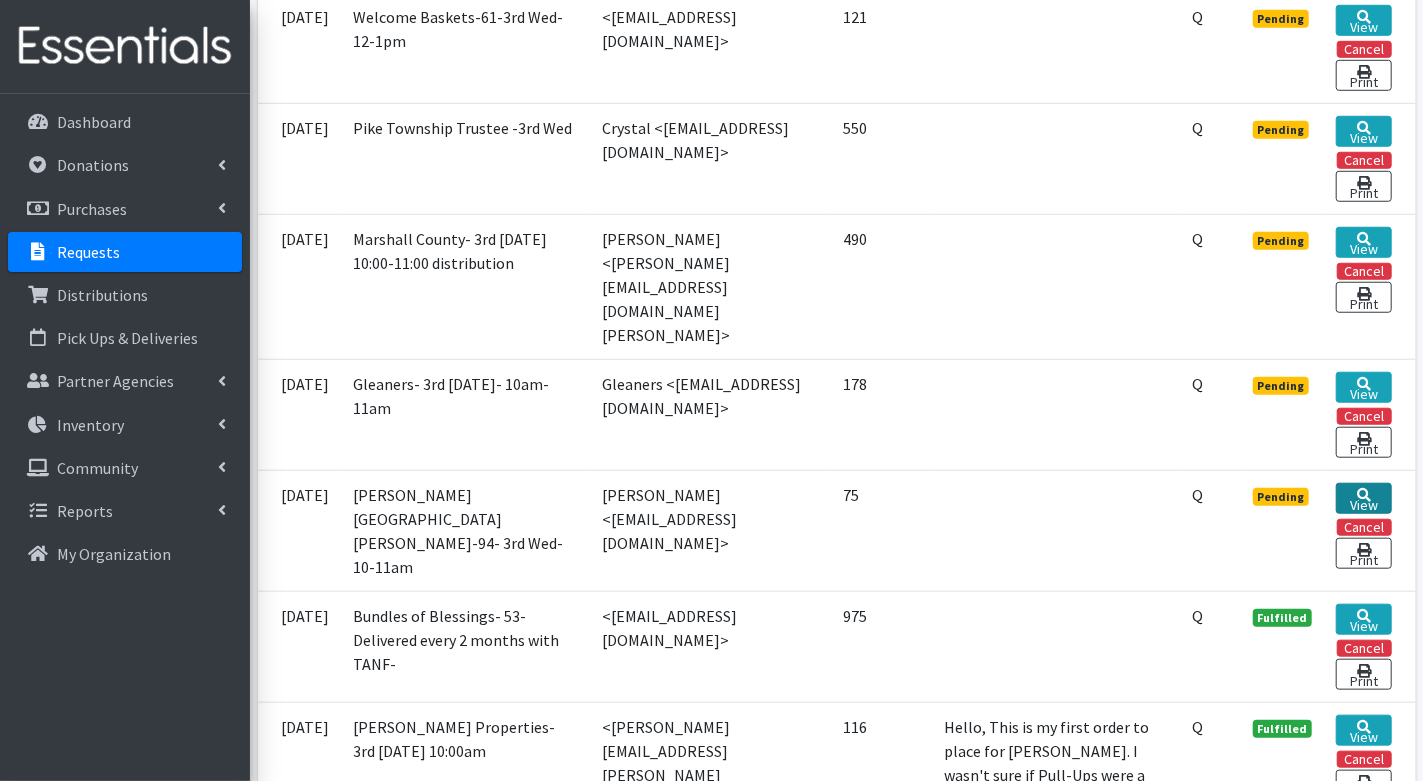 click on "View" at bounding box center [1363, 498] 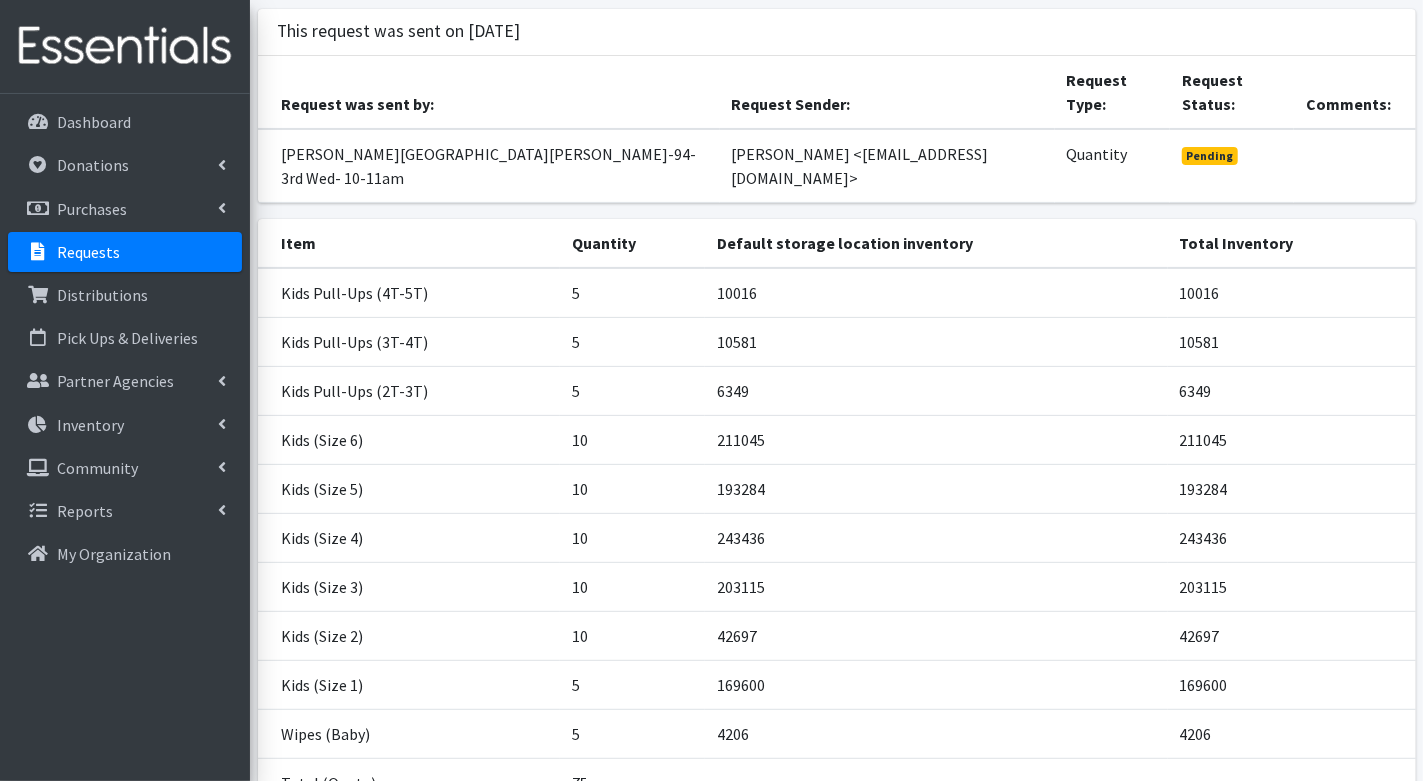 scroll, scrollTop: 278, scrollLeft: 0, axis: vertical 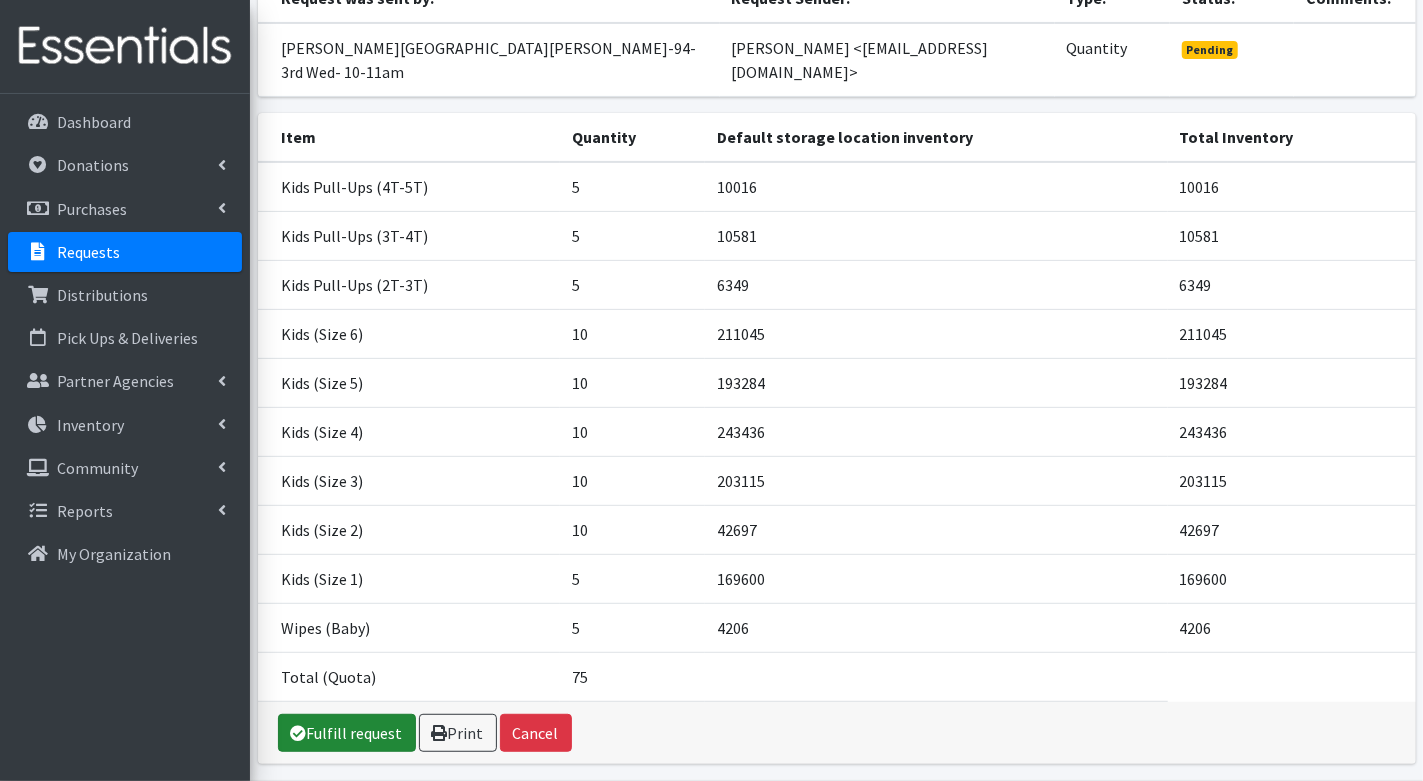 click on "Fulfill request" at bounding box center [347, 733] 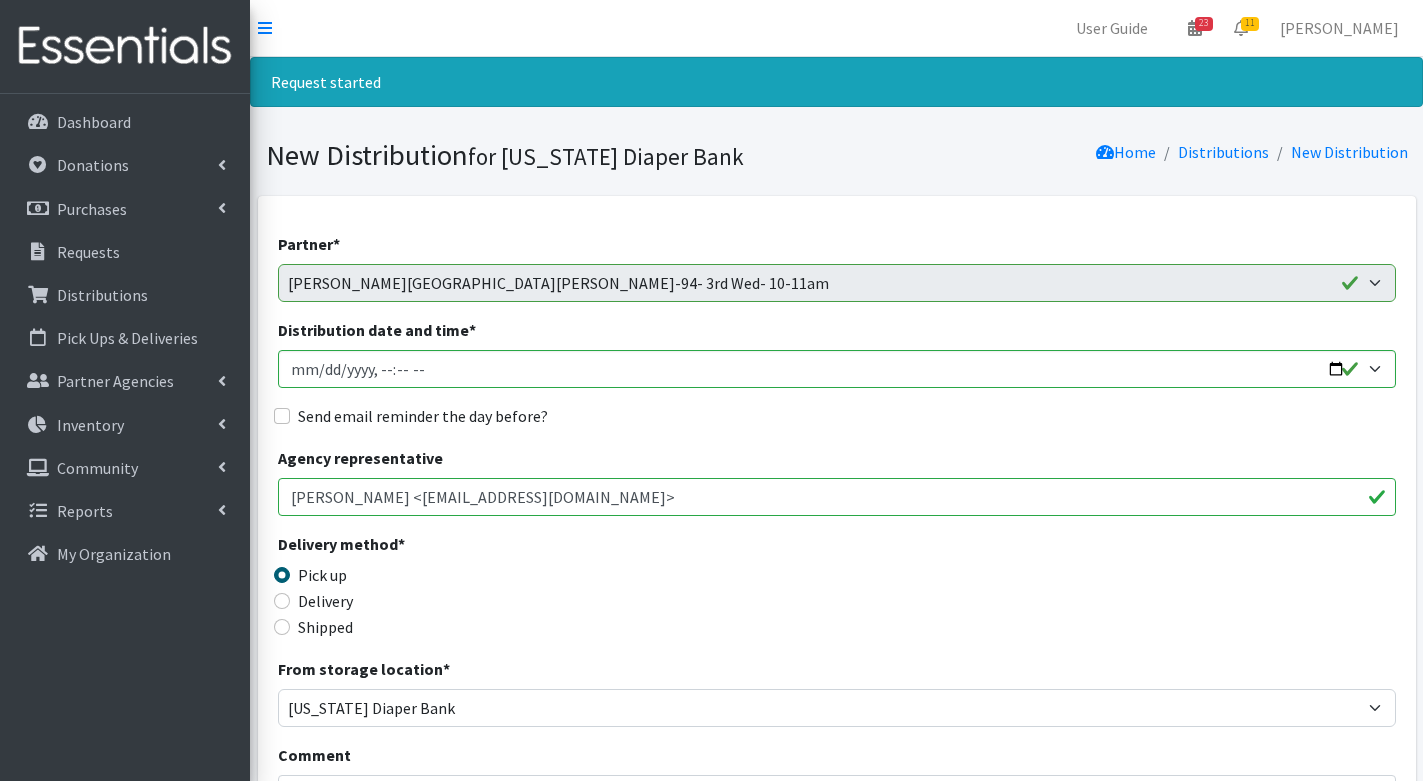 scroll, scrollTop: 0, scrollLeft: 0, axis: both 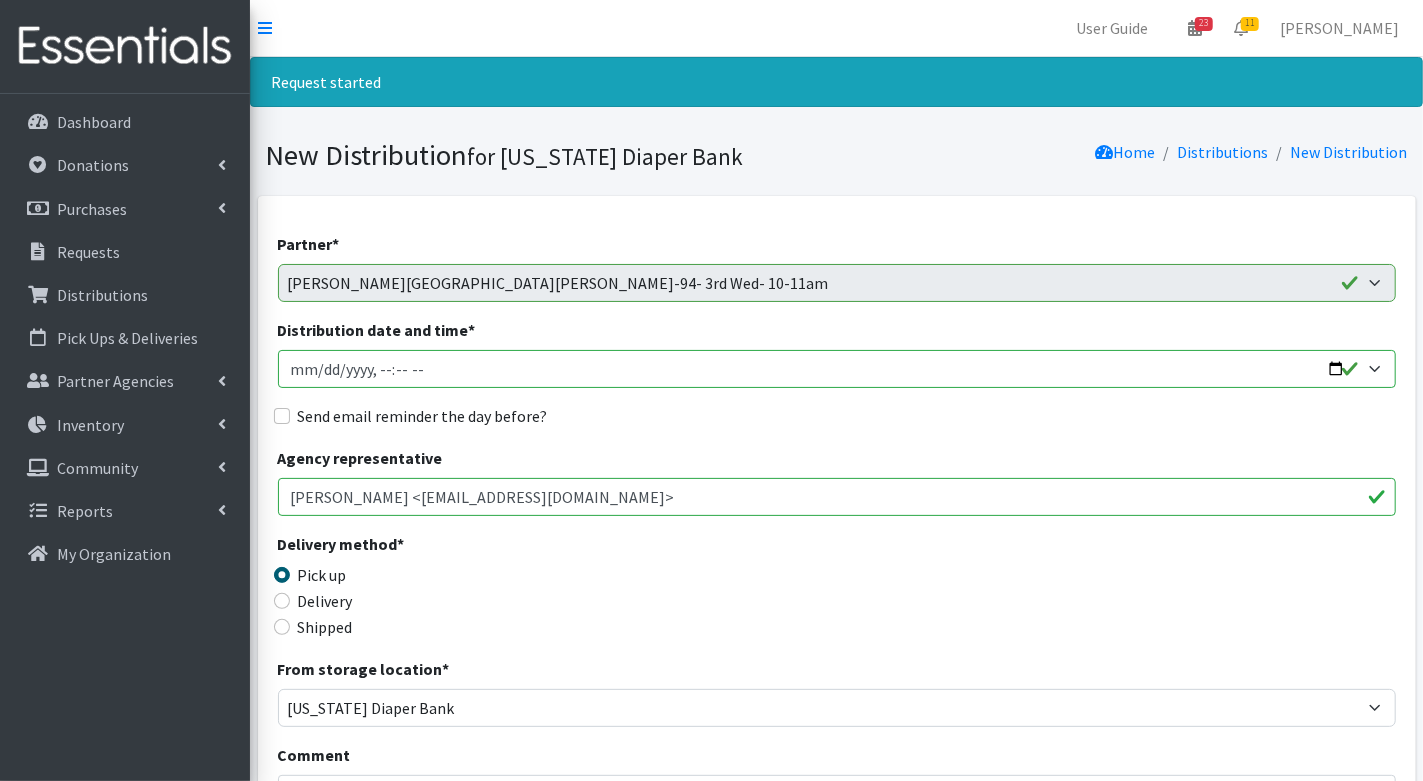 click on "Distribution date and time  *" at bounding box center (837, 369) 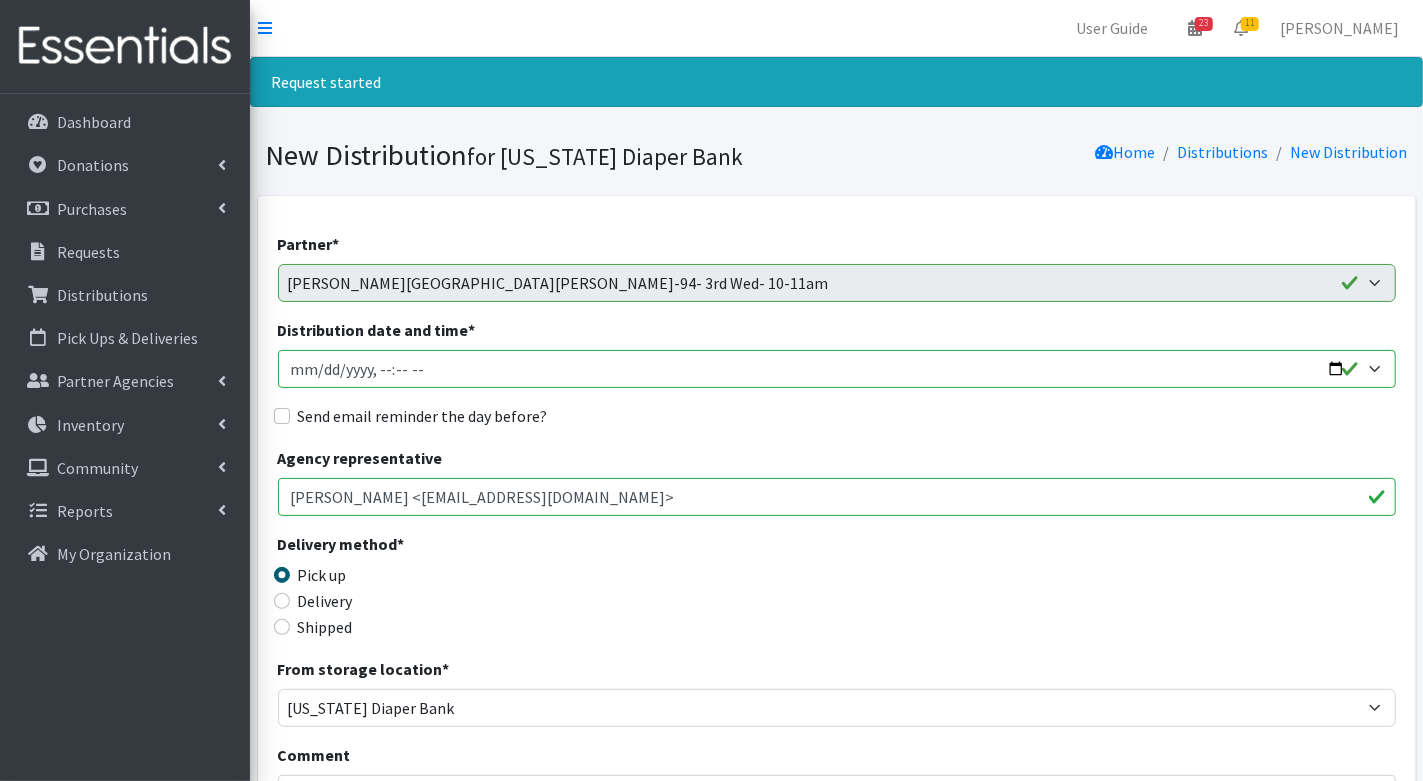 click on "Distribution date and time  *" at bounding box center (837, 369) 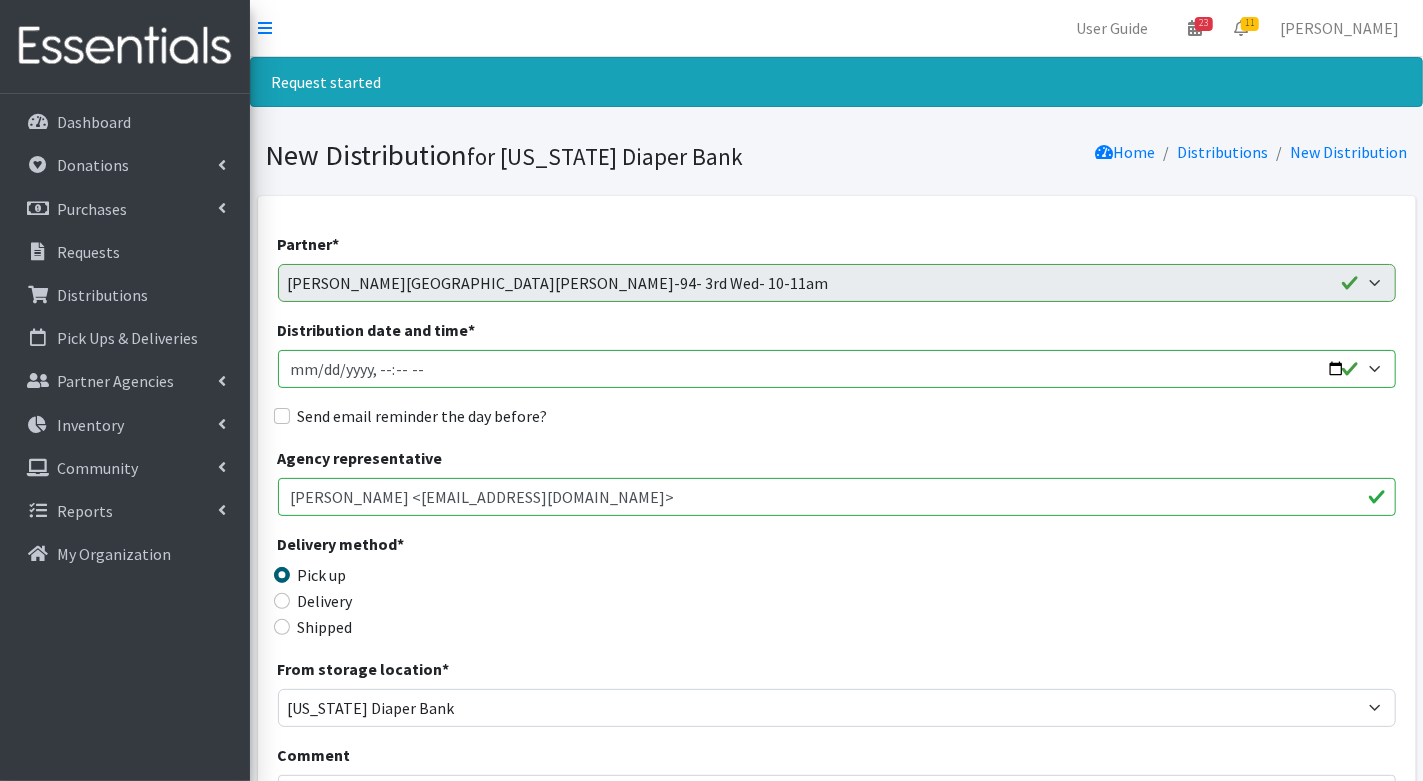 type on "2025-08-20T10:00" 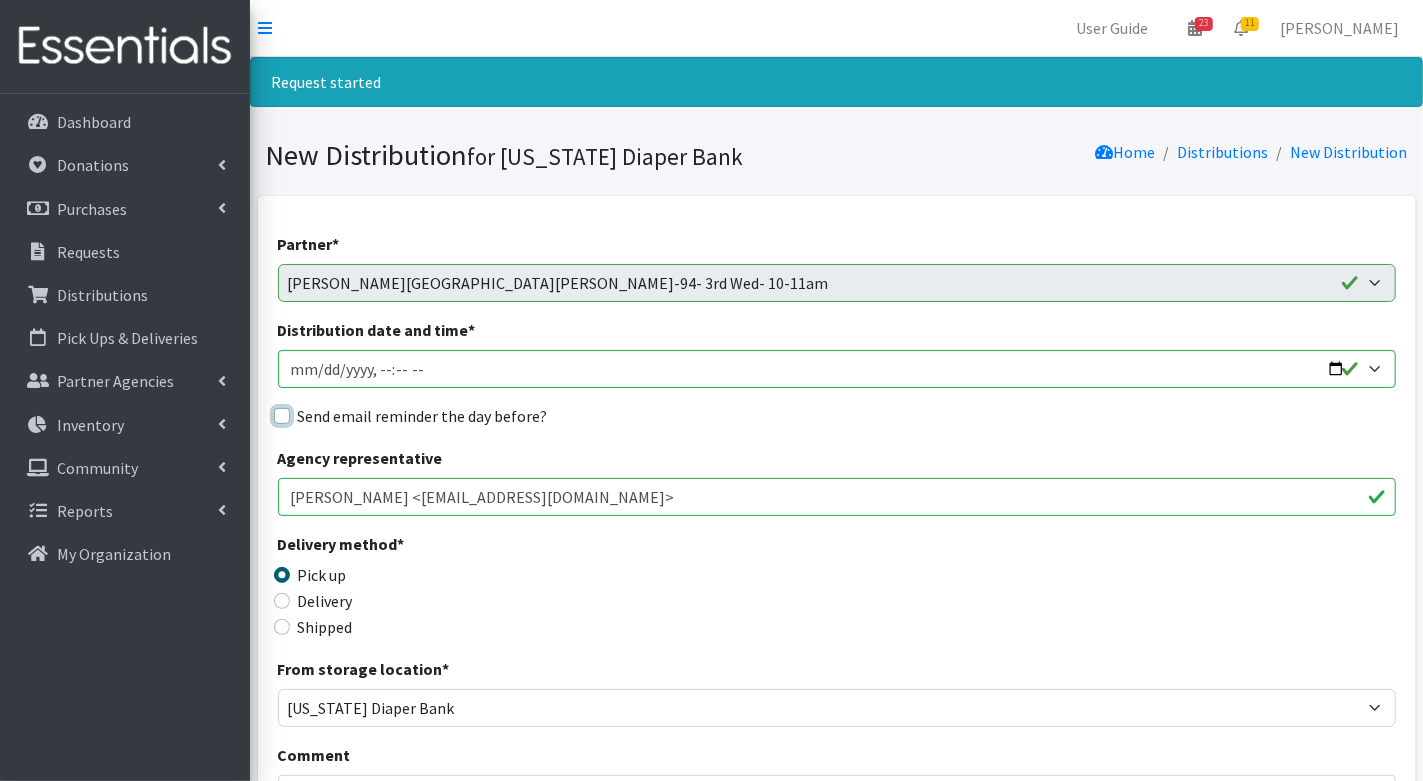 click on "Send email reminder the day before?" at bounding box center [282, 416] 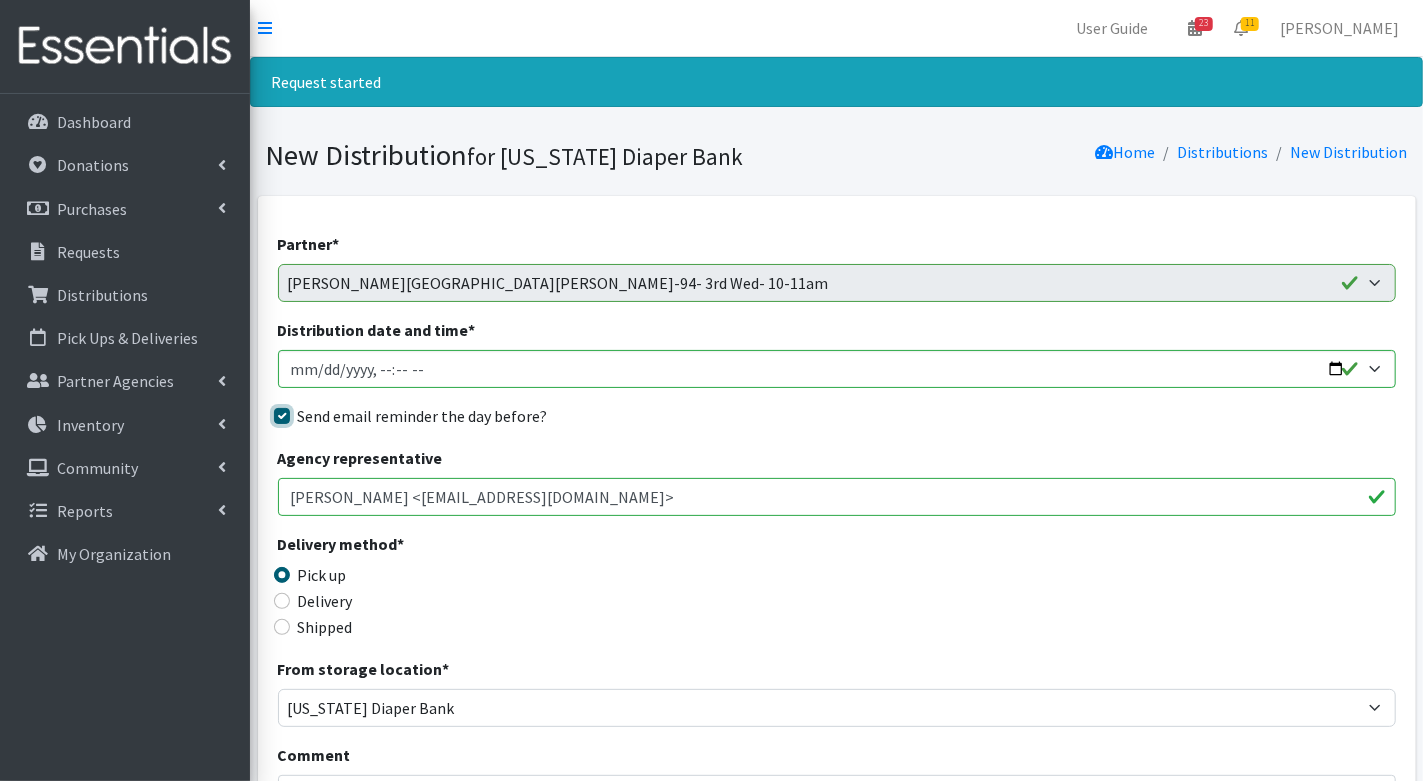 scroll, scrollTop: 1713, scrollLeft: 0, axis: vertical 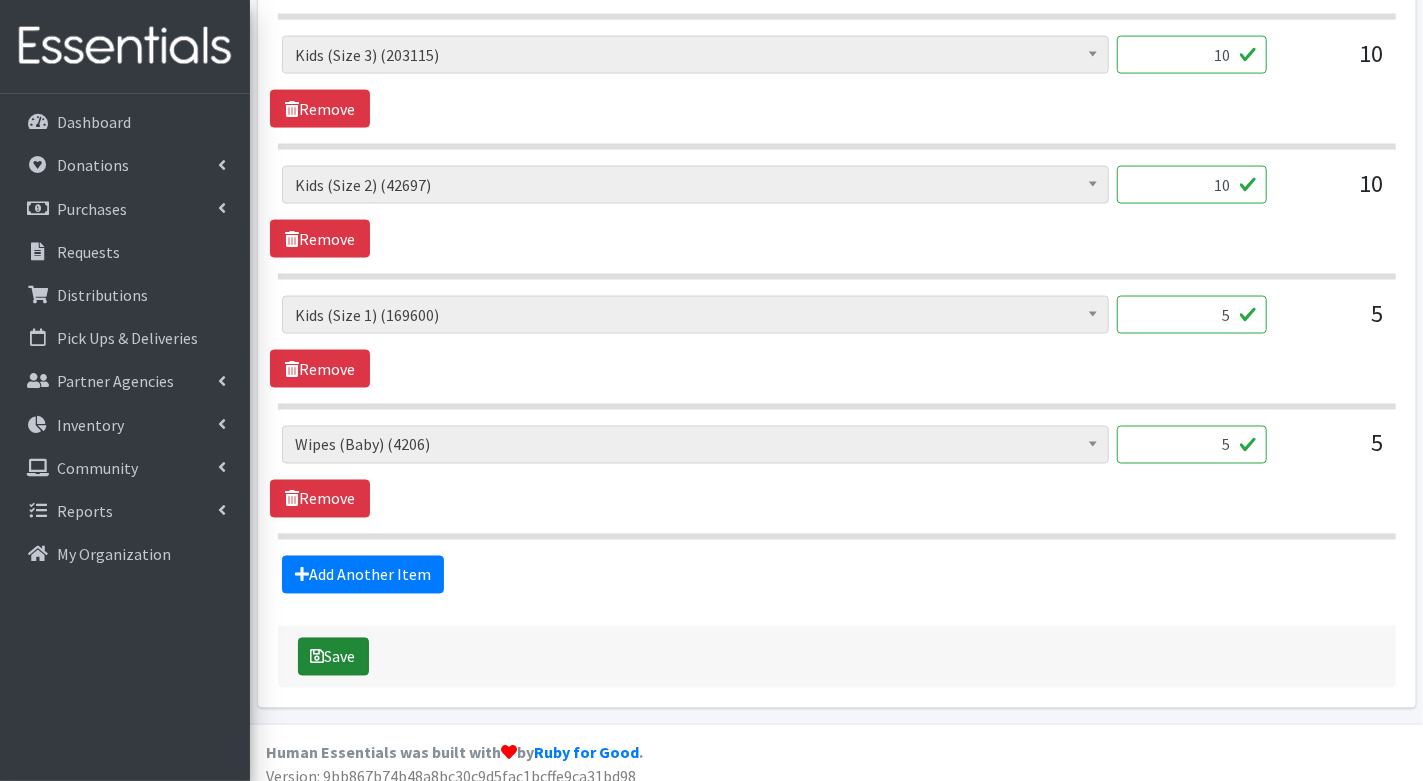 click on "Save" at bounding box center (333, 657) 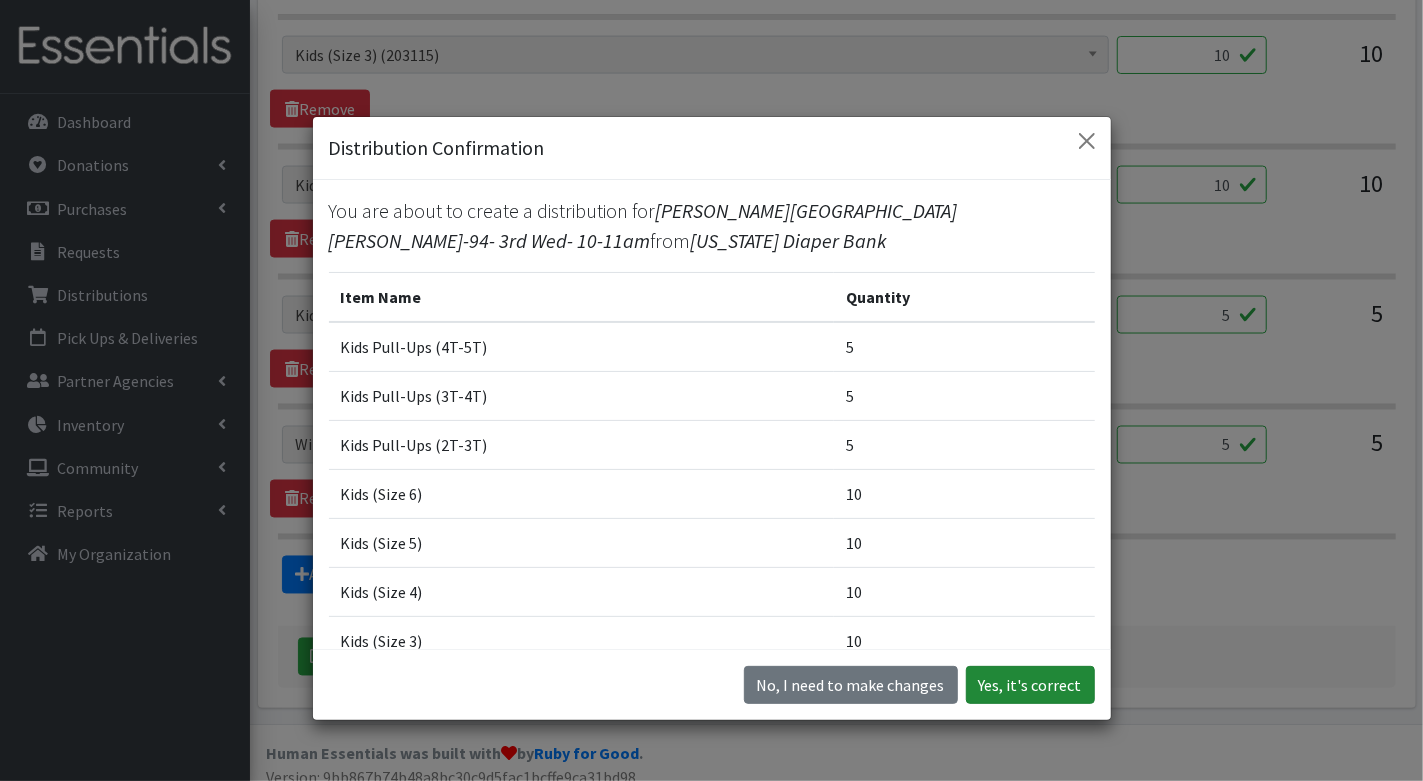 click on "Yes, it's correct" at bounding box center (1030, 685) 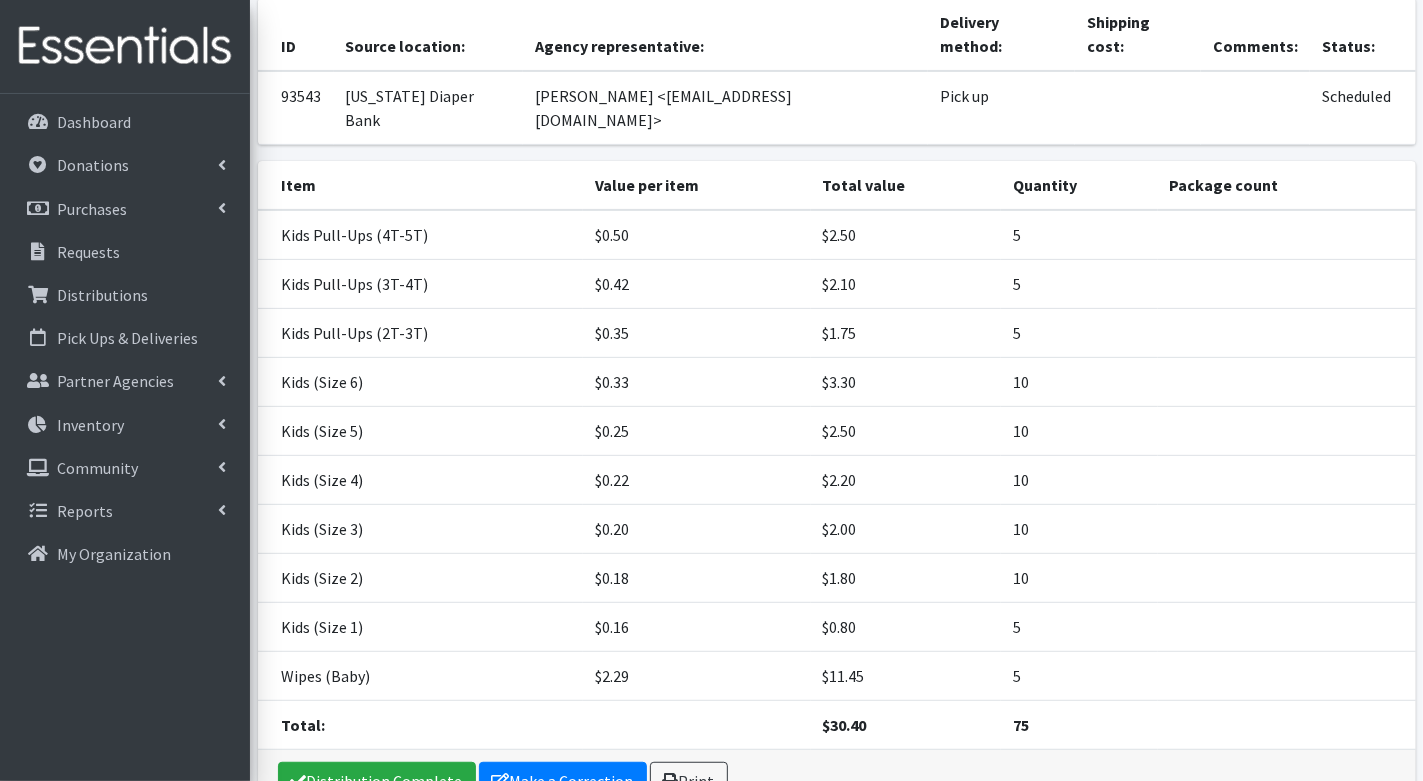 scroll, scrollTop: 297, scrollLeft: 0, axis: vertical 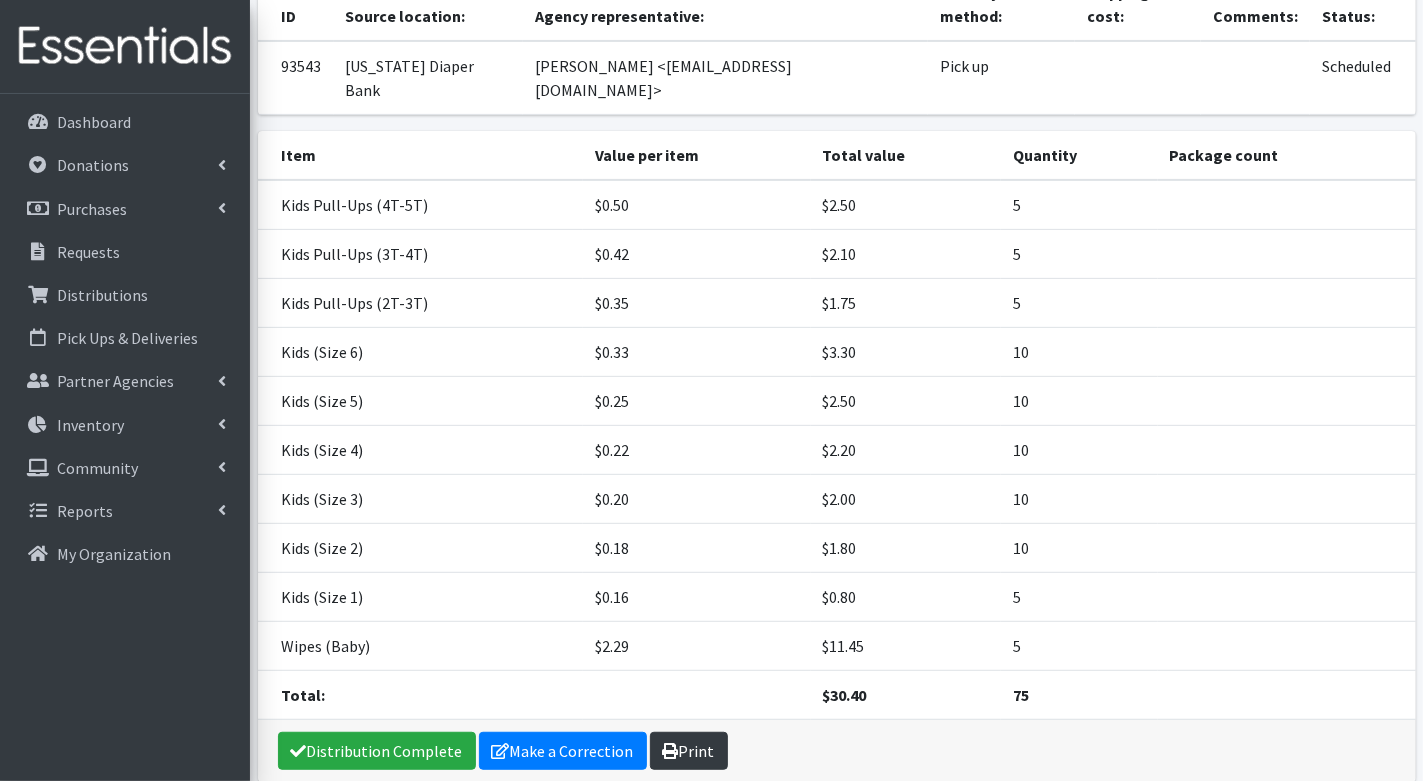 click on "Print" at bounding box center (689, 751) 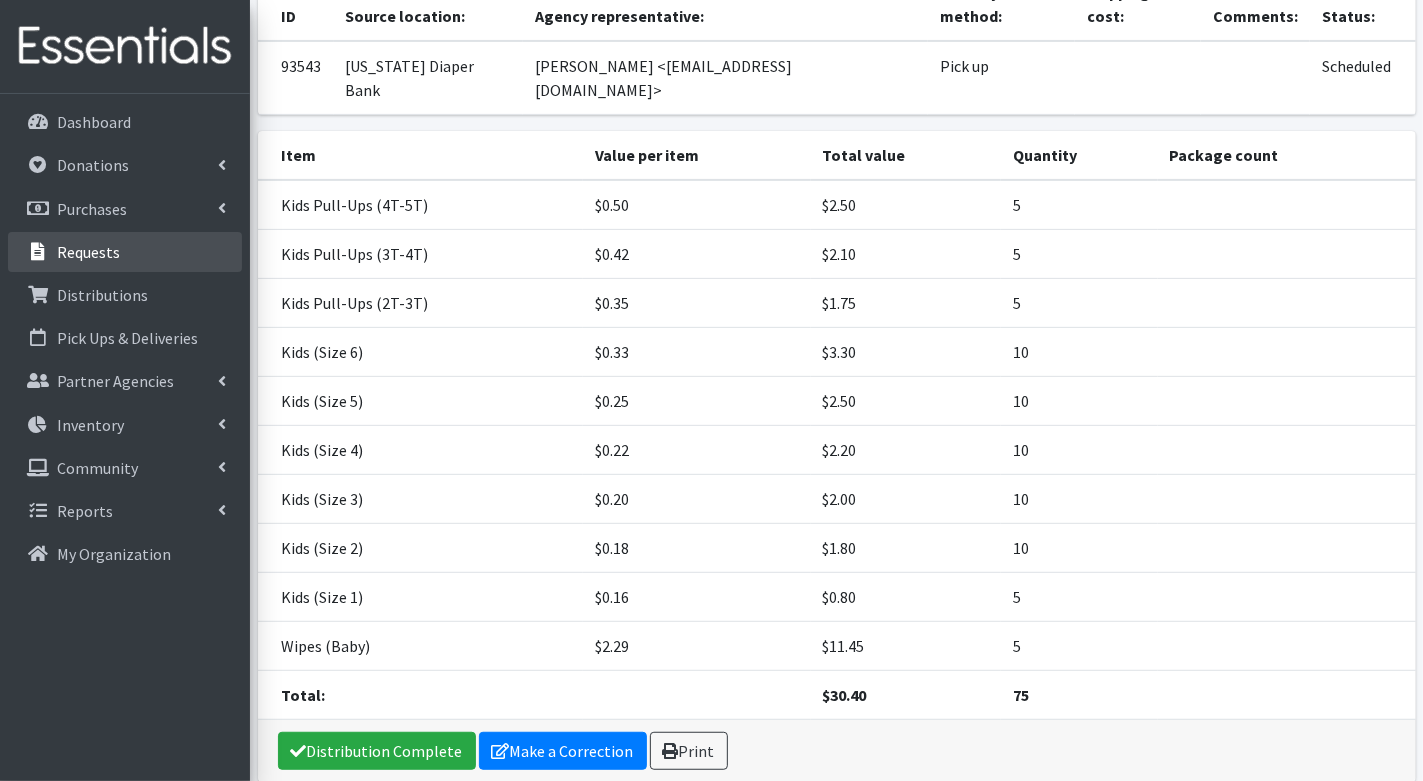 click on "Requests" at bounding box center [88, 252] 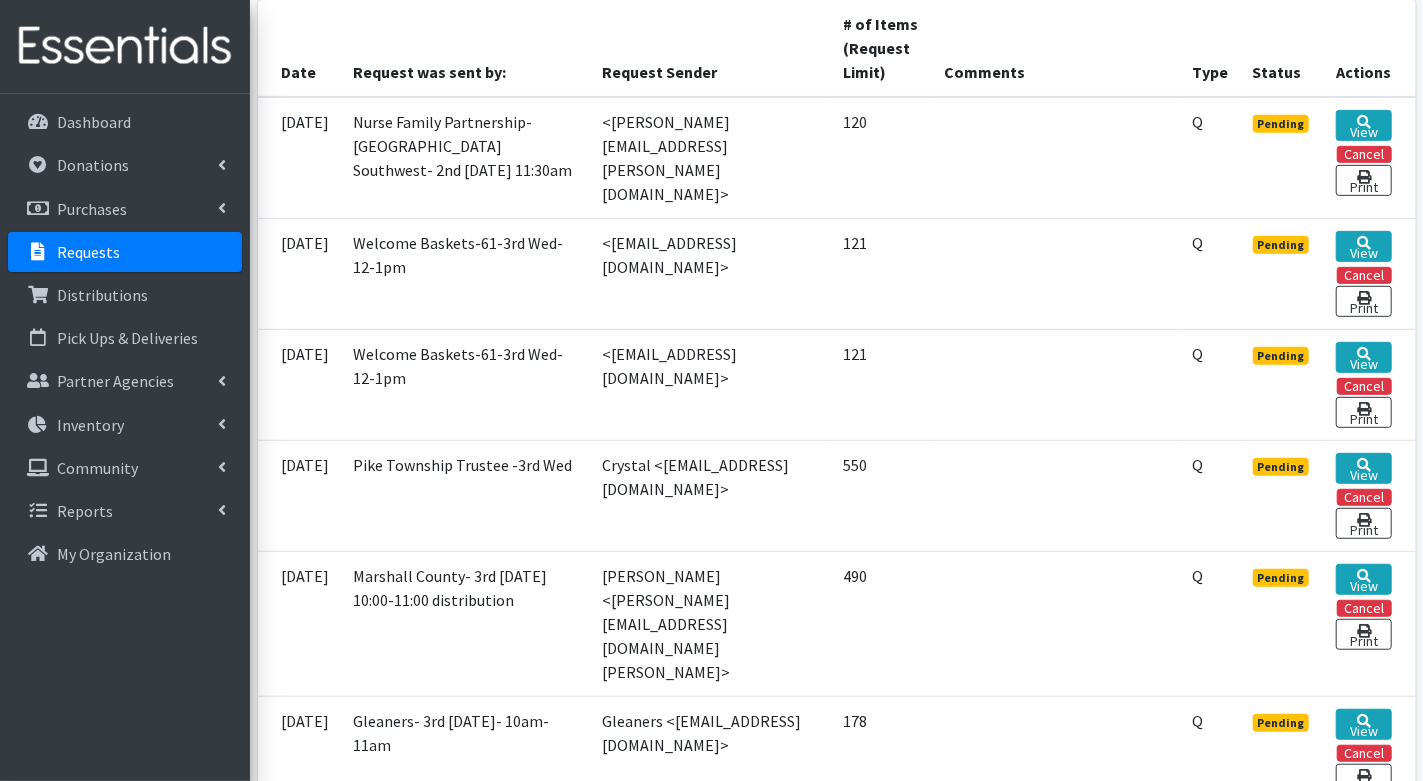 scroll, scrollTop: 791, scrollLeft: 0, axis: vertical 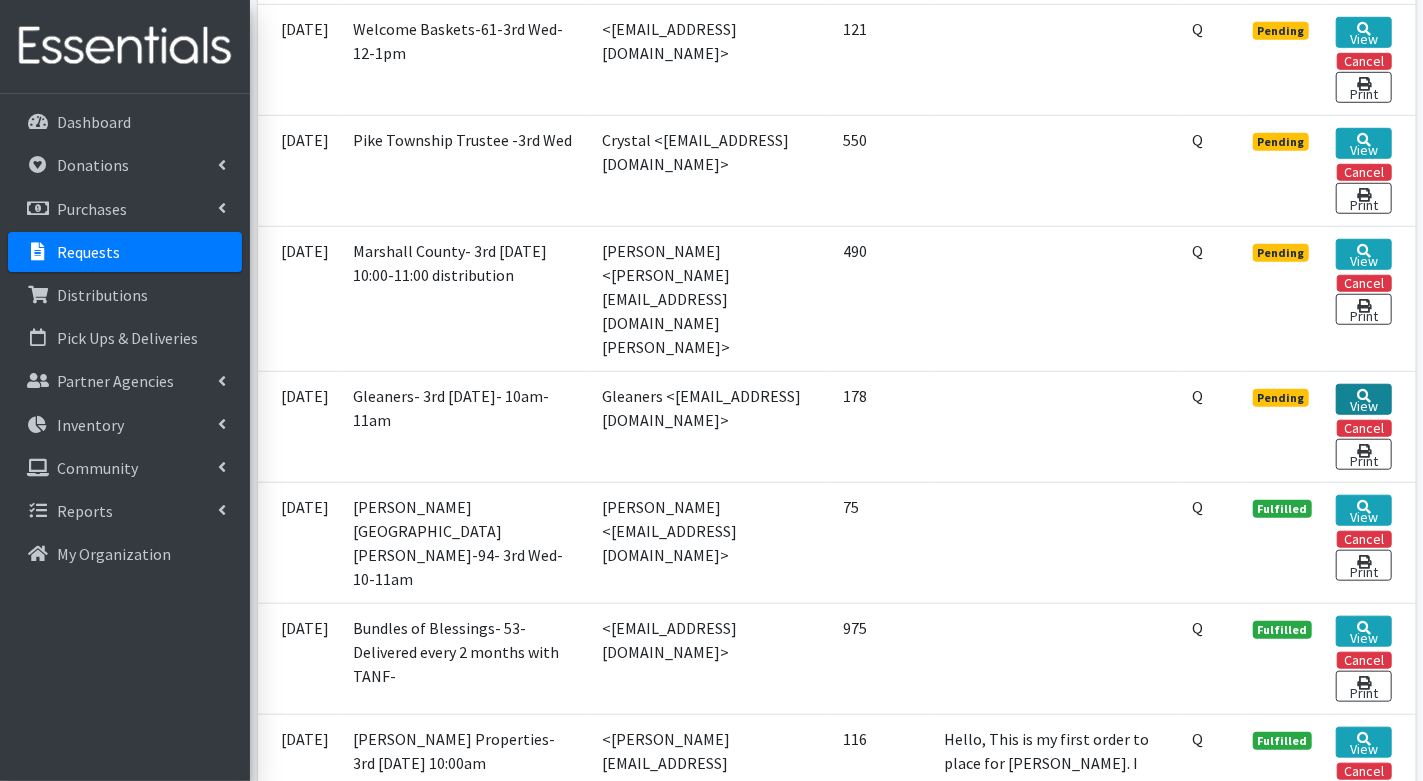 click on "View" at bounding box center [1363, 399] 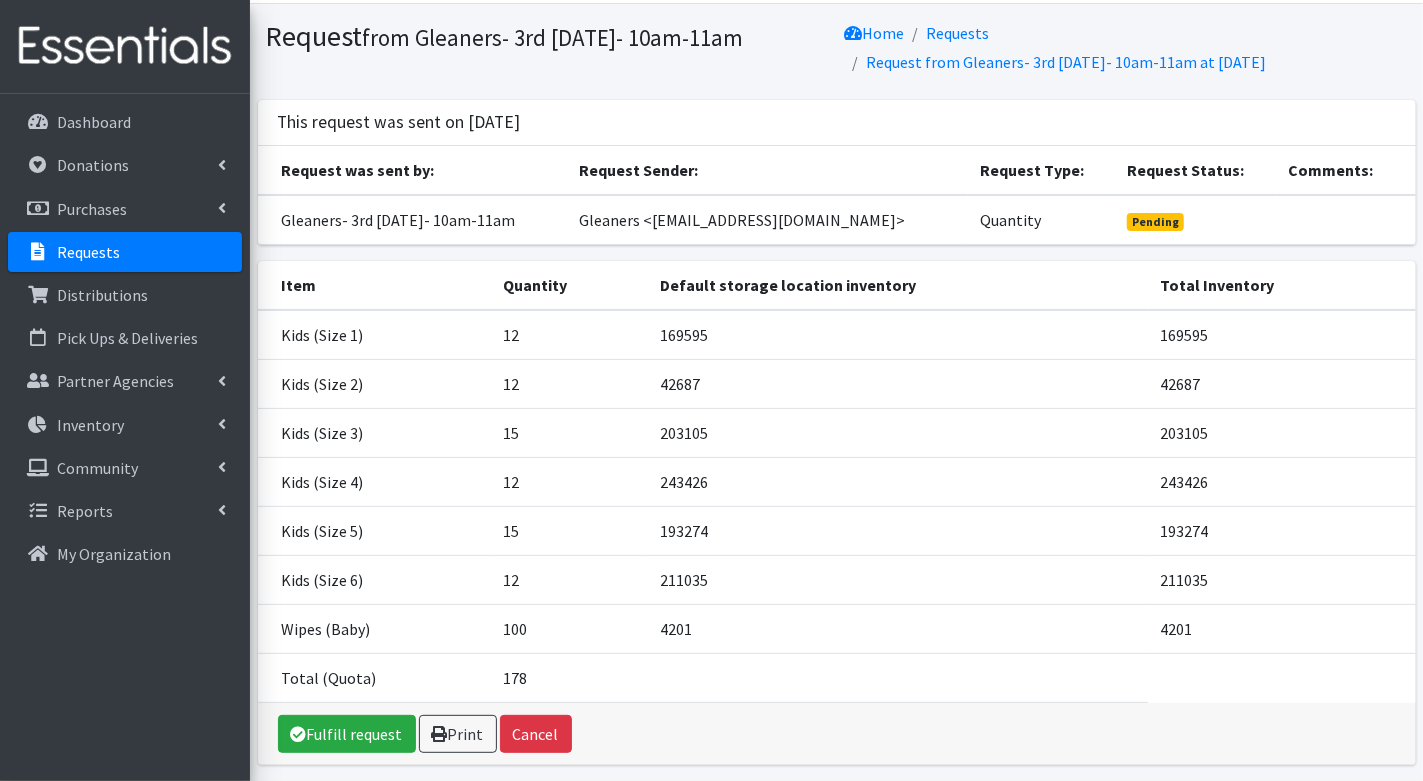 scroll, scrollTop: 121, scrollLeft: 0, axis: vertical 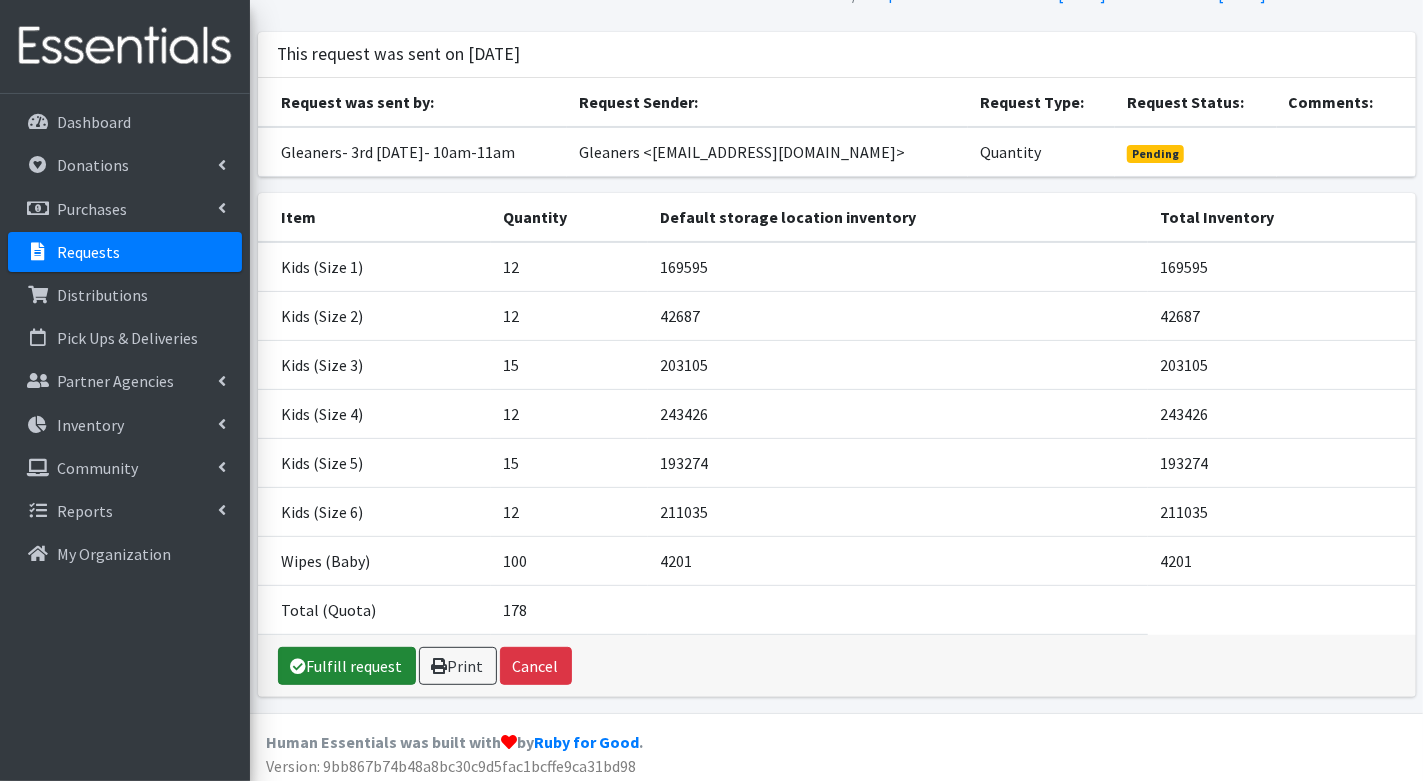 click on "Fulfill request" at bounding box center (347, 666) 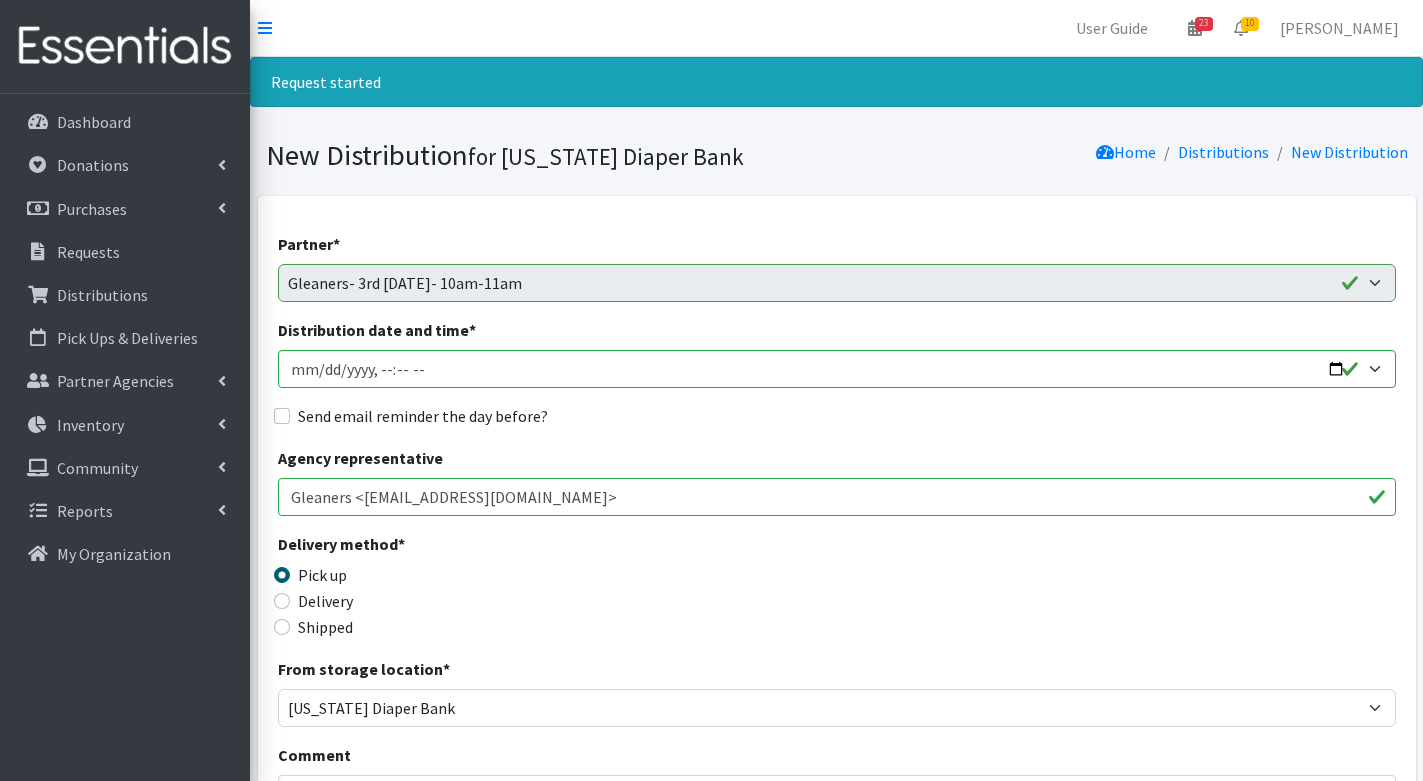 scroll, scrollTop: 0, scrollLeft: 0, axis: both 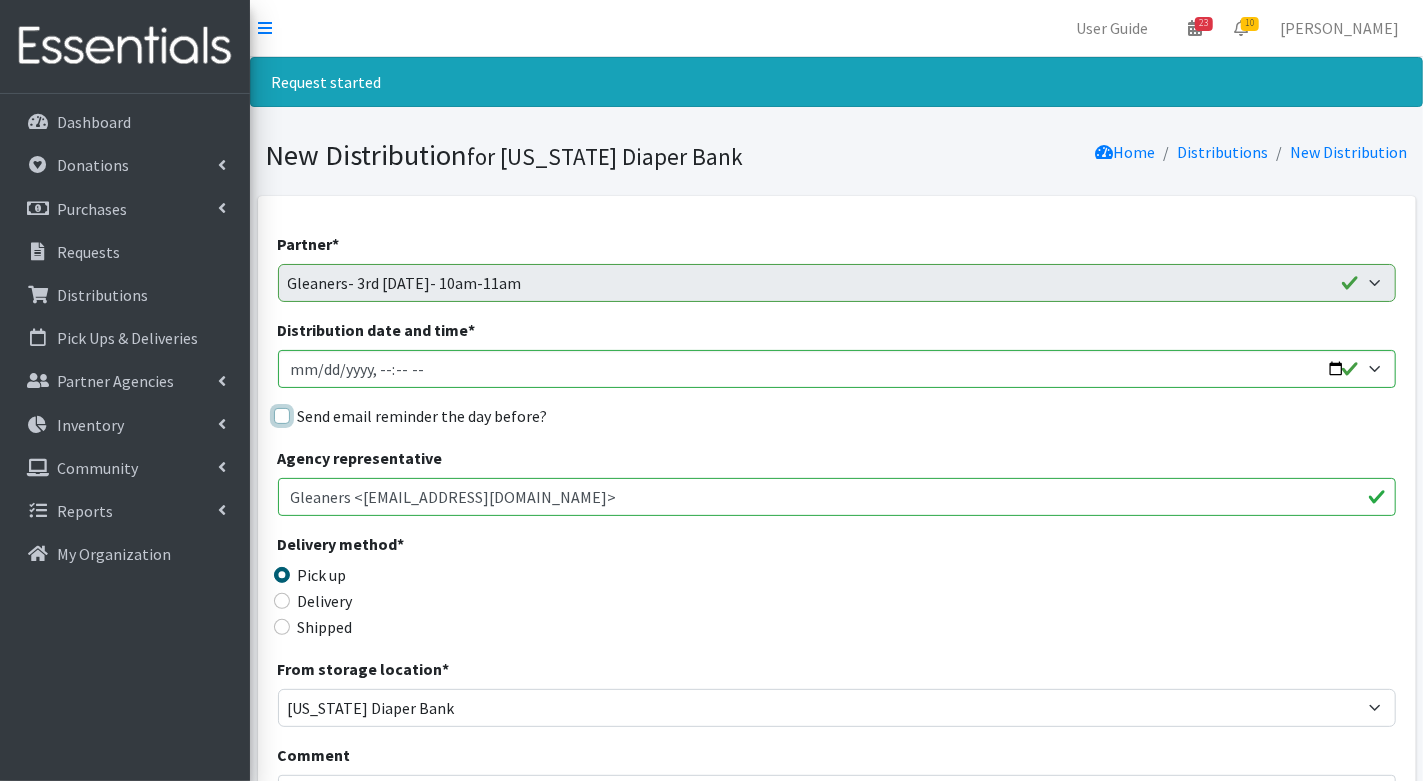click on "Send email reminder the day before?" at bounding box center [282, 416] 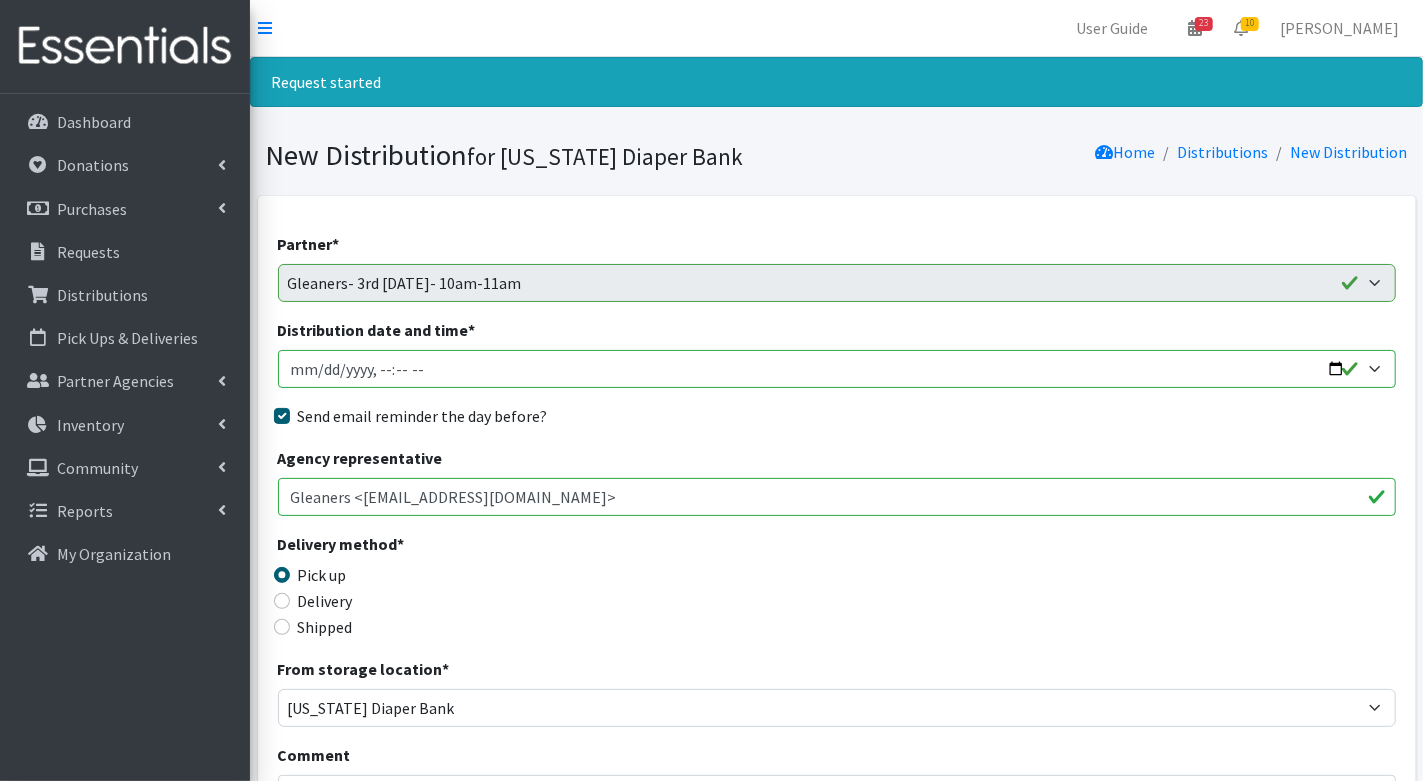 click on "Distribution date and time  *" at bounding box center [837, 369] 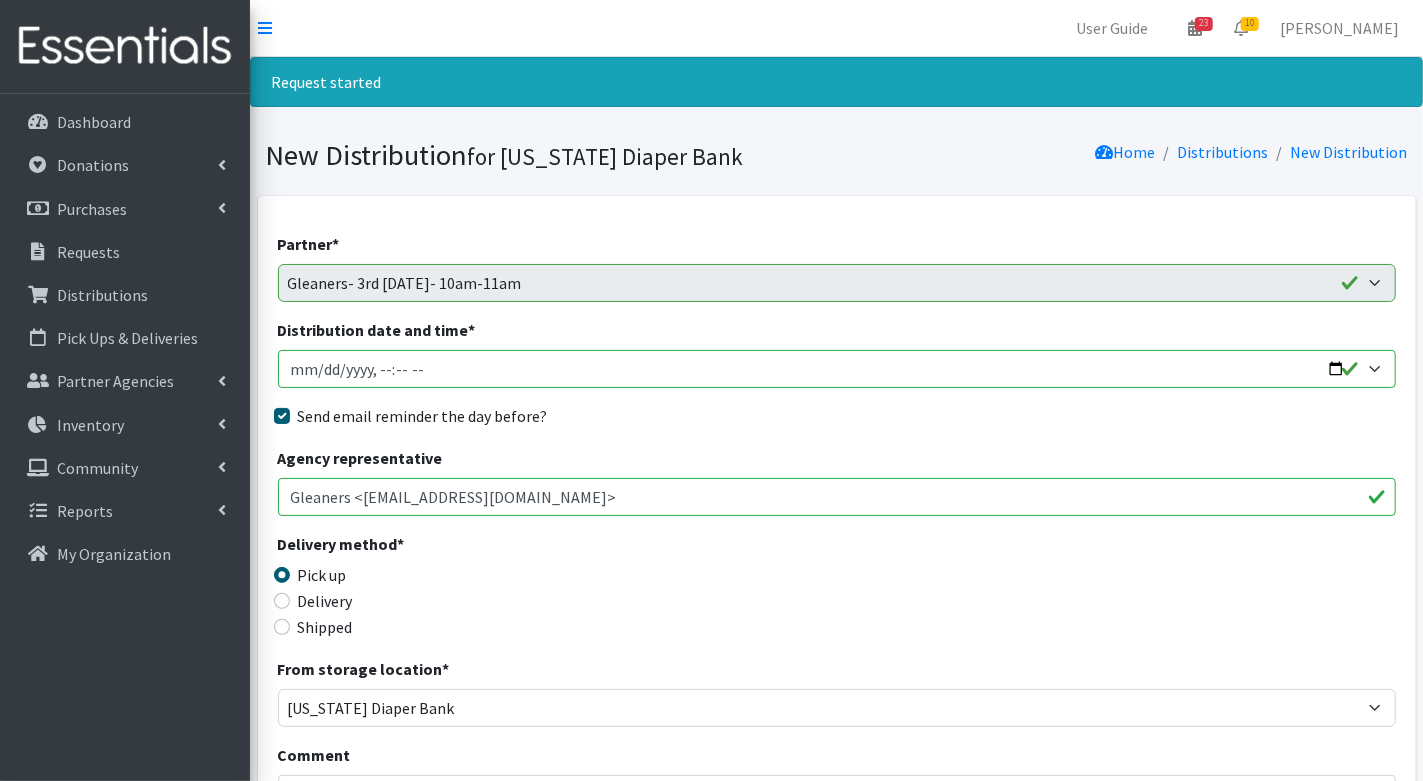 click on "Distribution date and time  *" at bounding box center [837, 369] 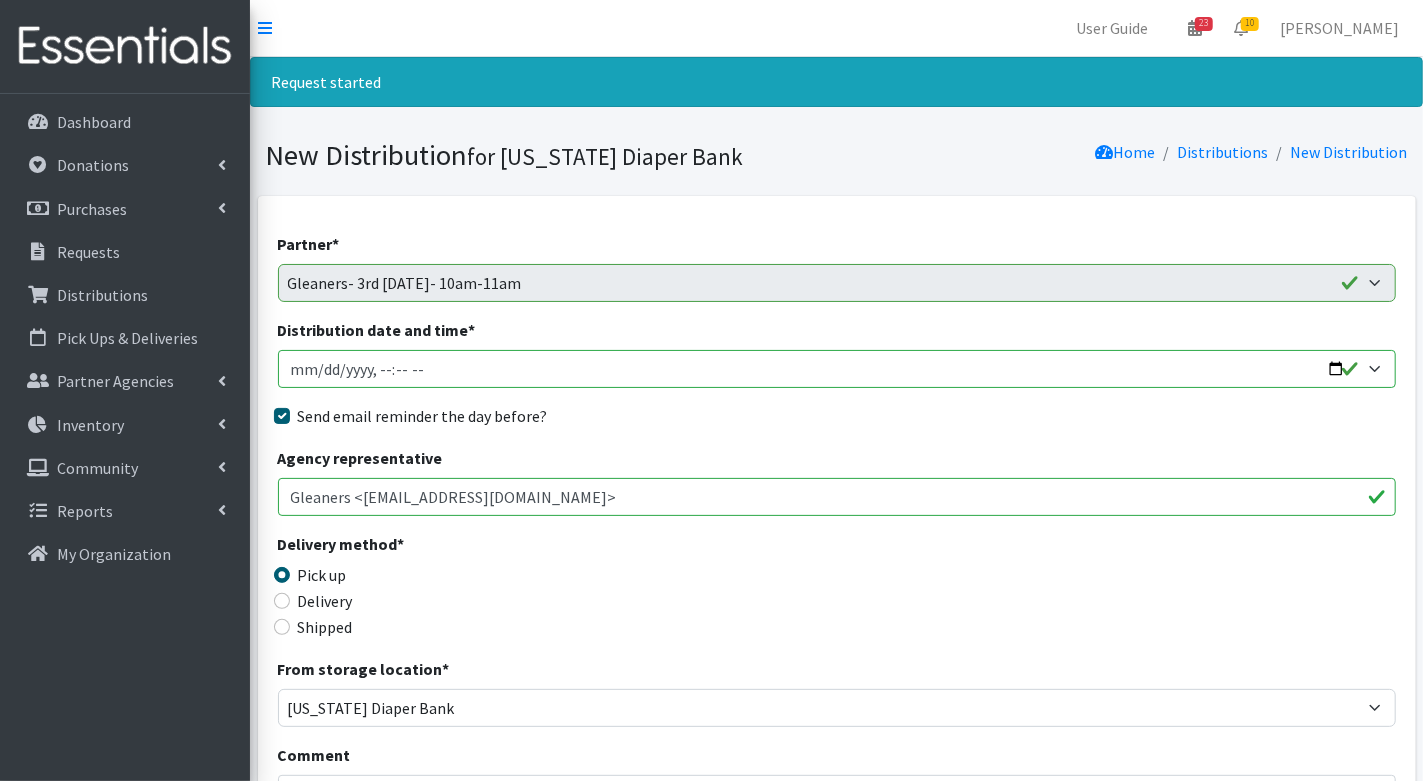 type on "2025-08-20T10:00" 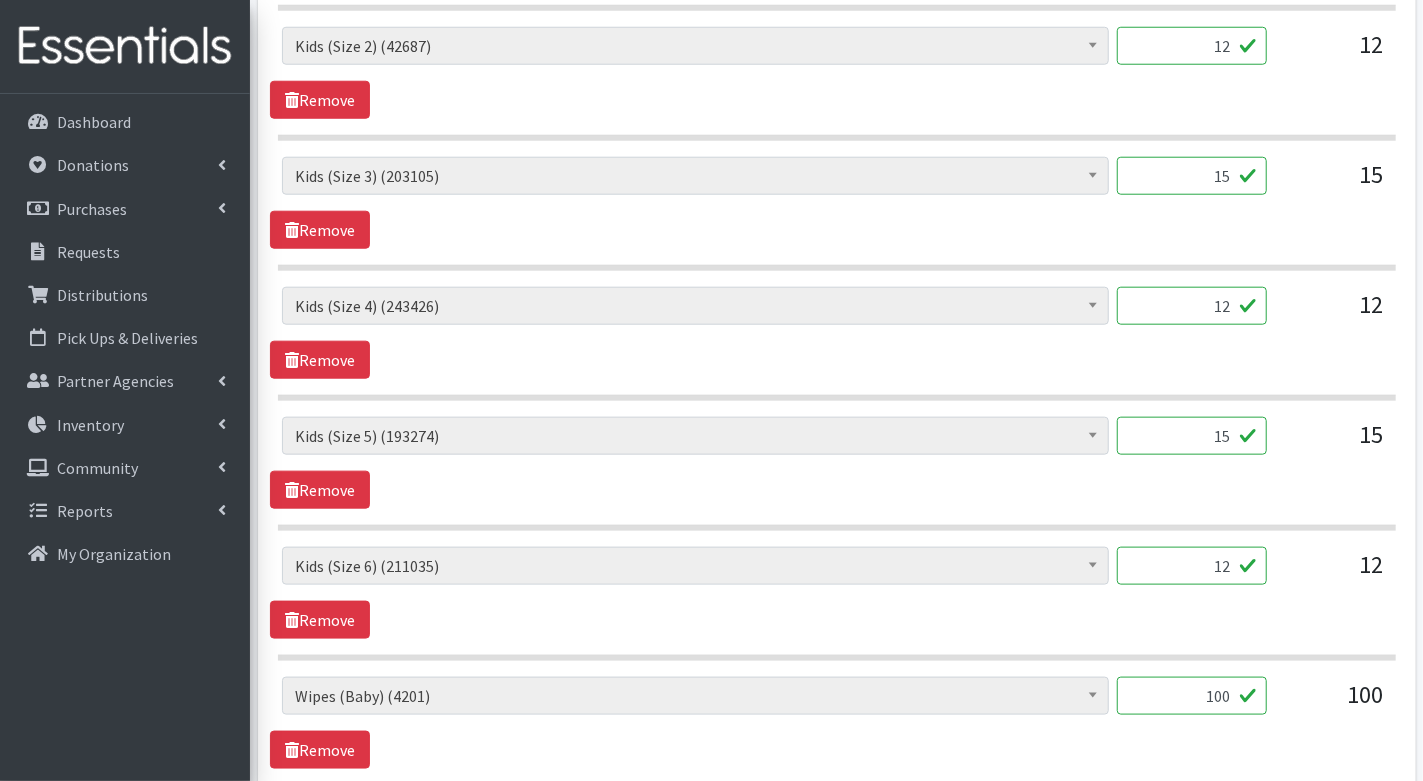 scroll, scrollTop: 1327, scrollLeft: 0, axis: vertical 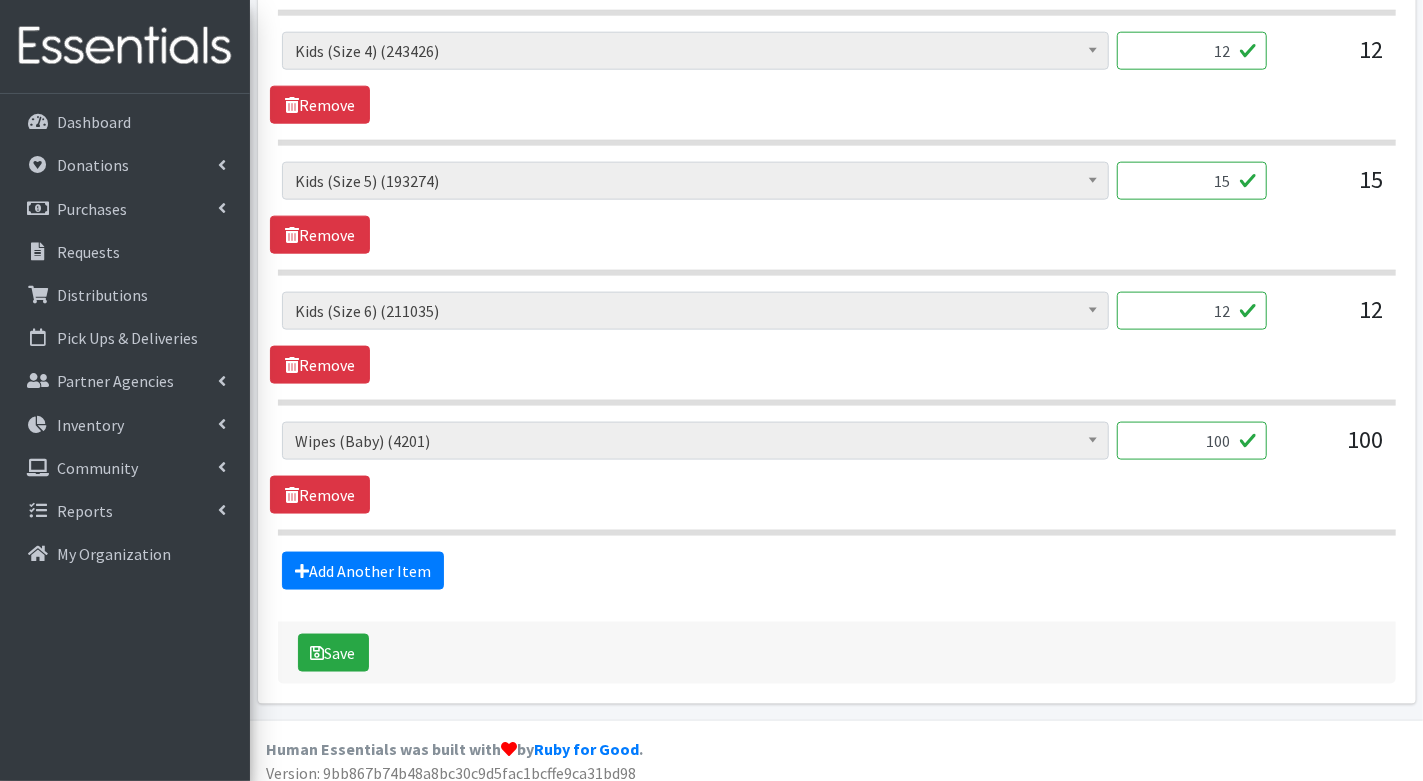 click on "100" at bounding box center [1192, 441] 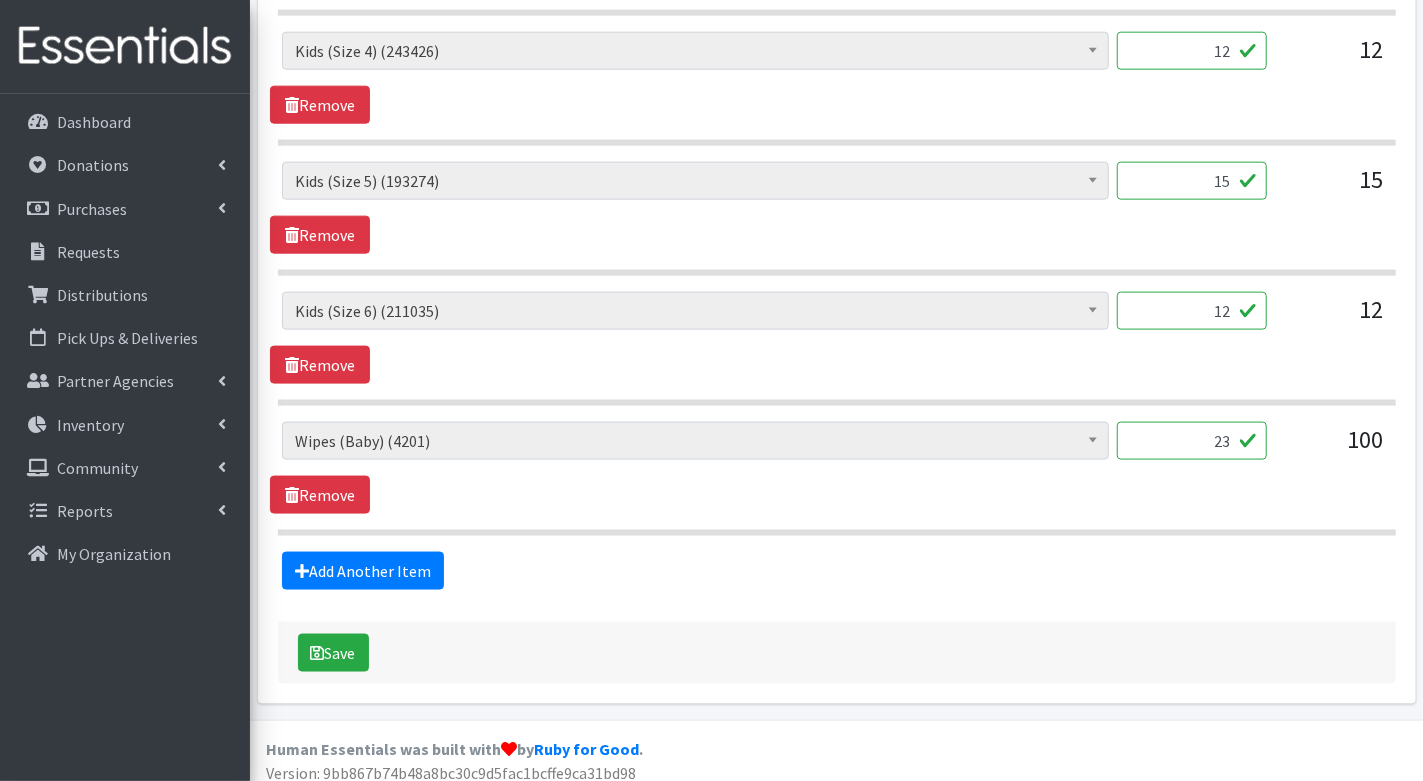 type on "23" 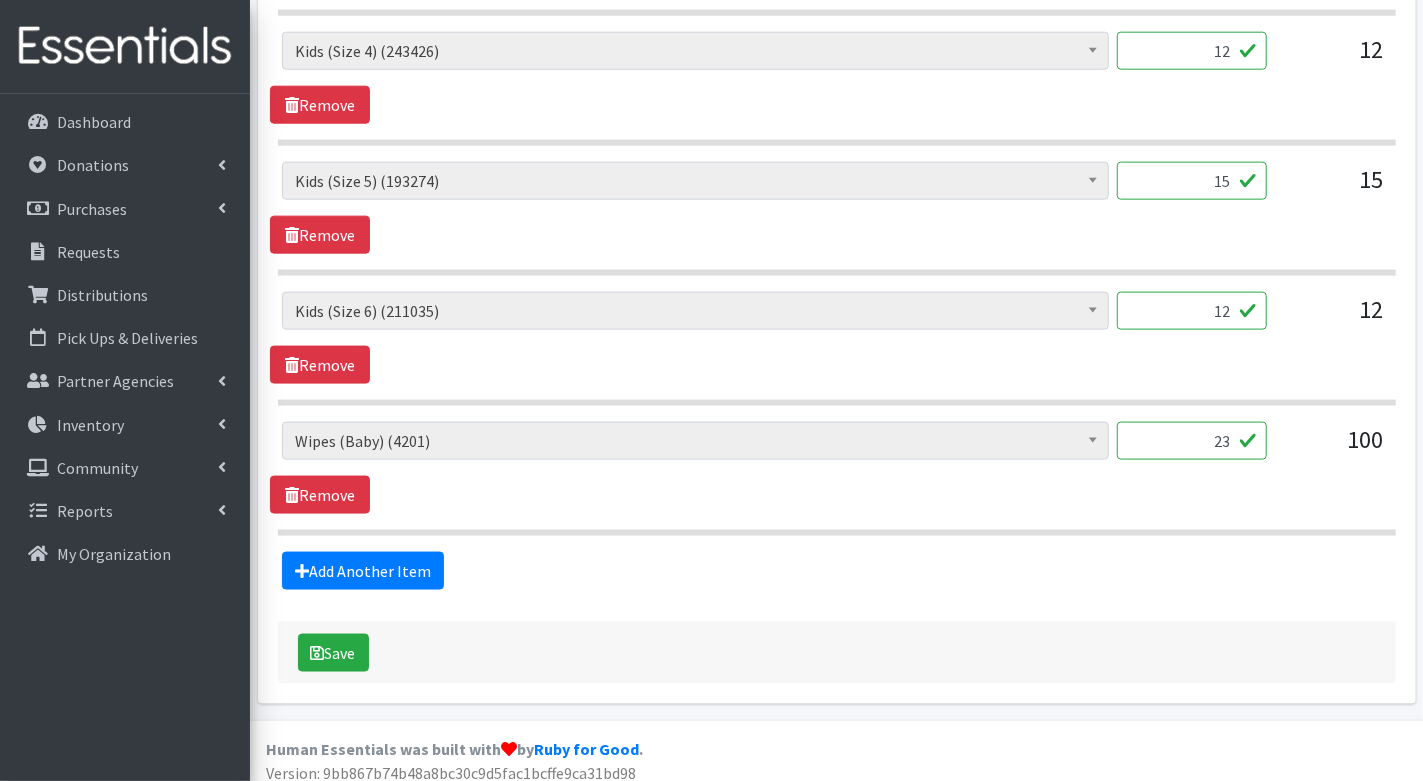 click on "Diaper Rash Cream (657)
Kids (Newborn) (69334)
Kids (Preemie) (980)
Kids (Size 1) (169595)
Kids (Size 2) (42687)
Kids (Size 3) (203105)
Kids (Size 4) (243426)
Kids (Size 5) (193274)
Kids (Size 6) (211035)
Kids (Size 7) (2360)
Kids (Size 8) (5586)
Kids Pull-Ups (2T-3T) (6344)
Kids Pull-Ups (3T-4T) (10576)
Kids Pull-Ups (4T-5T) (10011)
Pull-Ups (5T-6T) (0)
Wipes (Baby) (4201)
Wipes (Baby) (4201)" at bounding box center [695, 449] 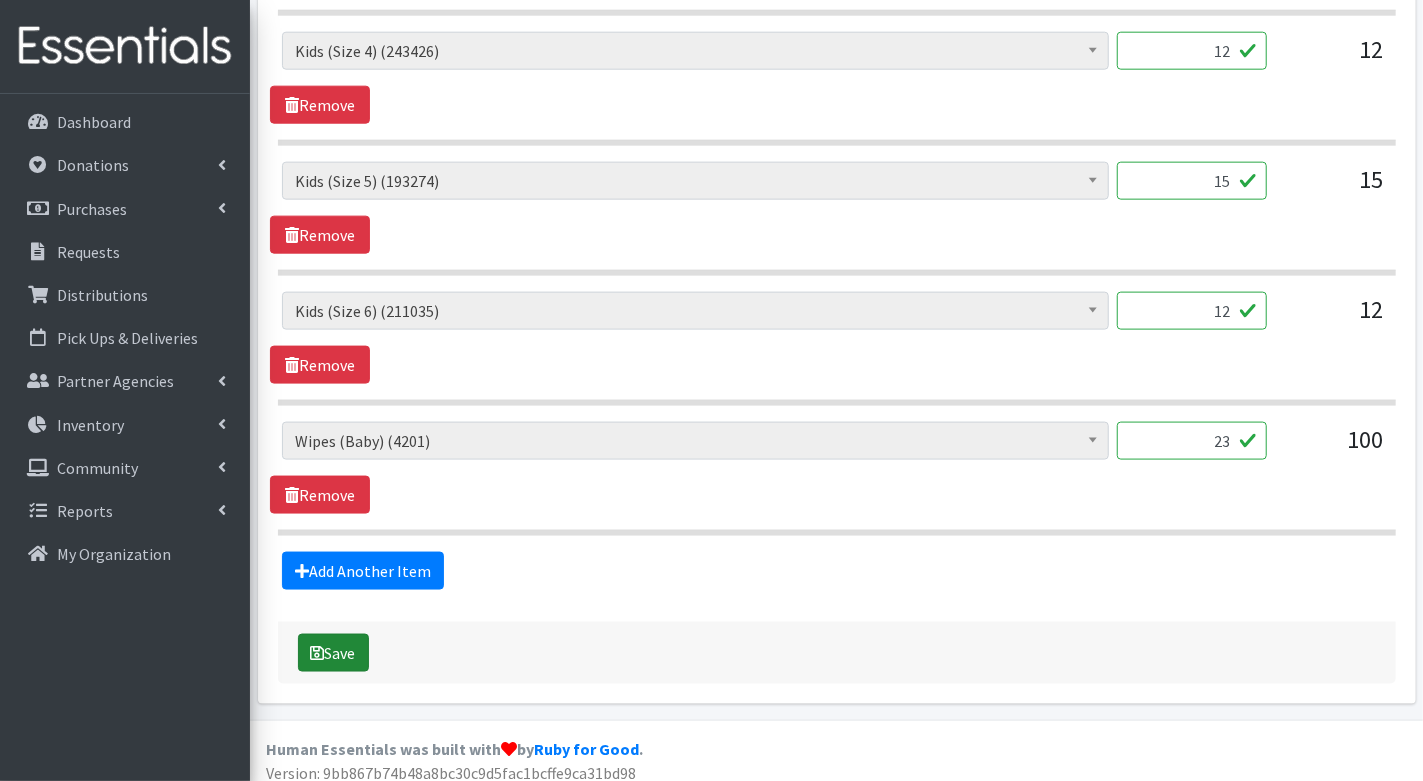 click on "Save" at bounding box center (333, 653) 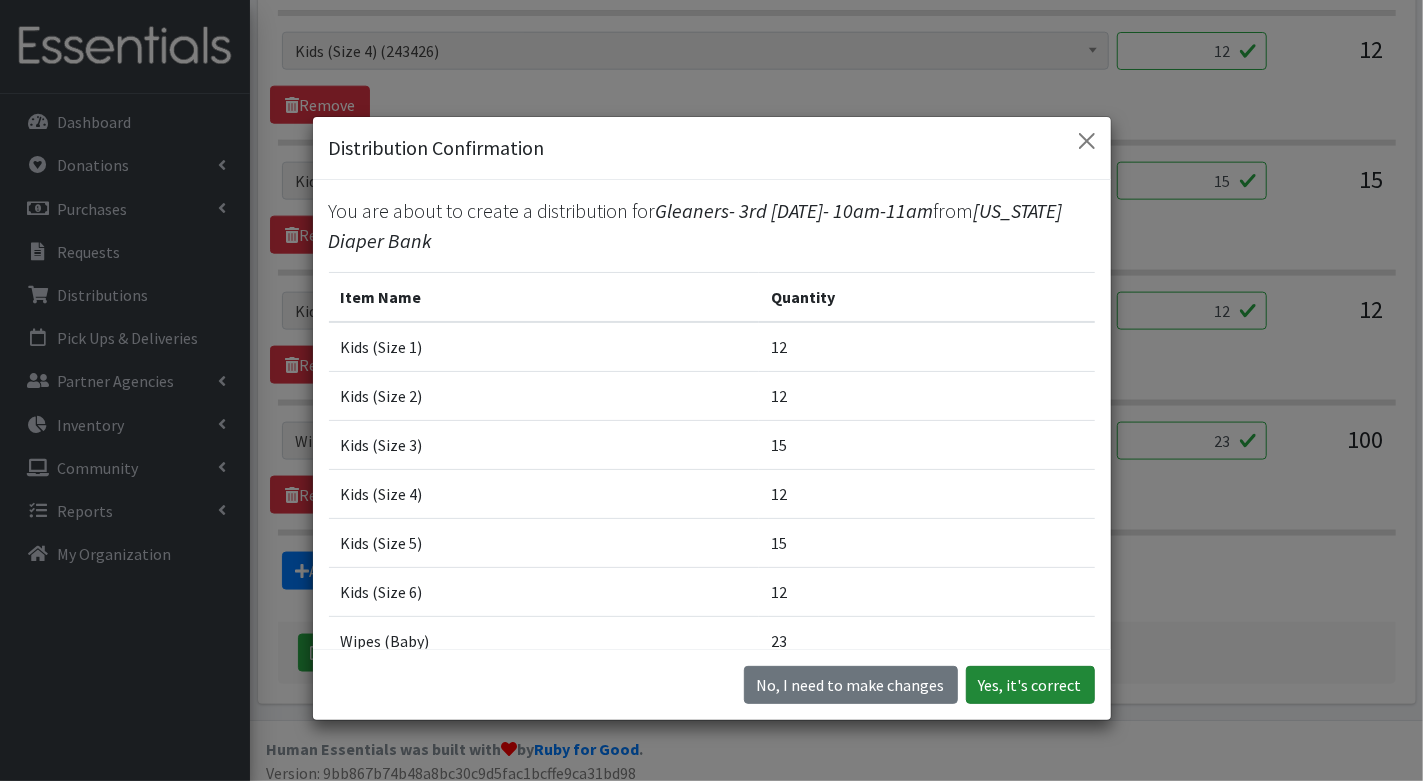 click on "Yes, it's correct" at bounding box center (1030, 685) 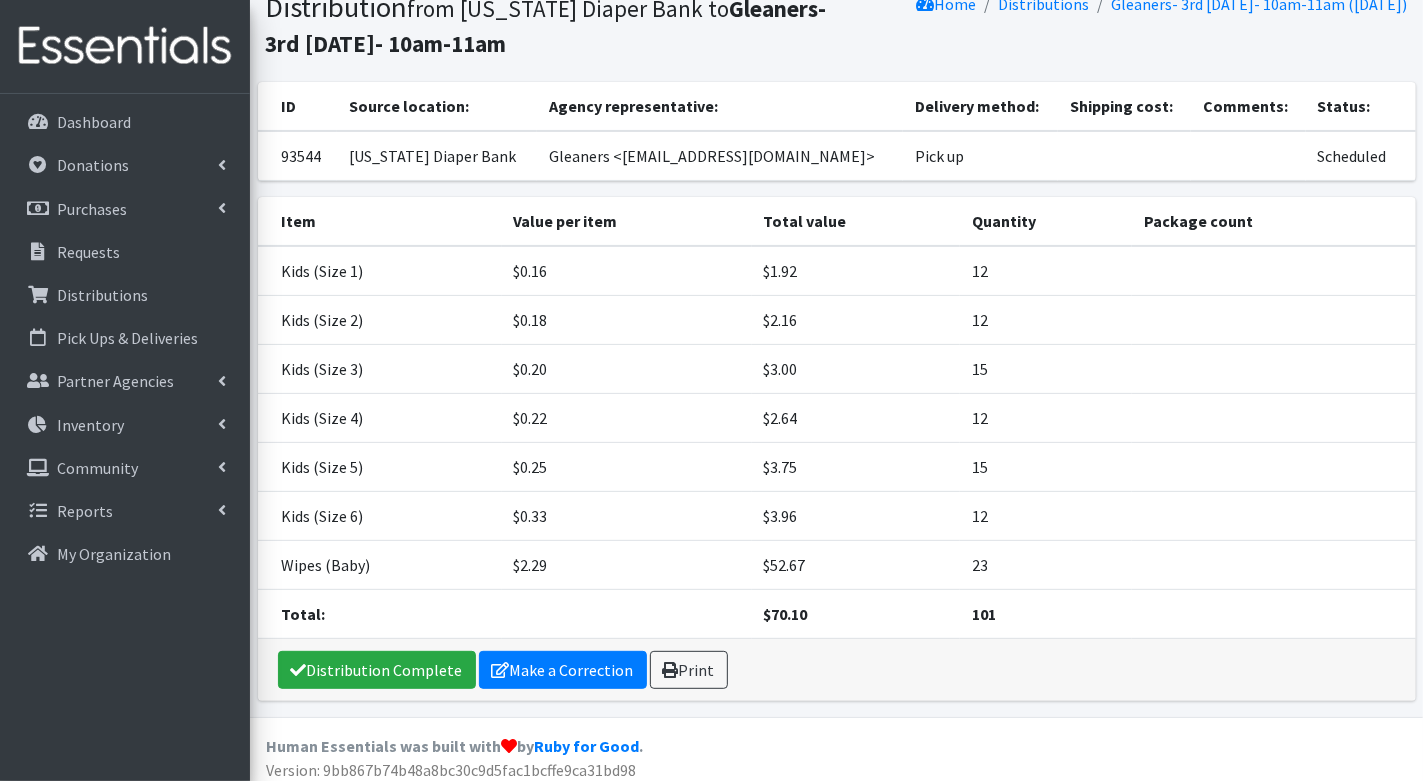 scroll, scrollTop: 152, scrollLeft: 0, axis: vertical 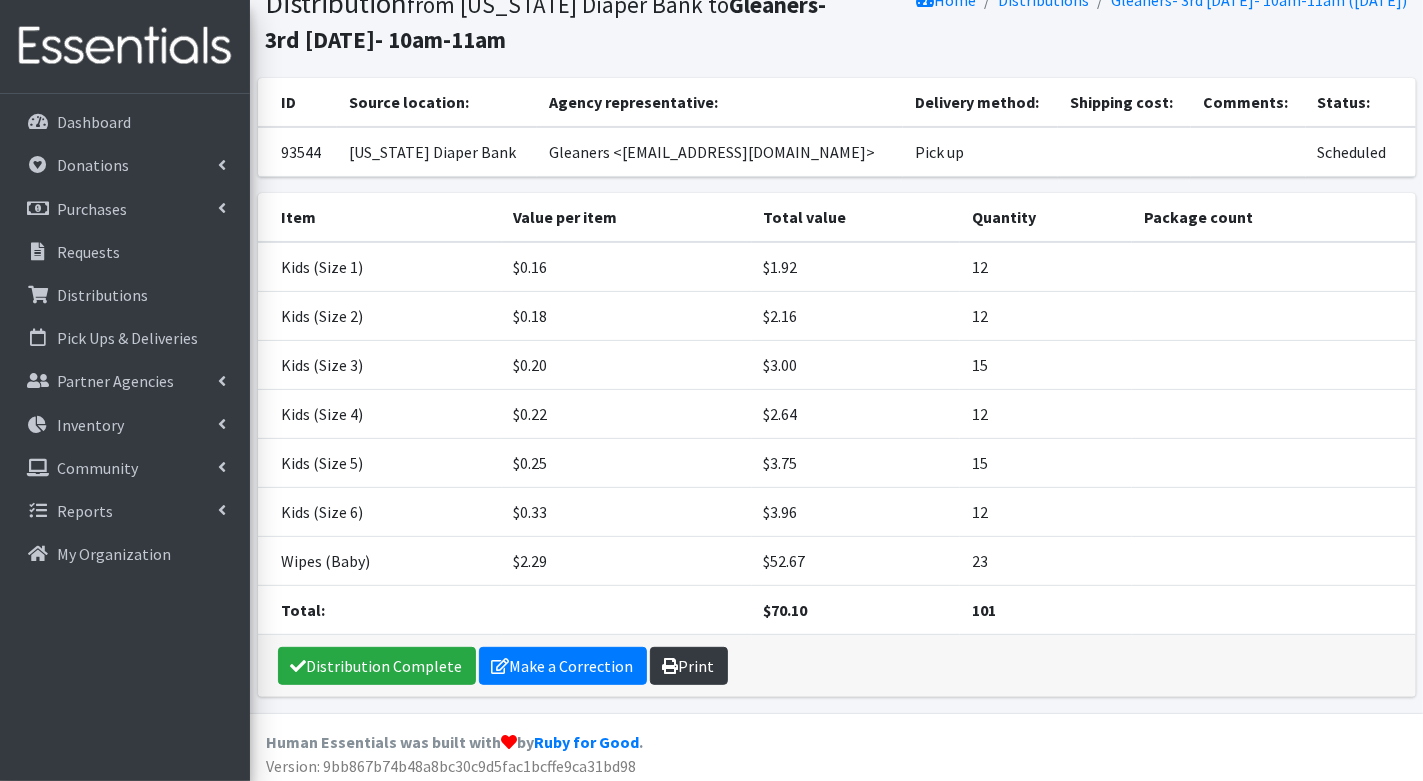 click on "Print" at bounding box center [689, 666] 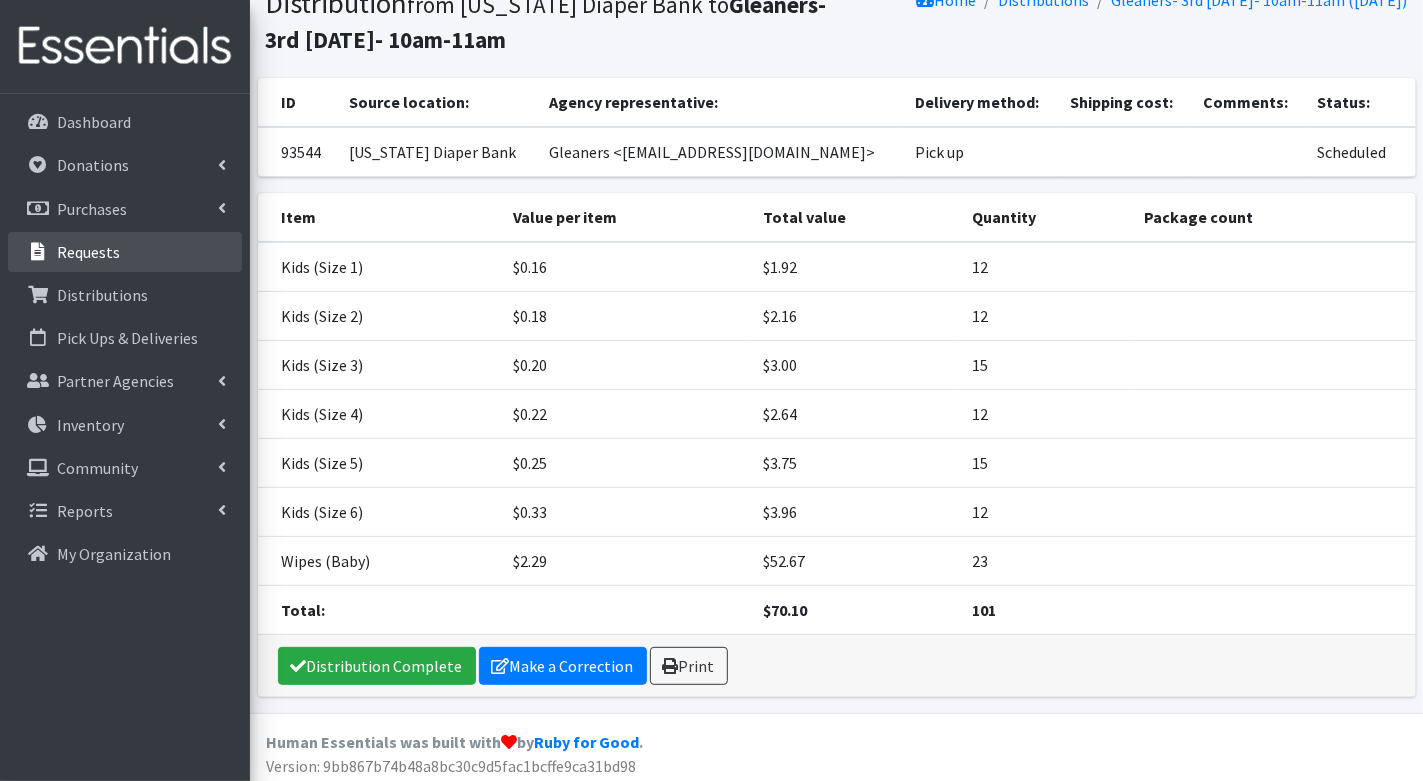 click on "Requests" at bounding box center [125, 252] 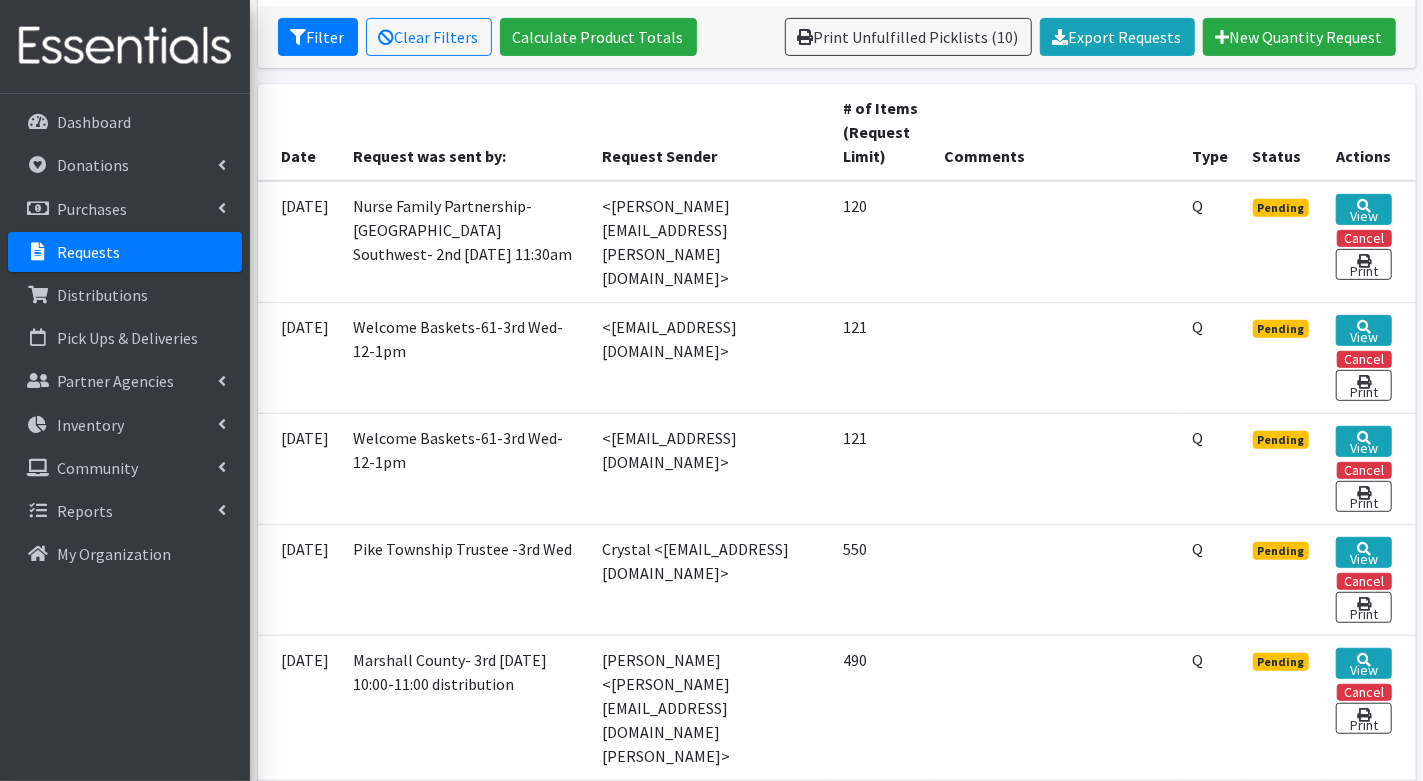 scroll, scrollTop: 642, scrollLeft: 0, axis: vertical 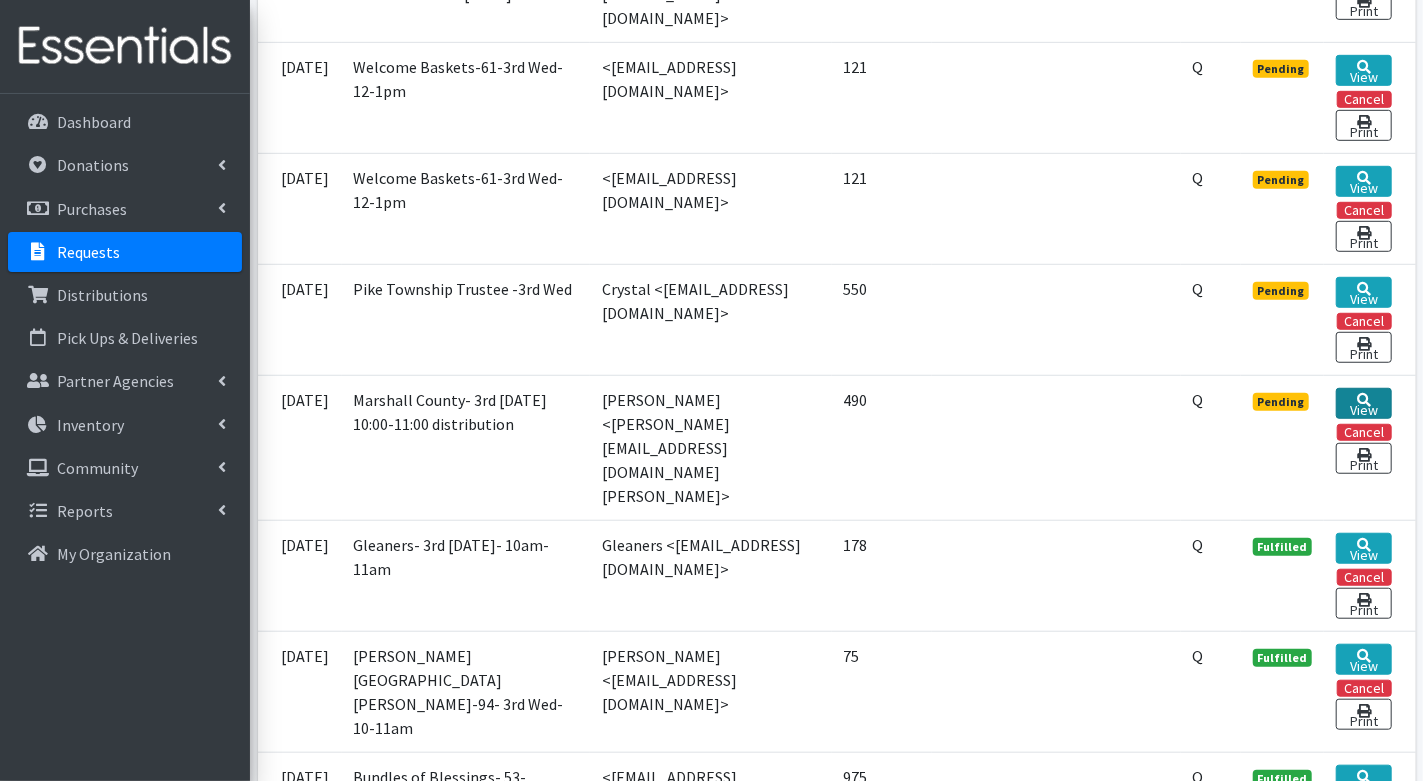 click on "View" at bounding box center [1363, 403] 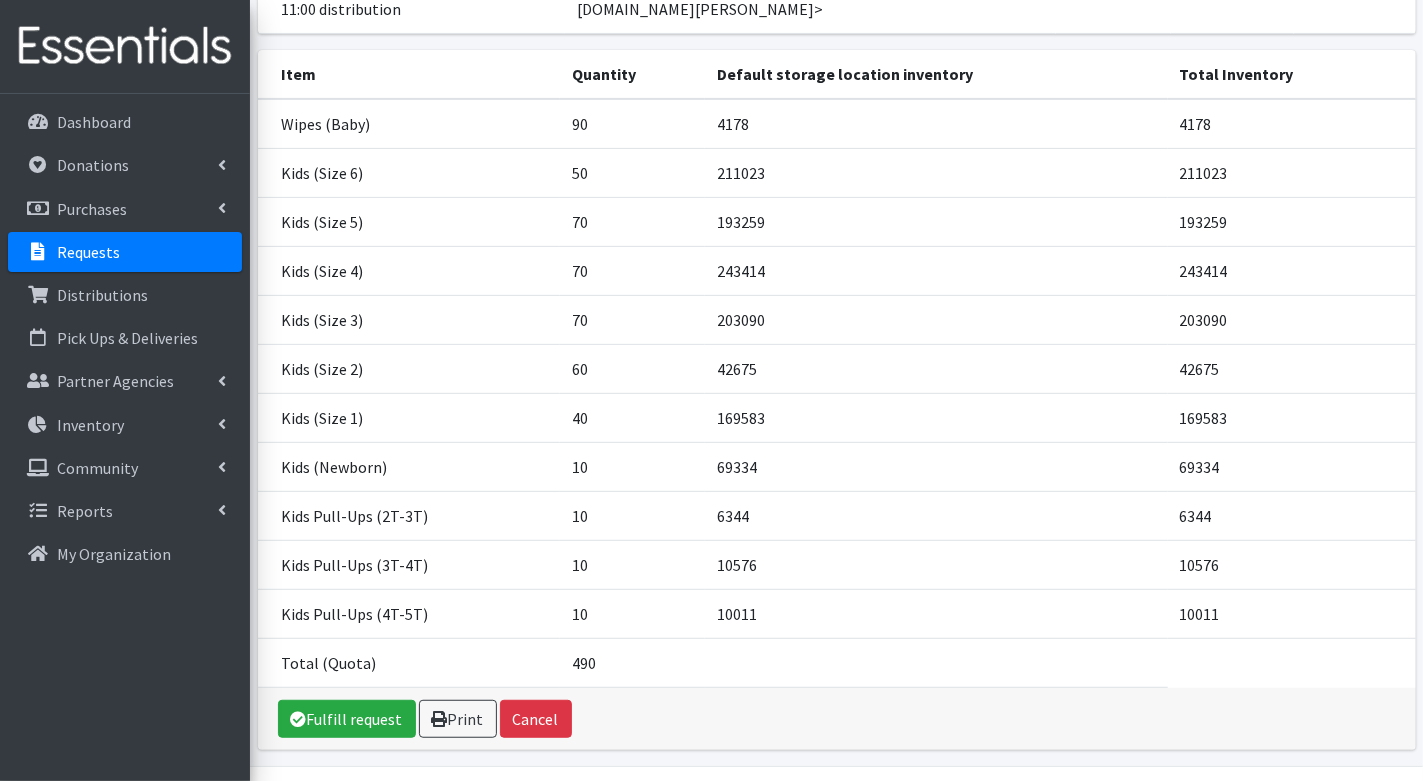 scroll, scrollTop: 340, scrollLeft: 0, axis: vertical 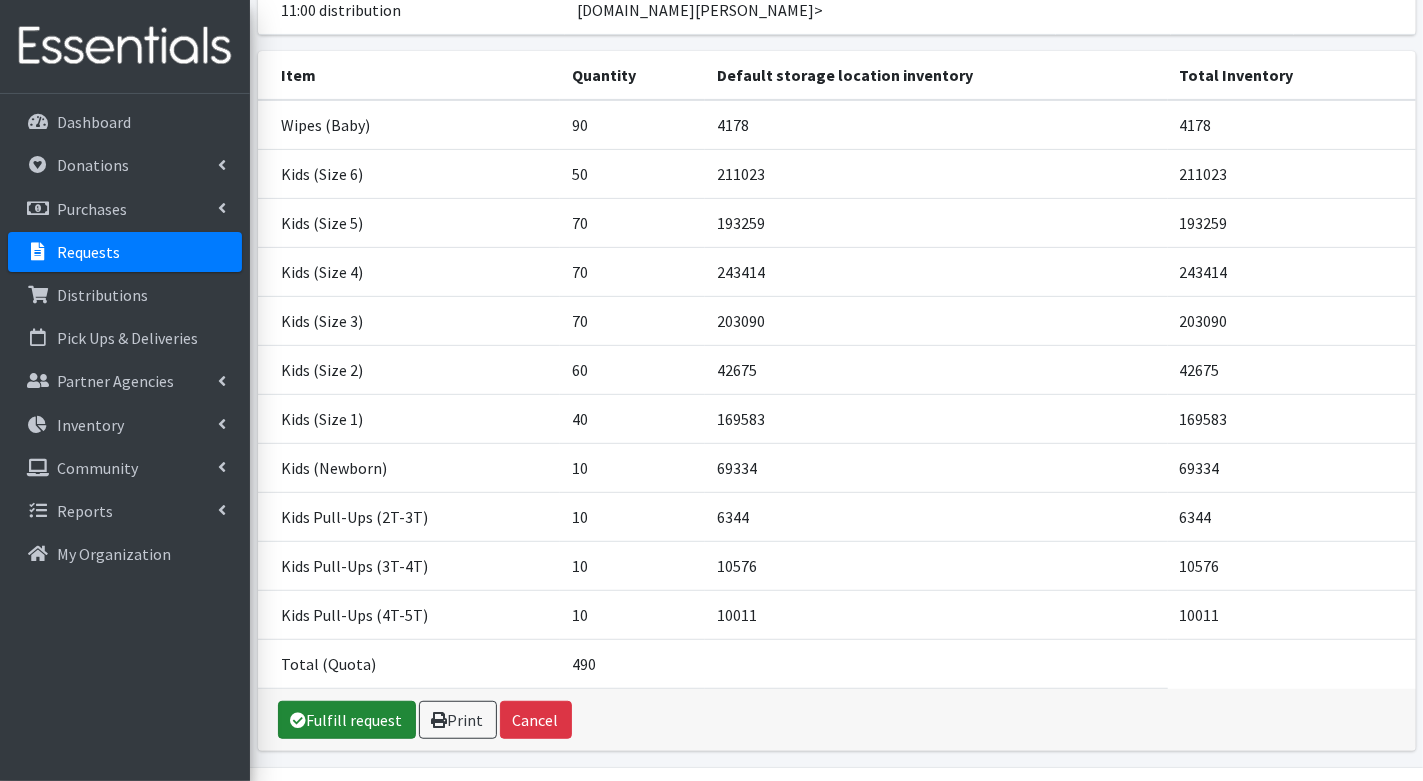 click on "Fulfill request" at bounding box center [347, 720] 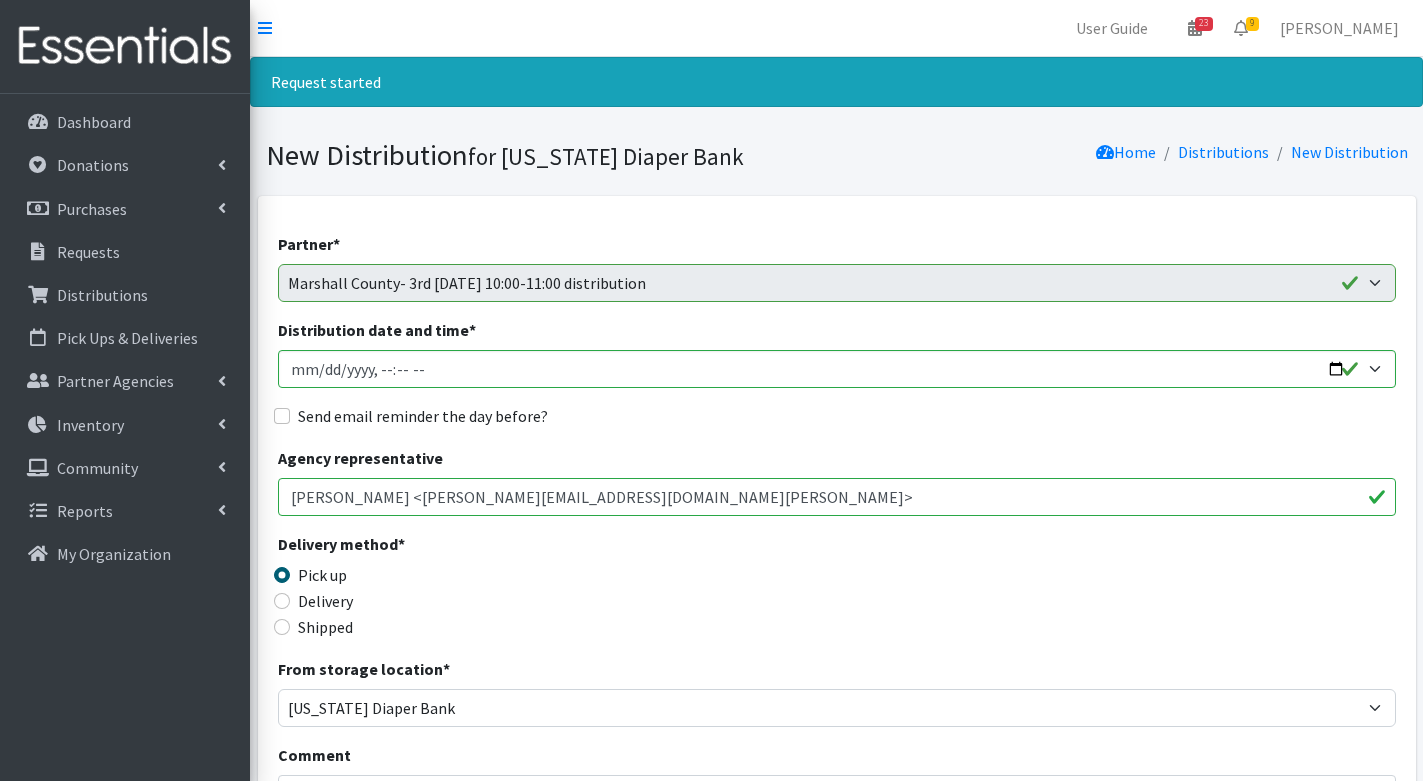 scroll, scrollTop: 0, scrollLeft: 0, axis: both 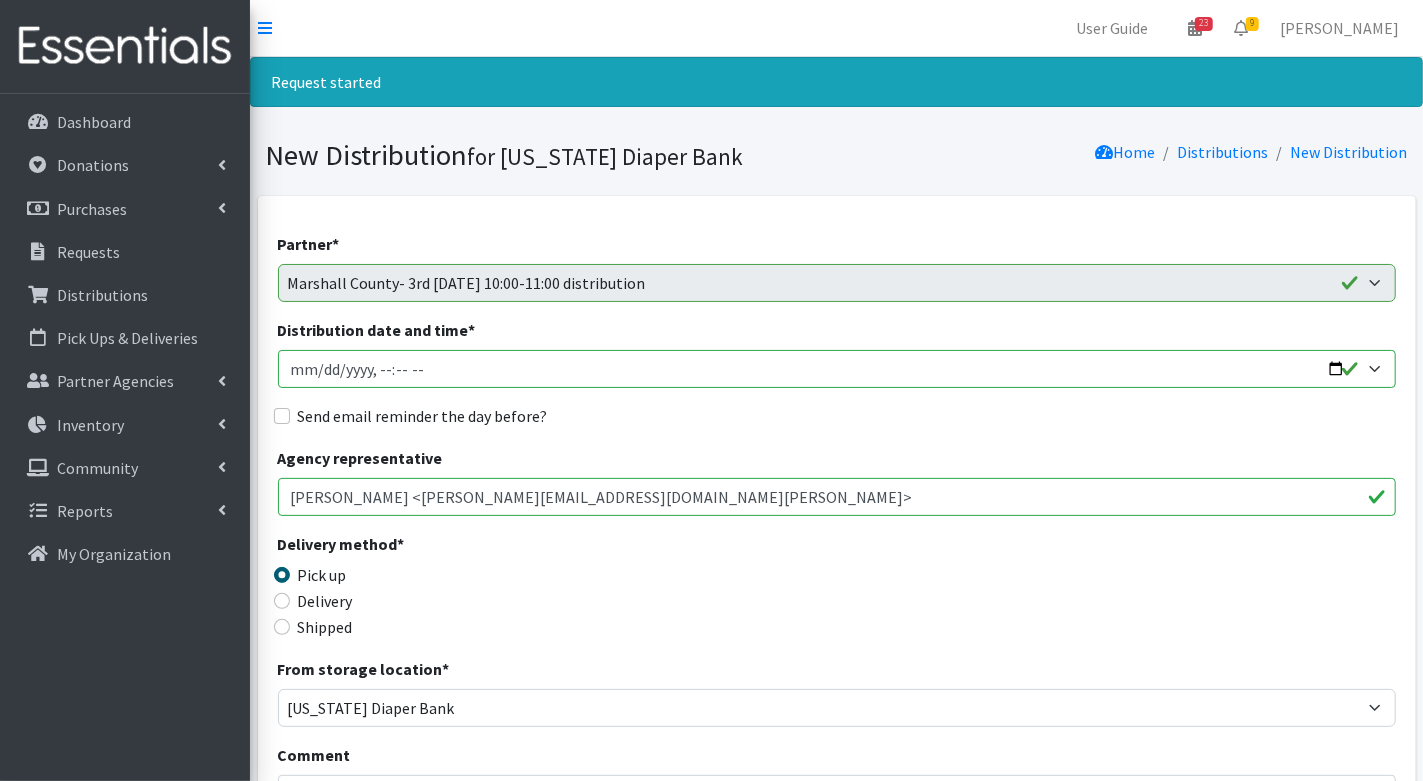 click on "Distribution date and time  *" at bounding box center [837, 369] 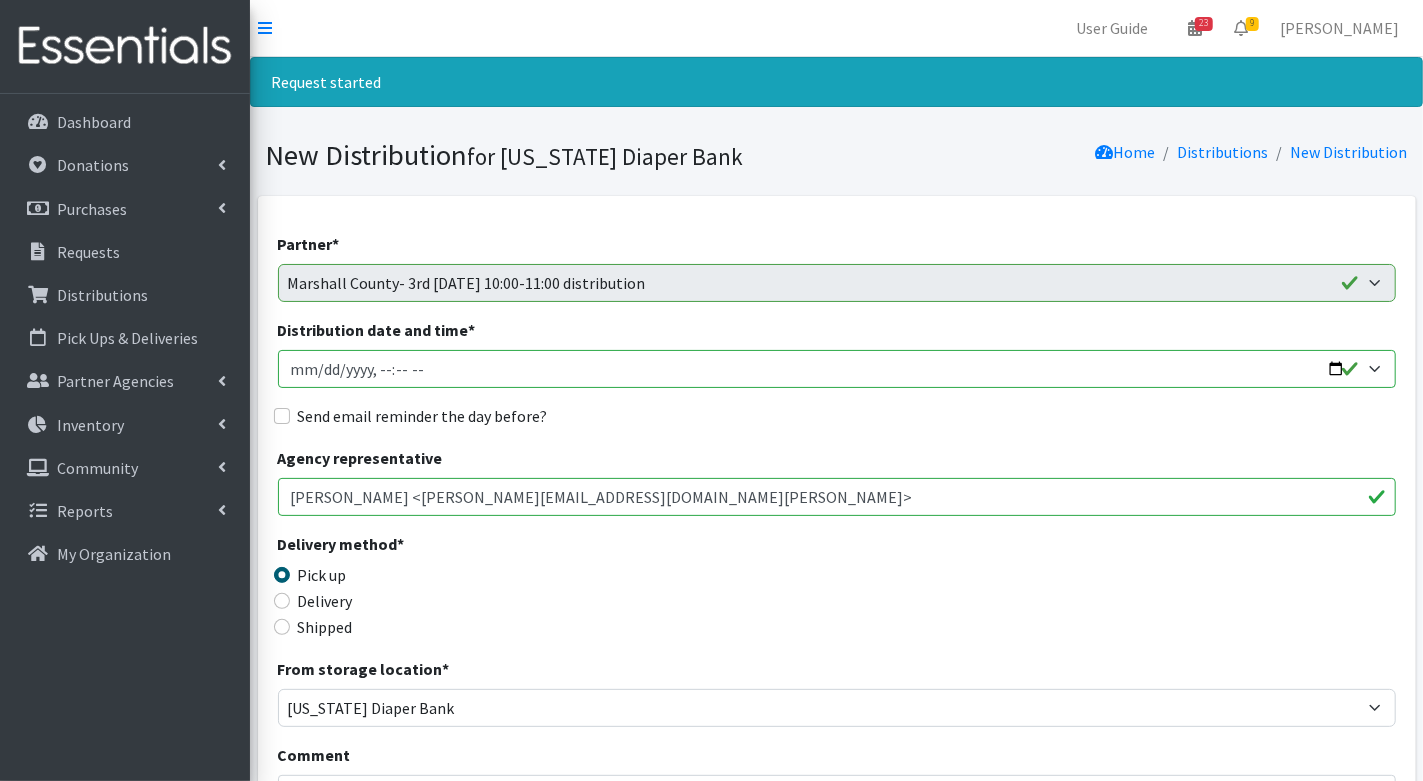 click on "Distribution date and time  *" at bounding box center [837, 369] 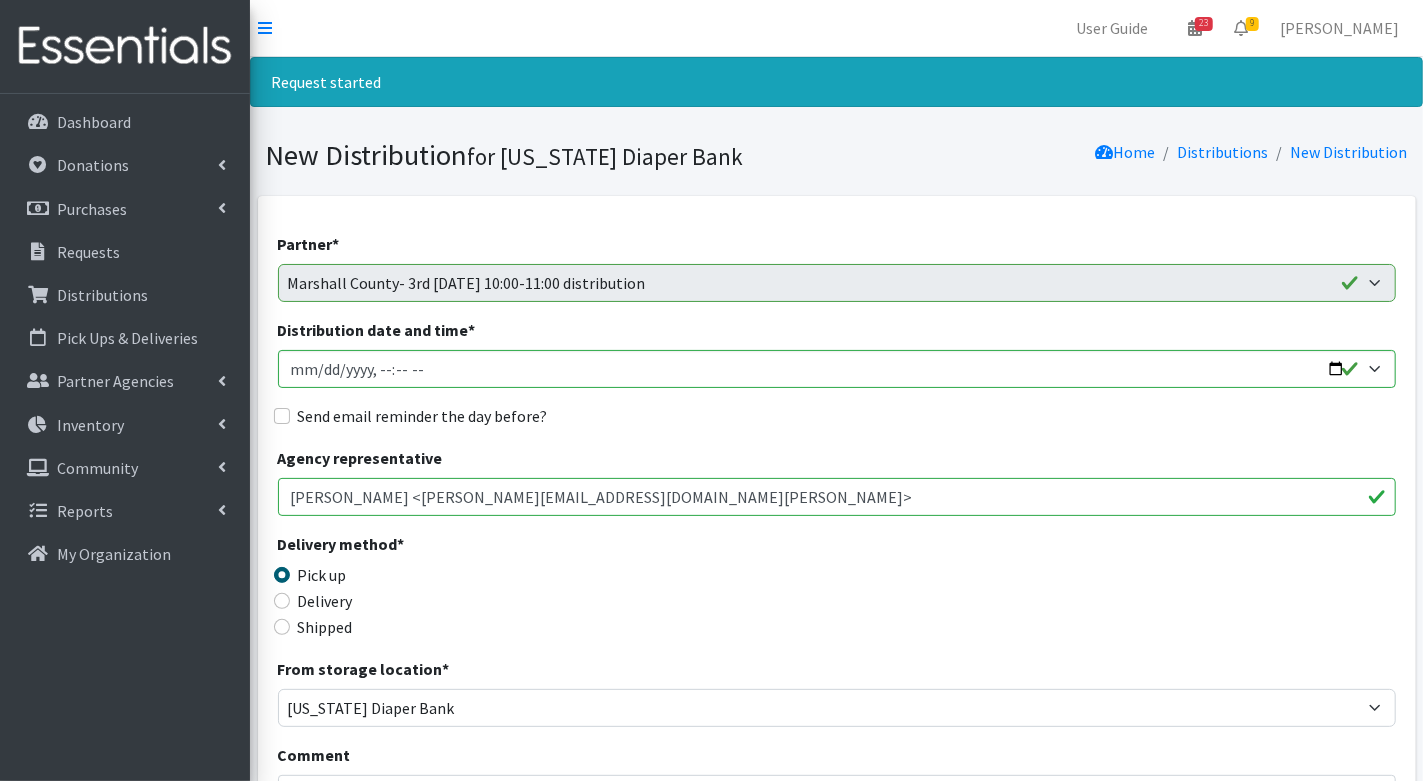 click on "Send email reminder the day before?" at bounding box center (837, 416) 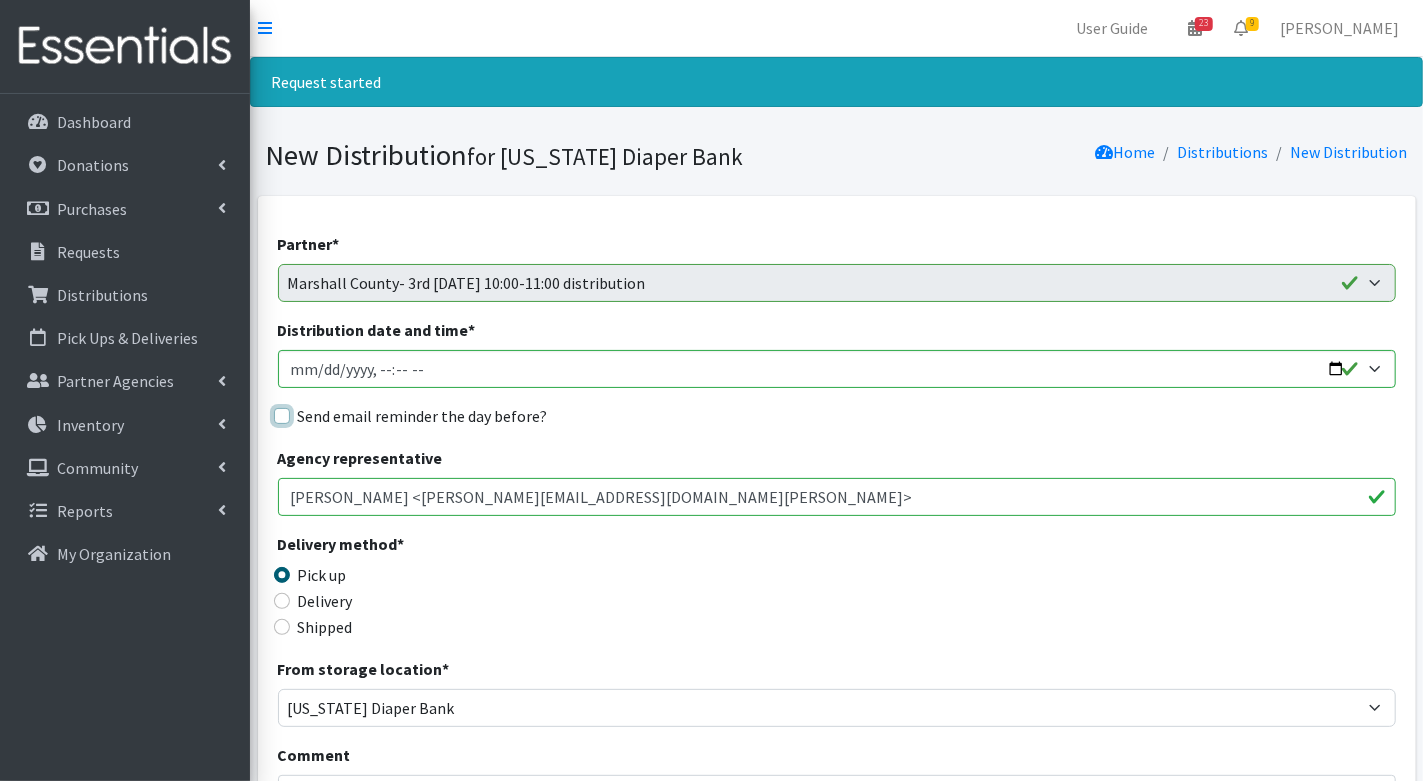 click on "Send email reminder the day before?" at bounding box center [282, 416] 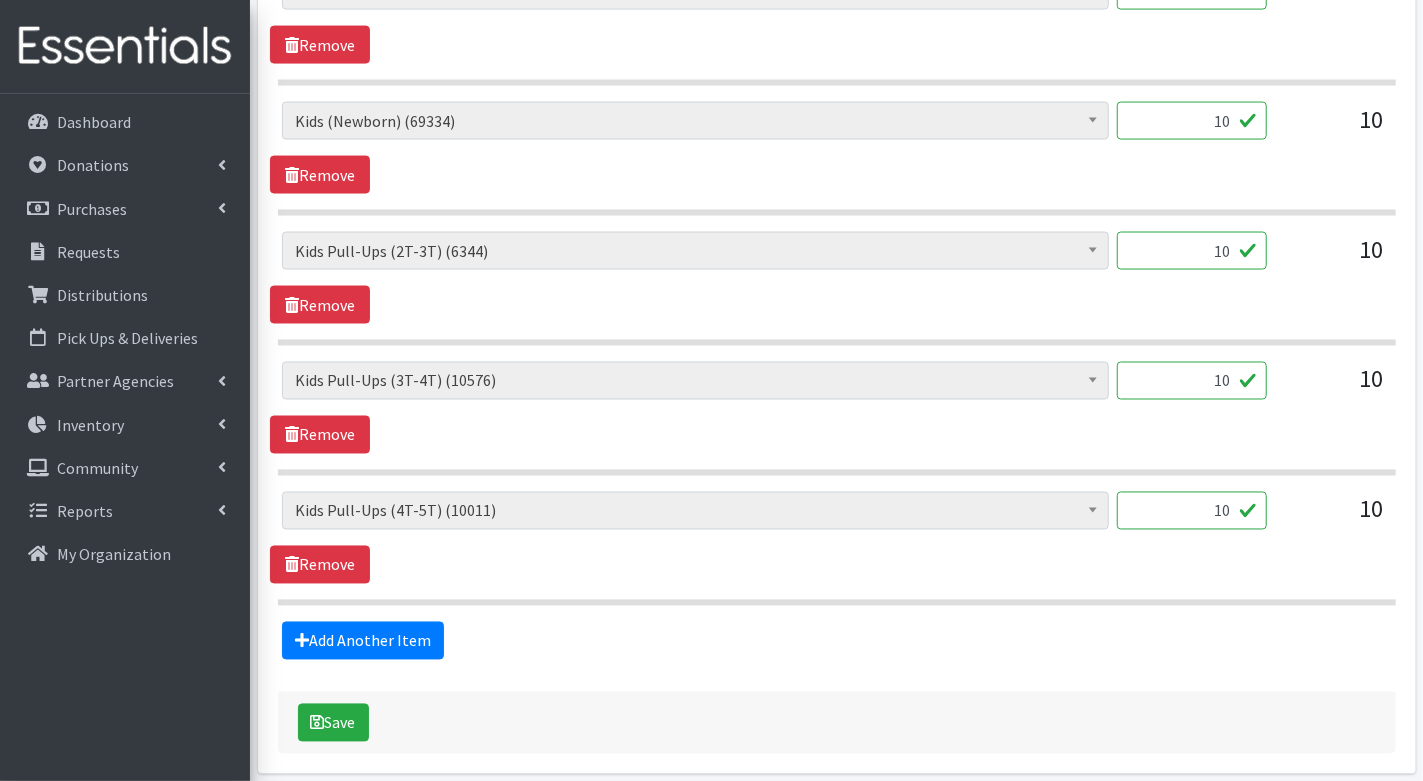 scroll, scrollTop: 1841, scrollLeft: 0, axis: vertical 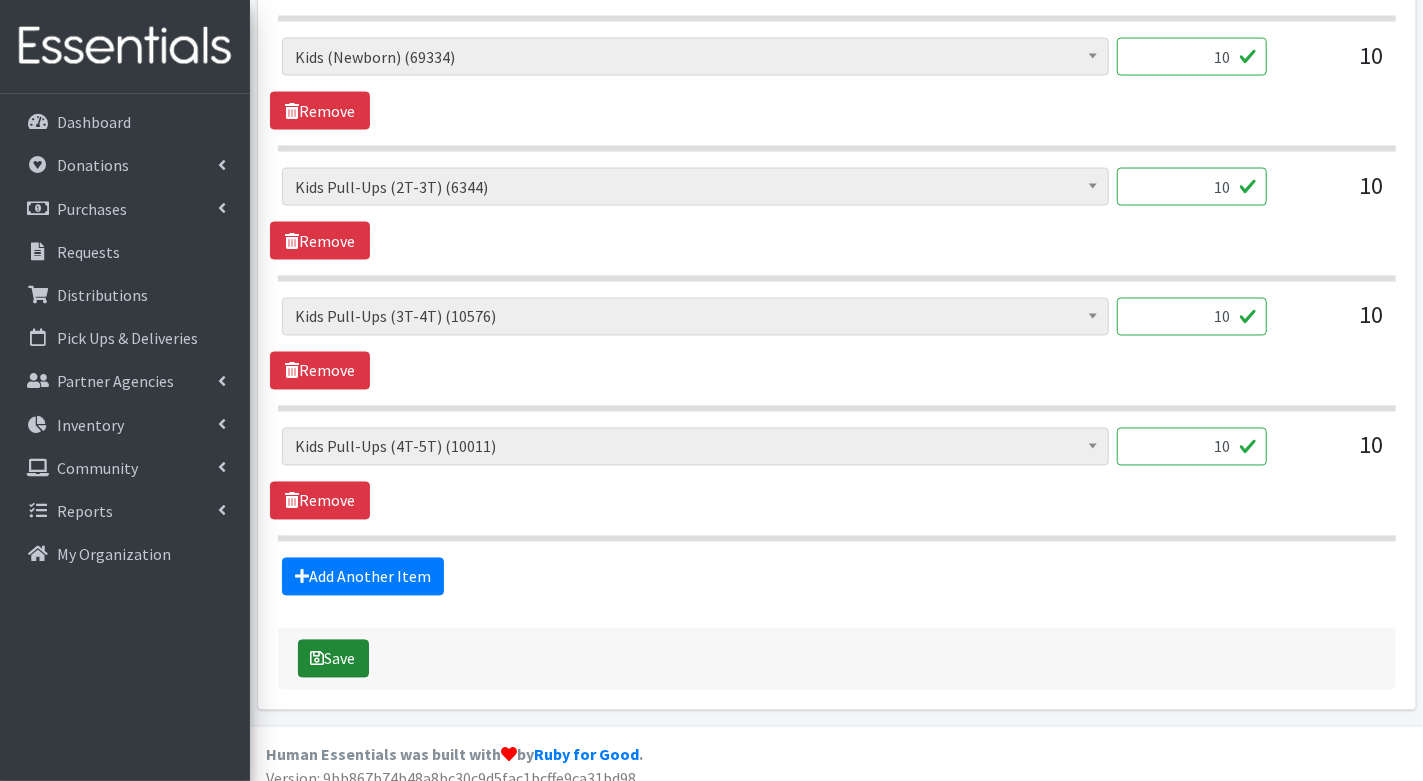 click on "Save" at bounding box center [333, 659] 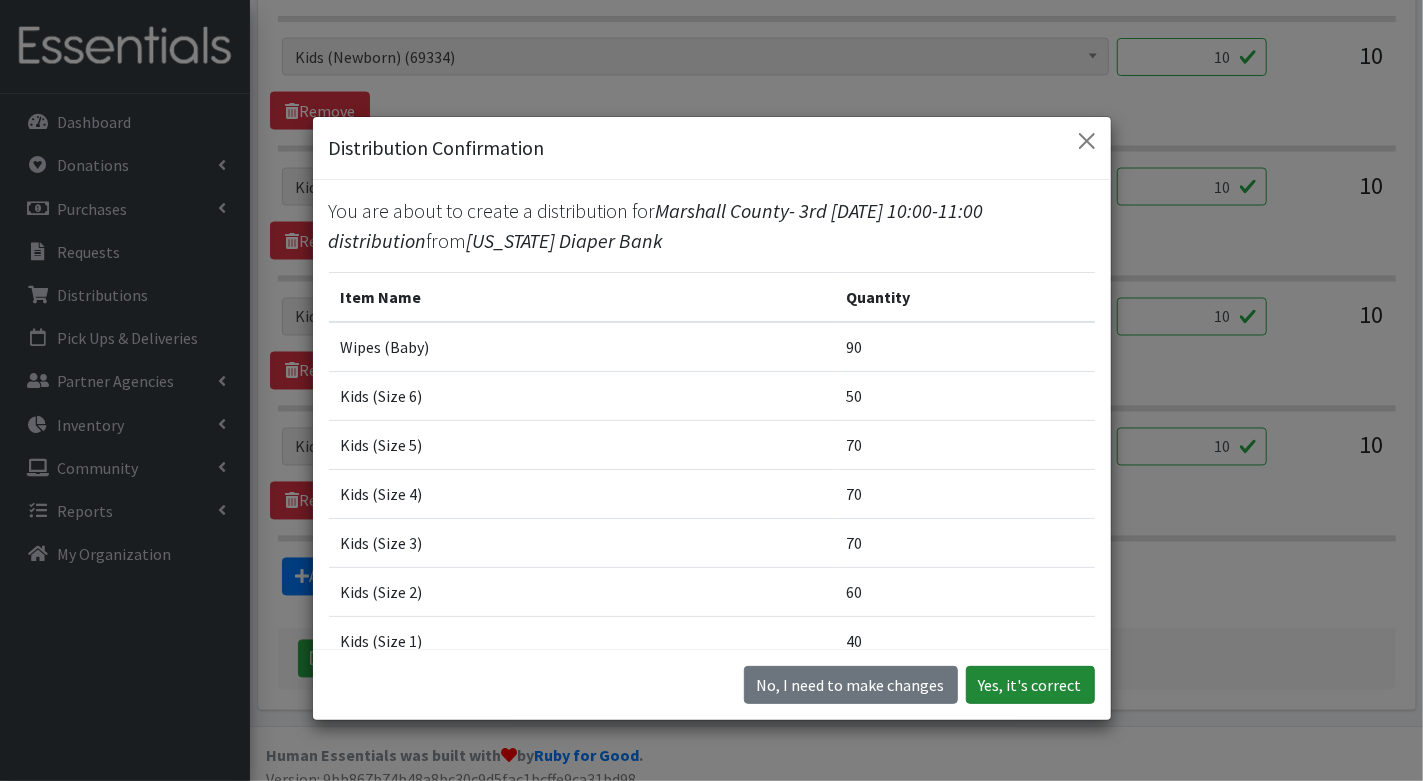 click on "Yes, it's correct" at bounding box center [1030, 685] 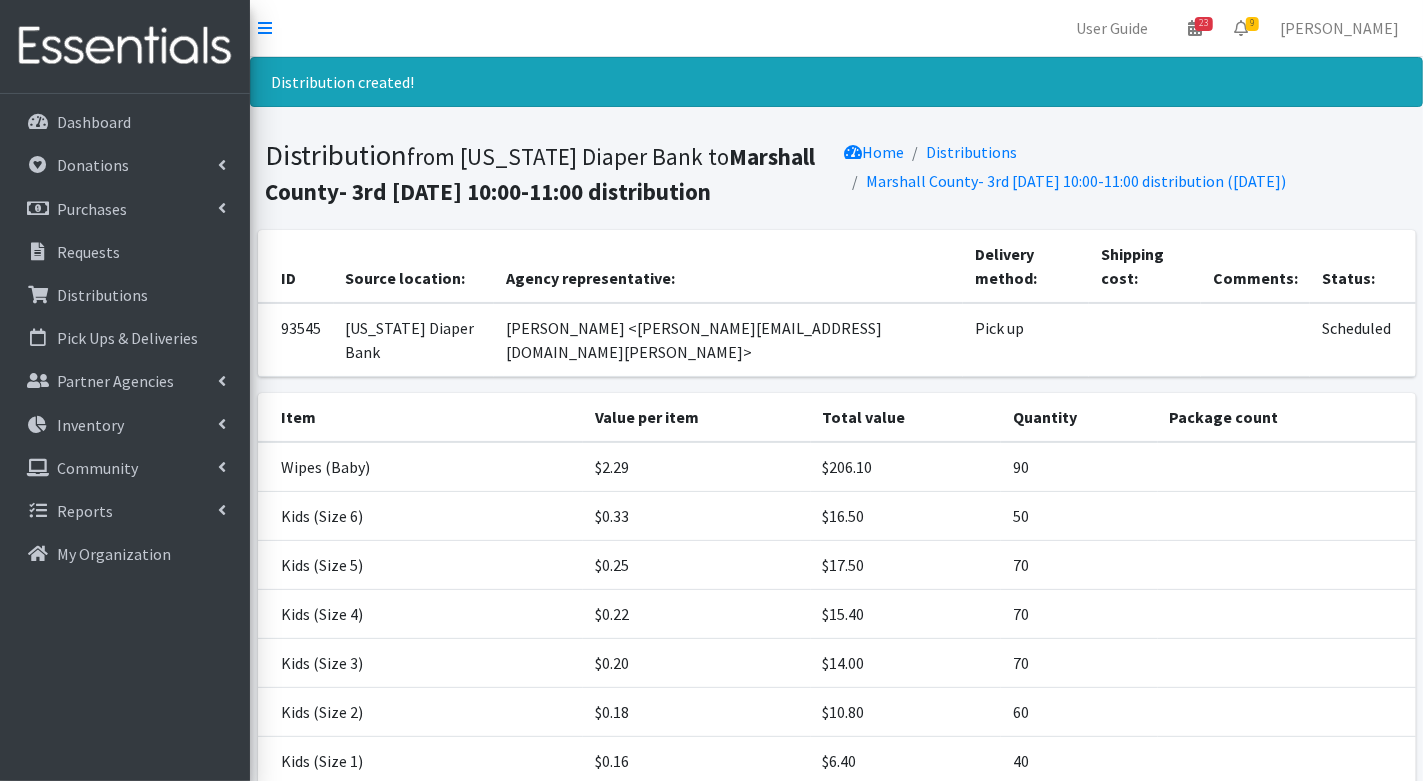 scroll, scrollTop: 346, scrollLeft: 0, axis: vertical 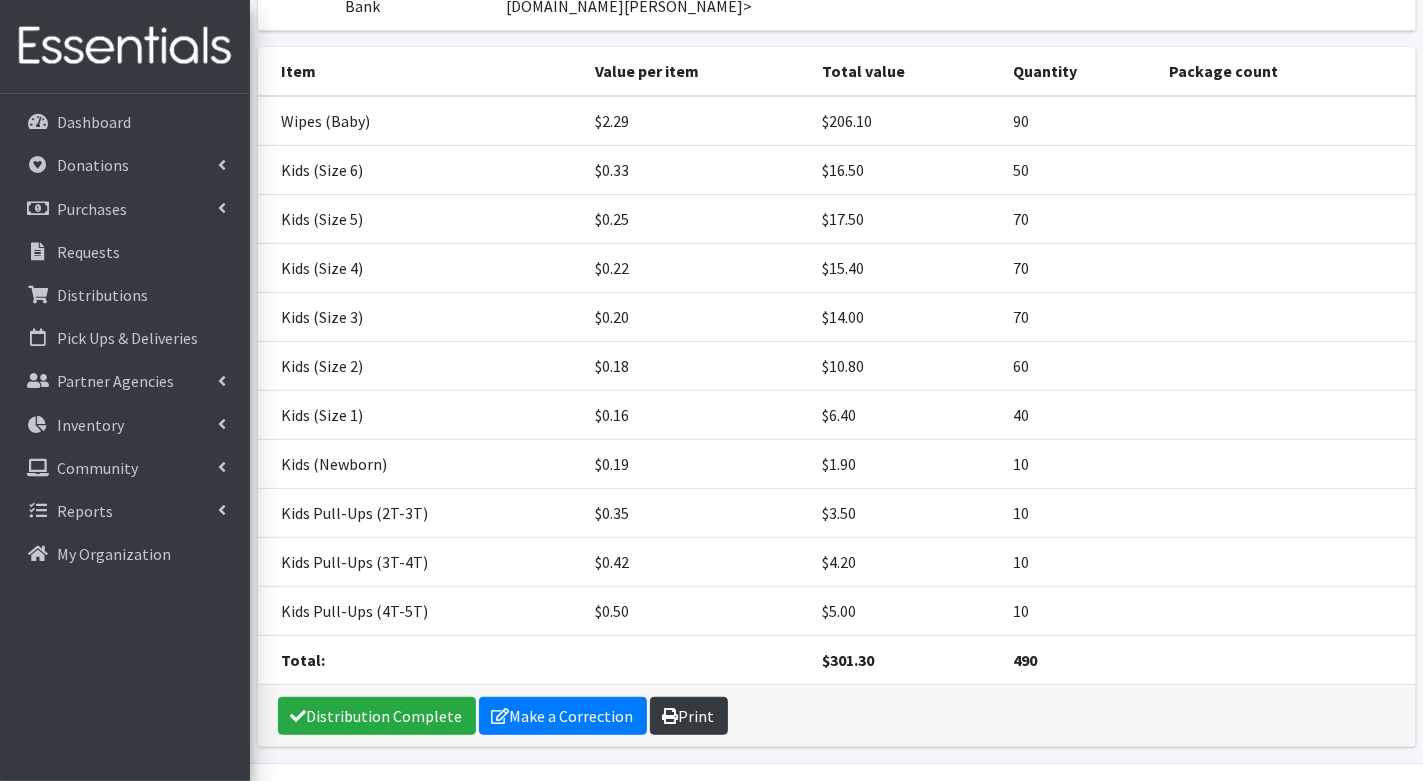 click at bounding box center [671, 716] 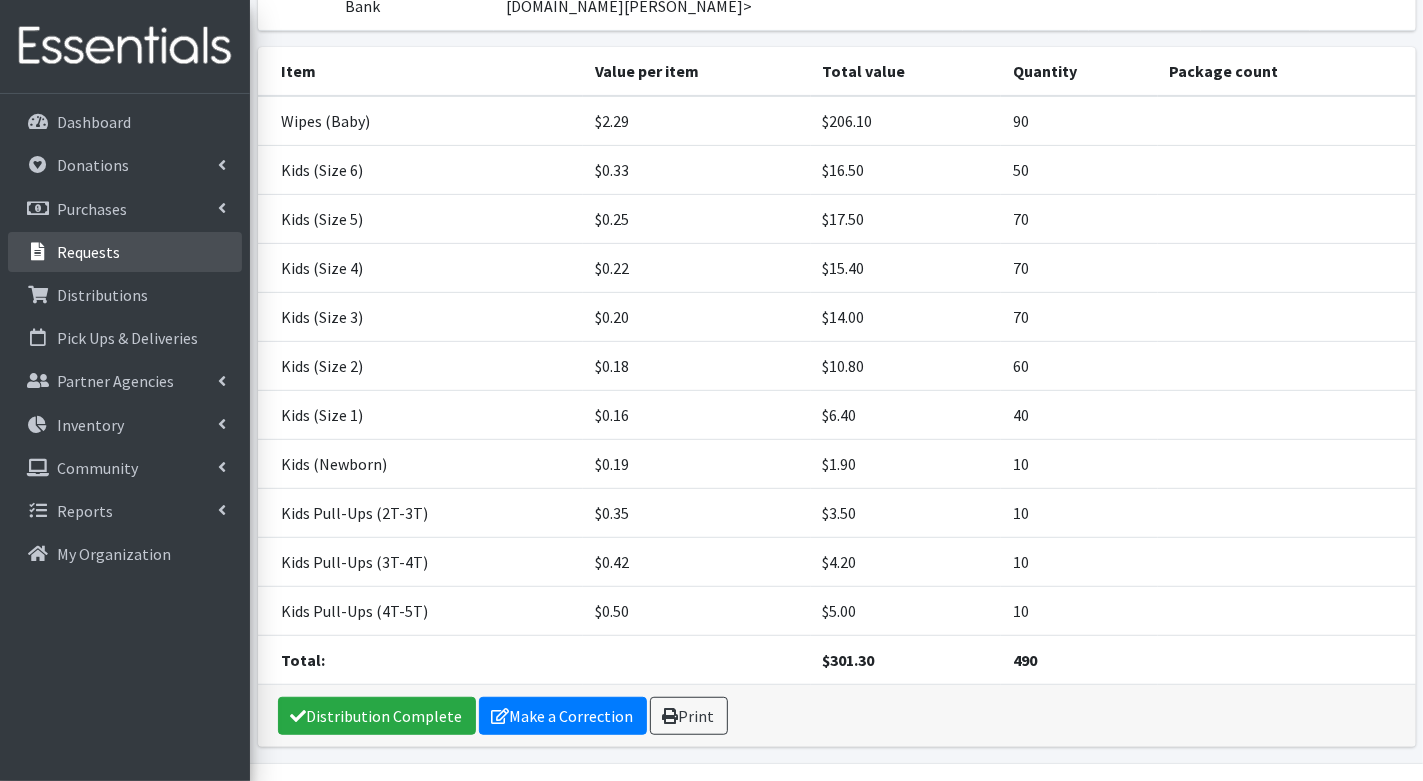 click on "Requests" at bounding box center (125, 252) 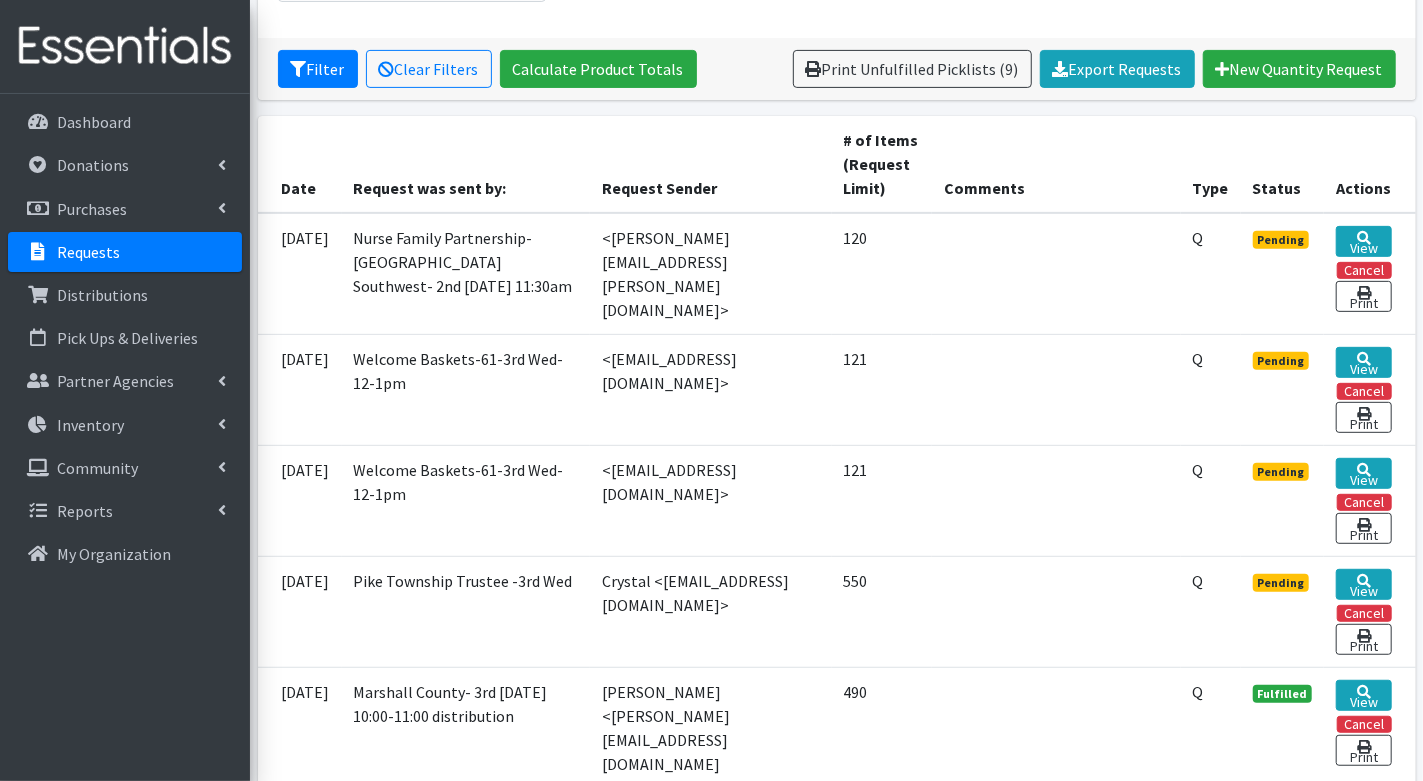 scroll, scrollTop: 360, scrollLeft: 0, axis: vertical 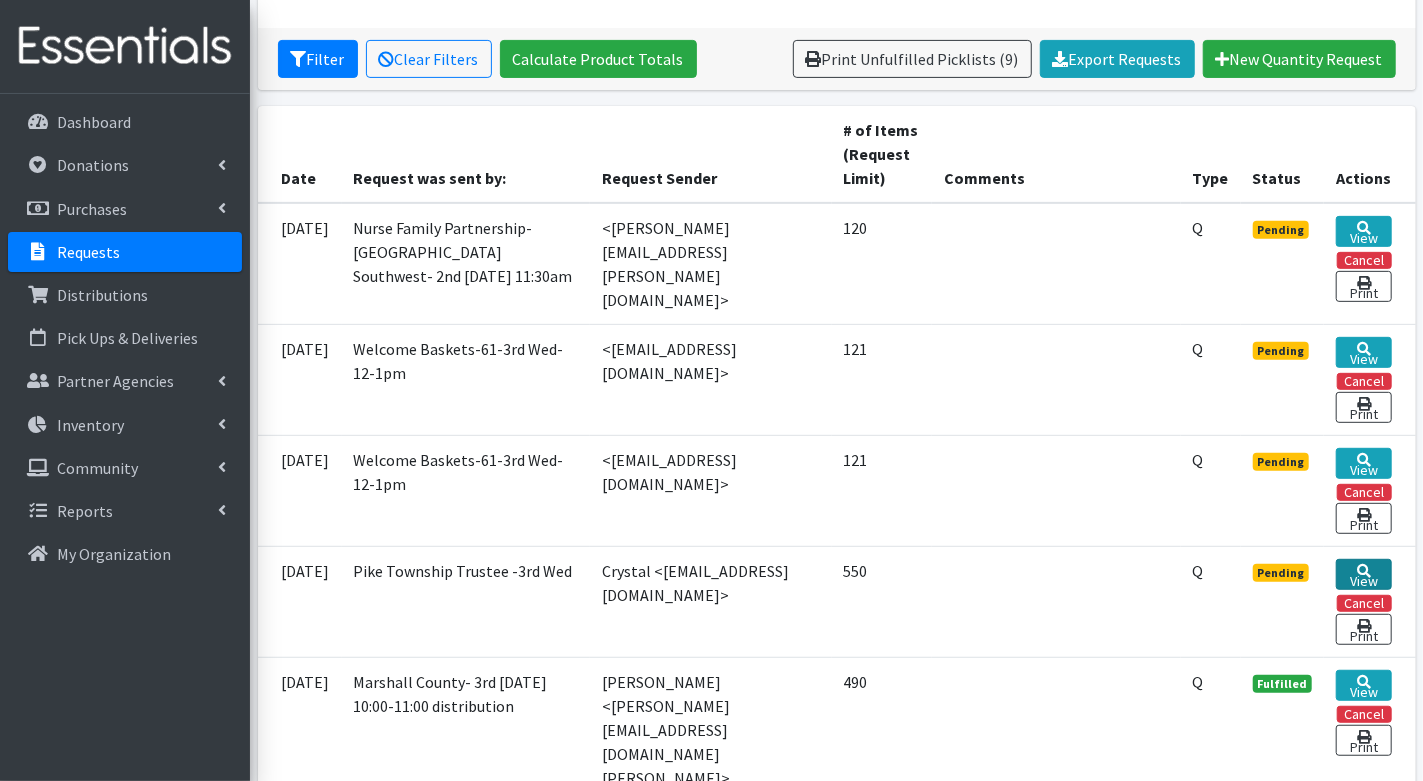 click on "View" at bounding box center (1363, 574) 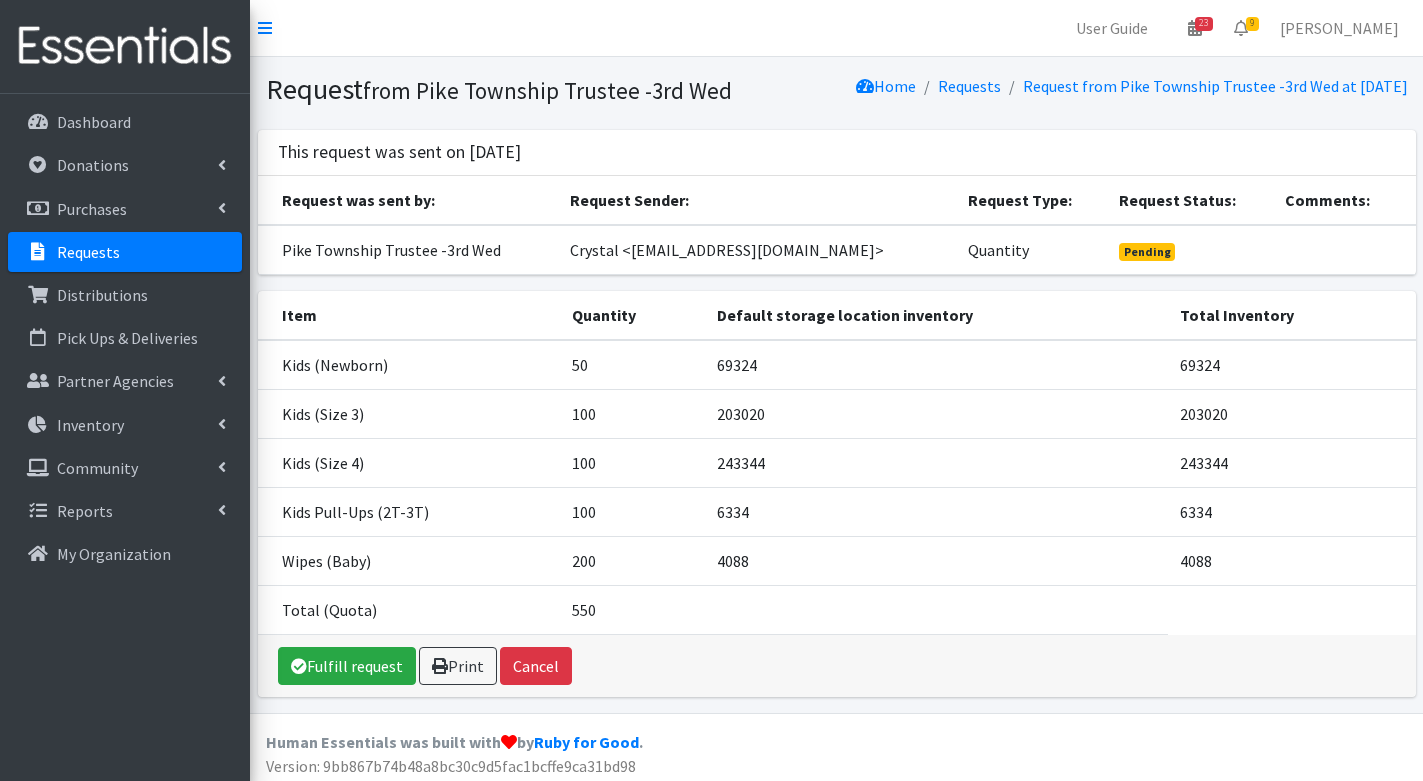 scroll, scrollTop: 0, scrollLeft: 0, axis: both 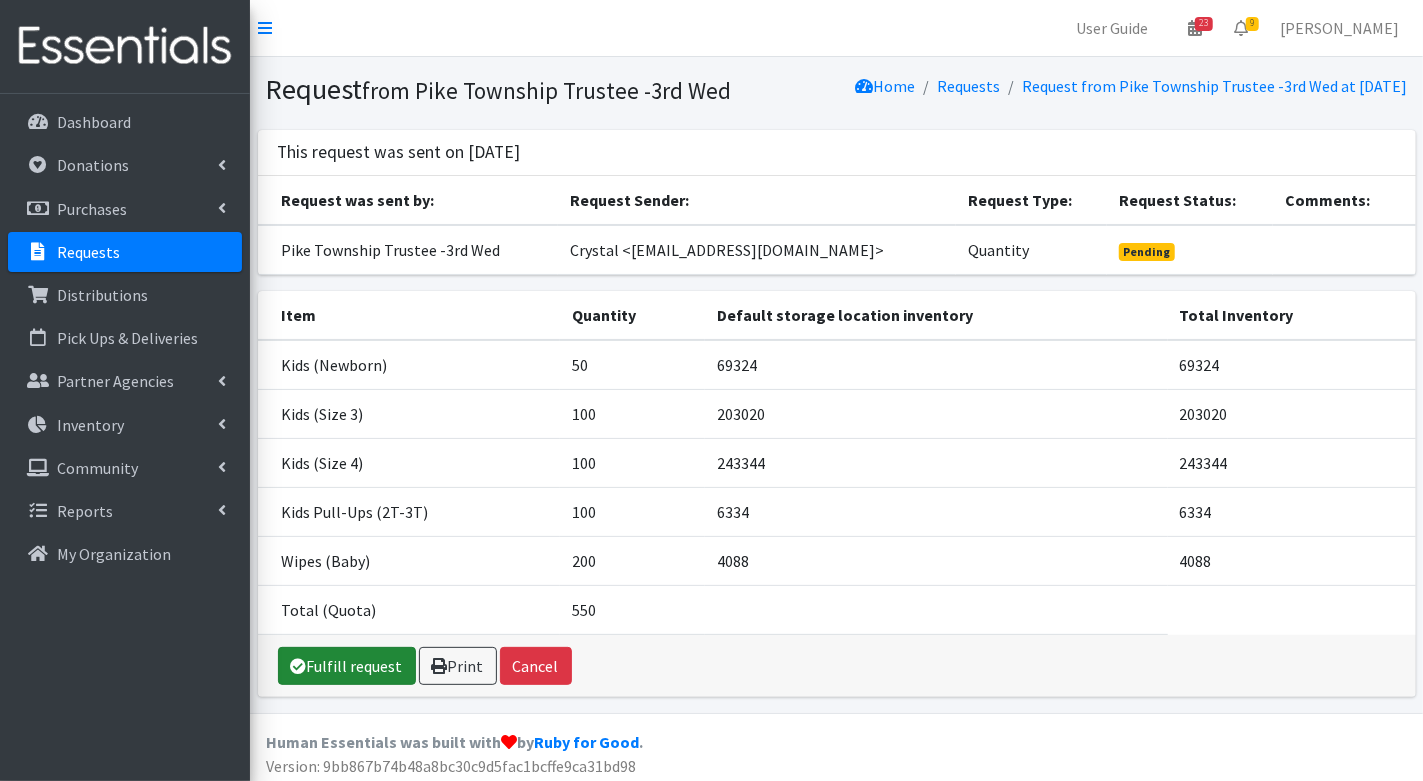 click on "Fulfill request" at bounding box center [347, 666] 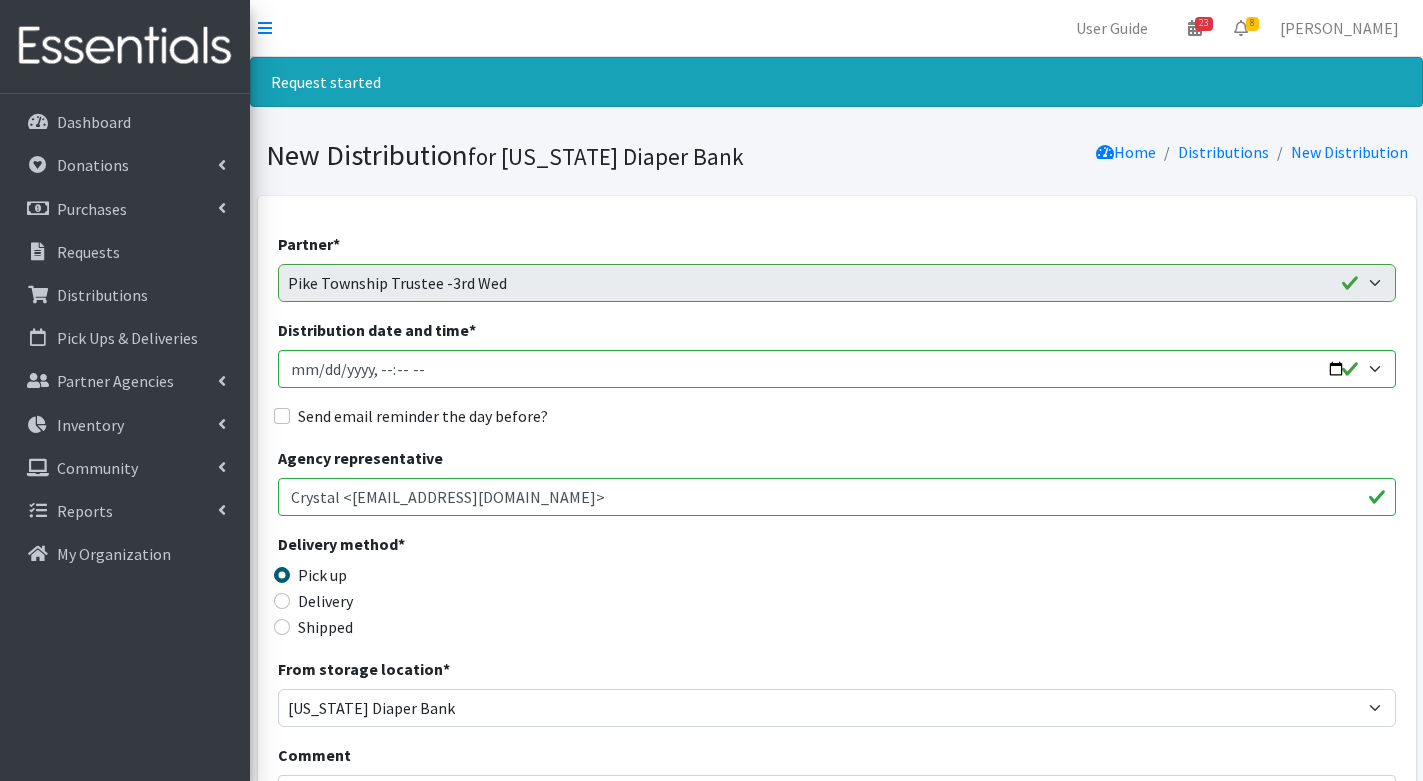 scroll, scrollTop: 0, scrollLeft: 0, axis: both 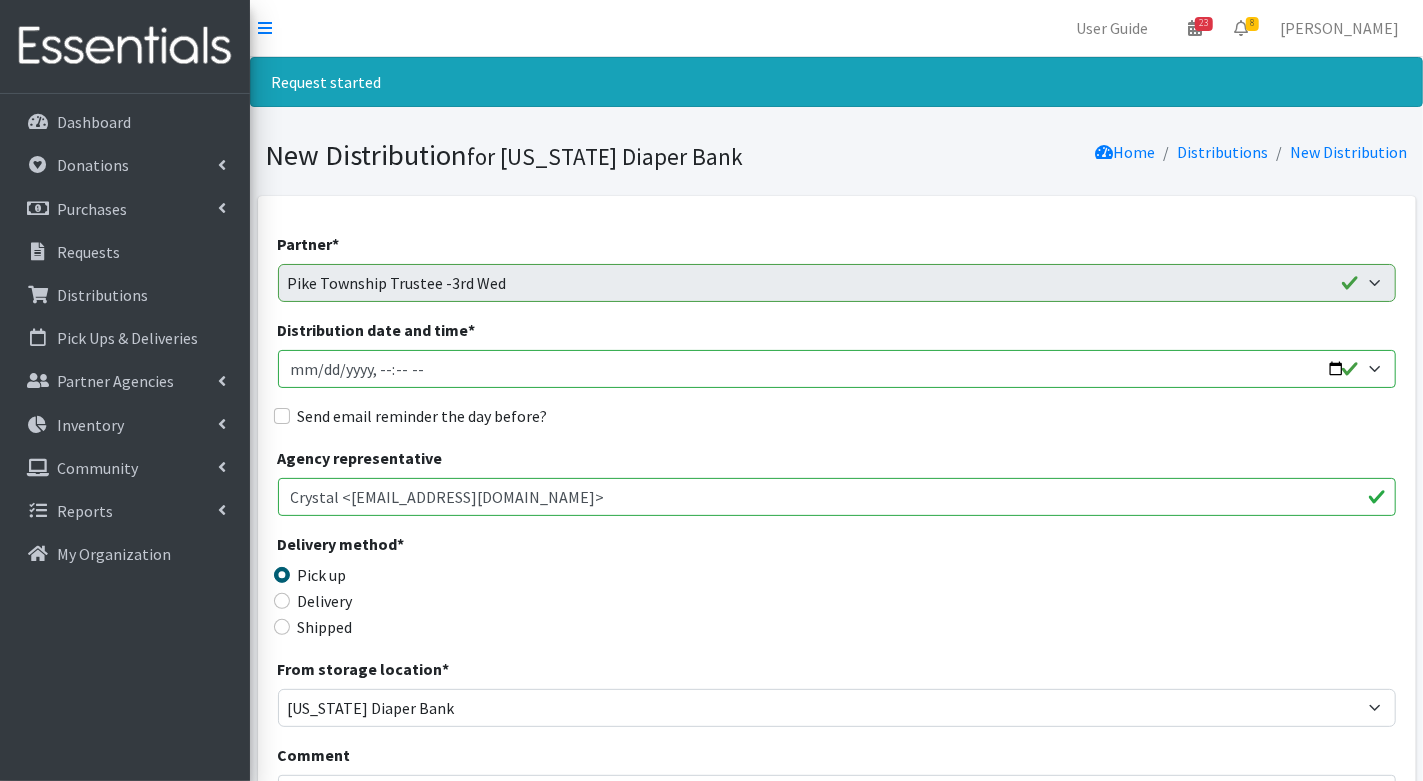 click on "Distribution date and time  *" at bounding box center (837, 369) 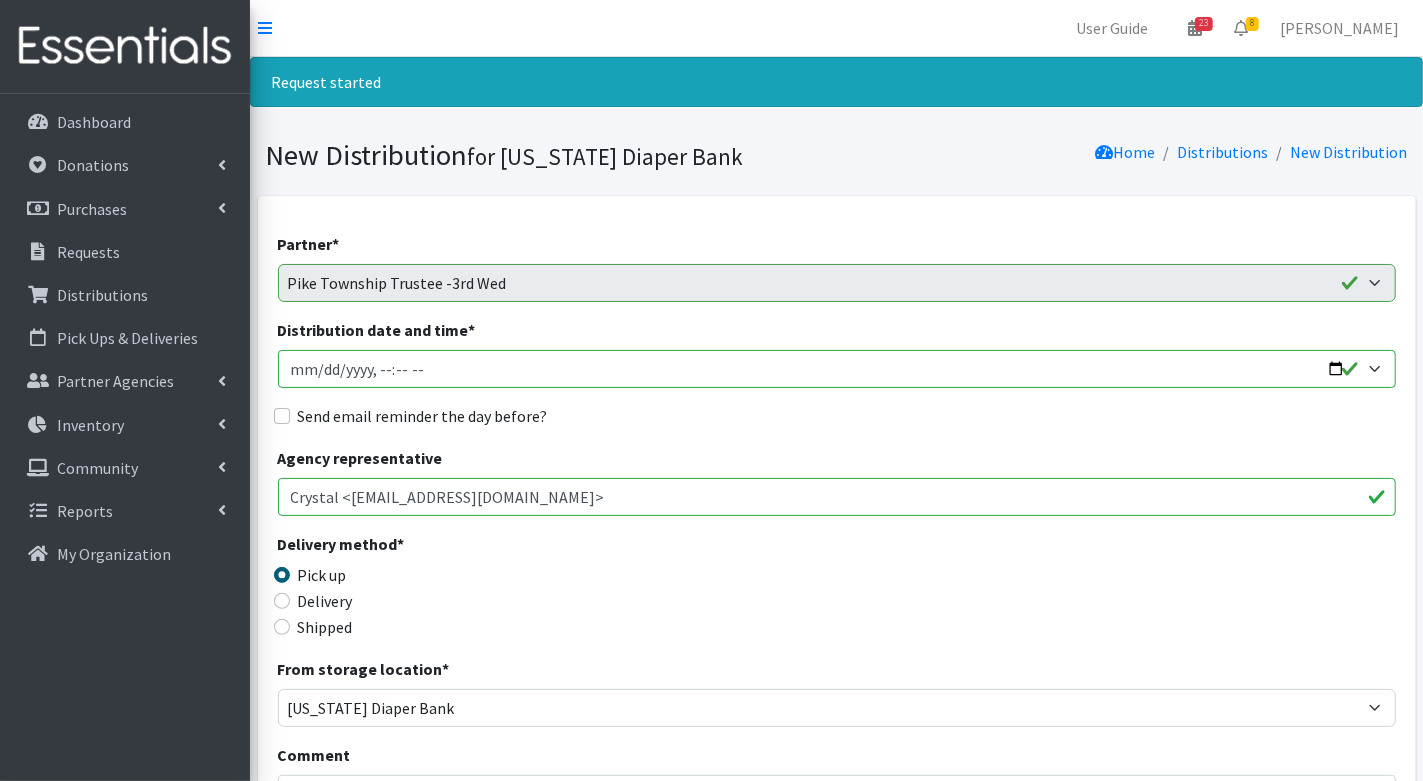 click on "Distribution date and time  *" at bounding box center [837, 369] 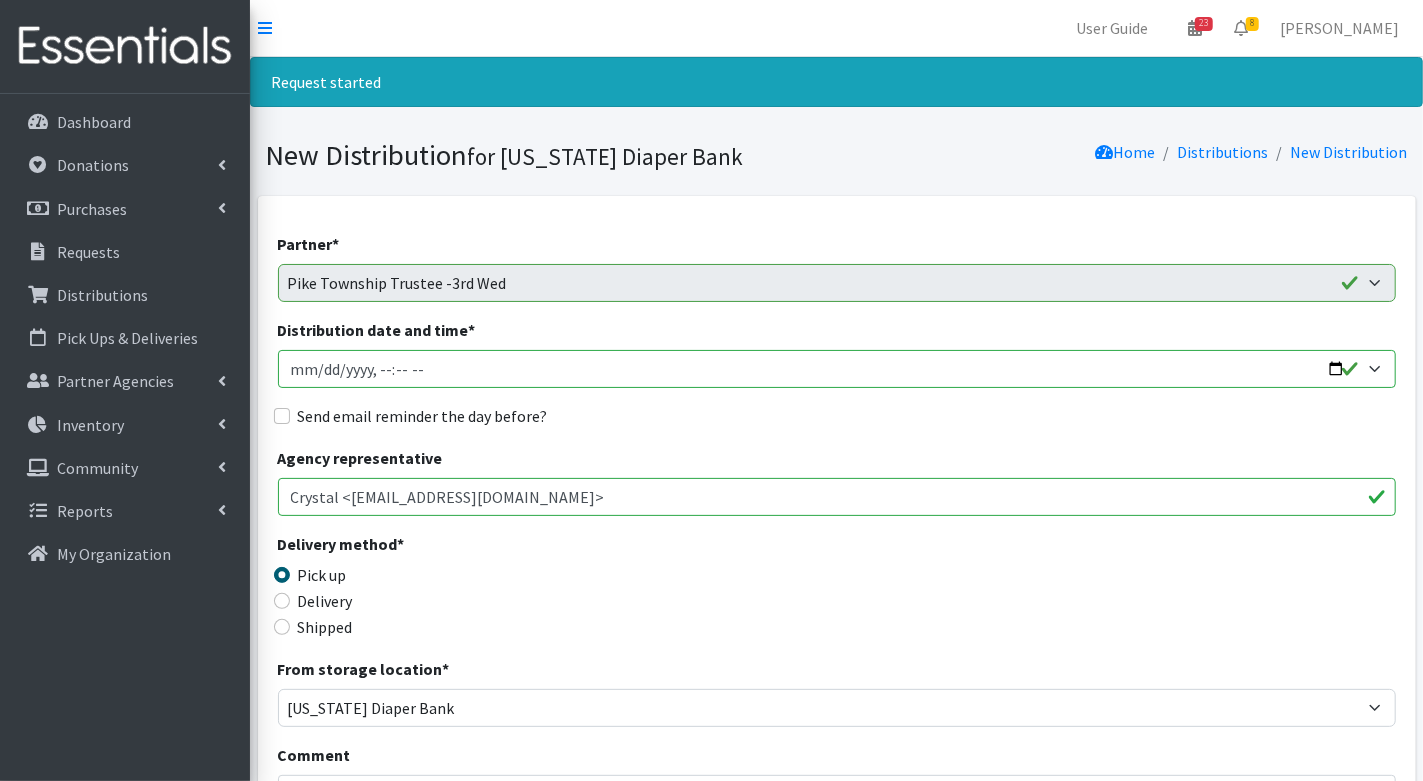 type on "2025-08-20T09:30" 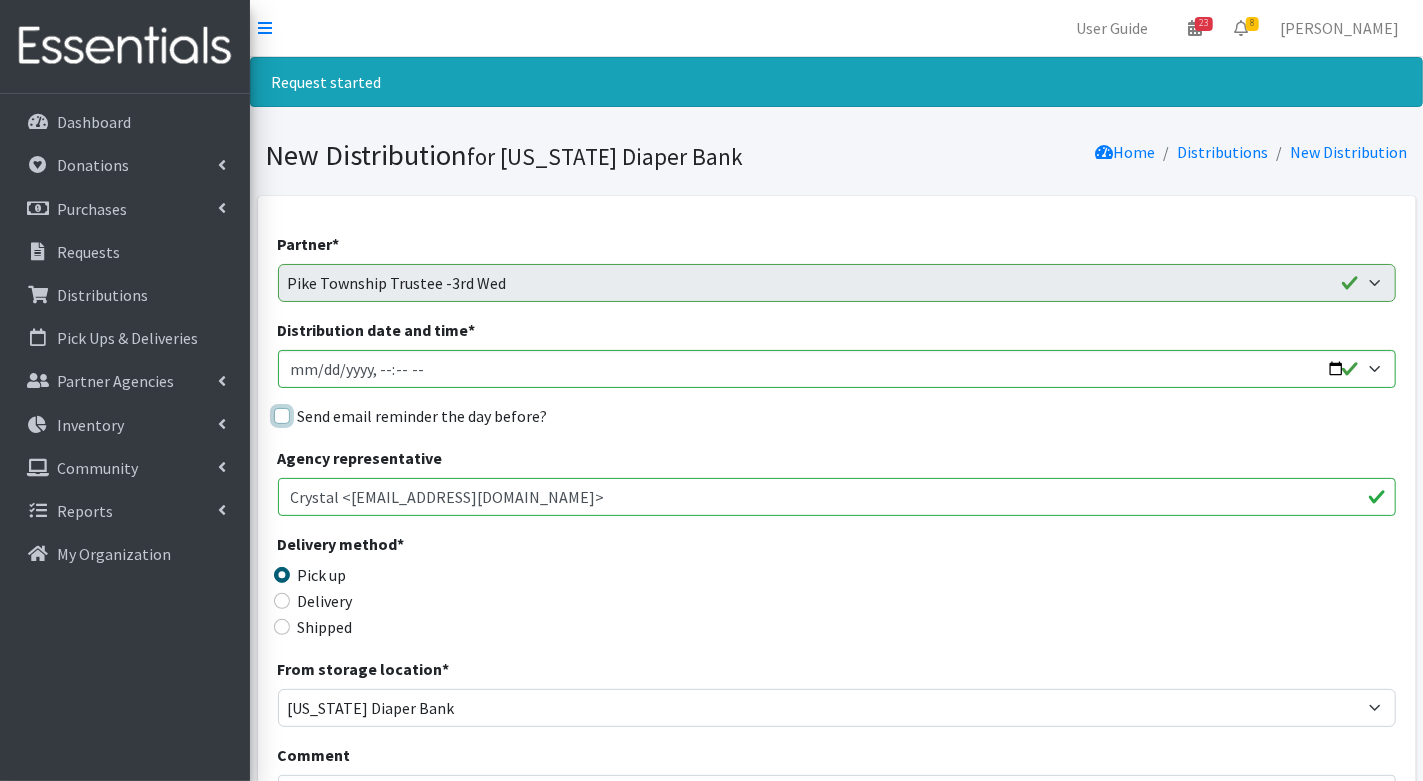 click on "Send email reminder the day before?" at bounding box center [282, 416] 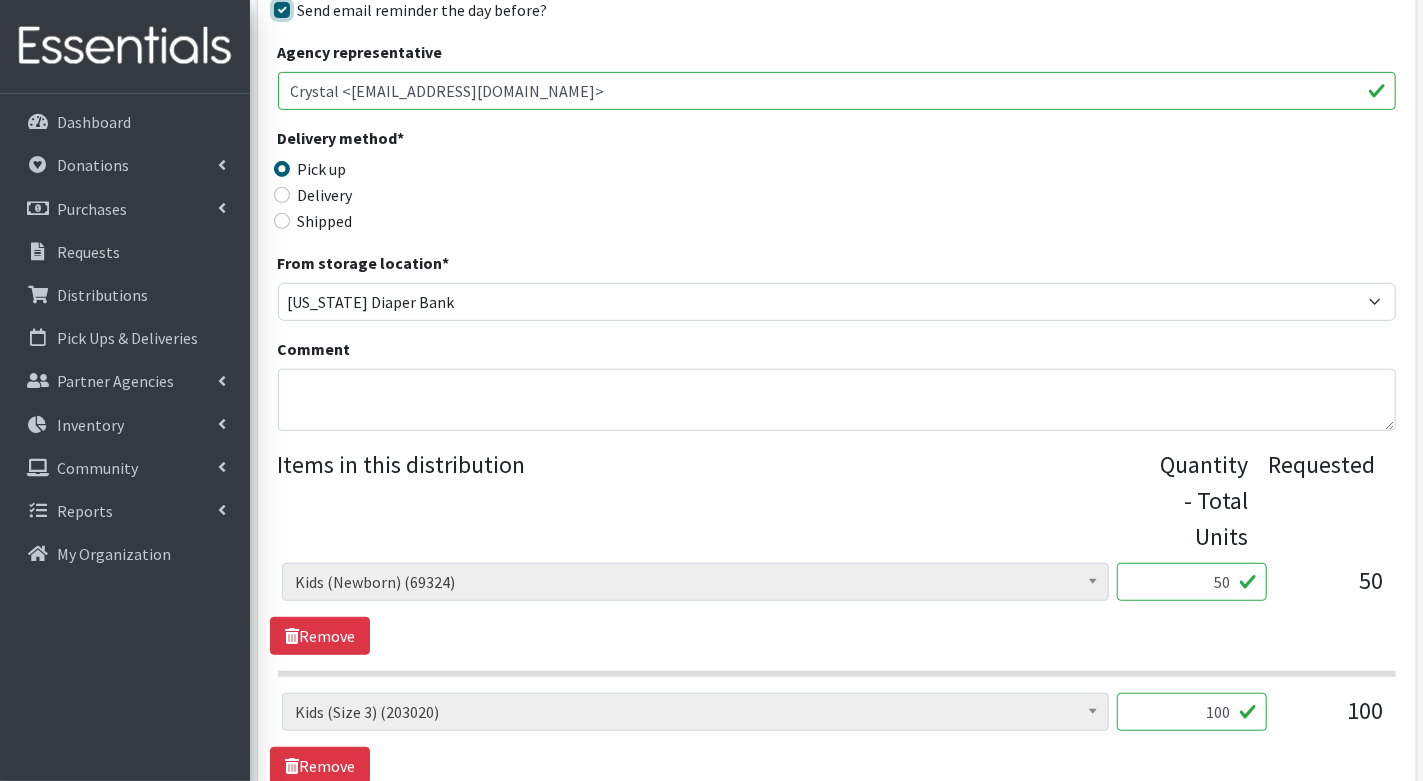 scroll, scrollTop: 425, scrollLeft: 0, axis: vertical 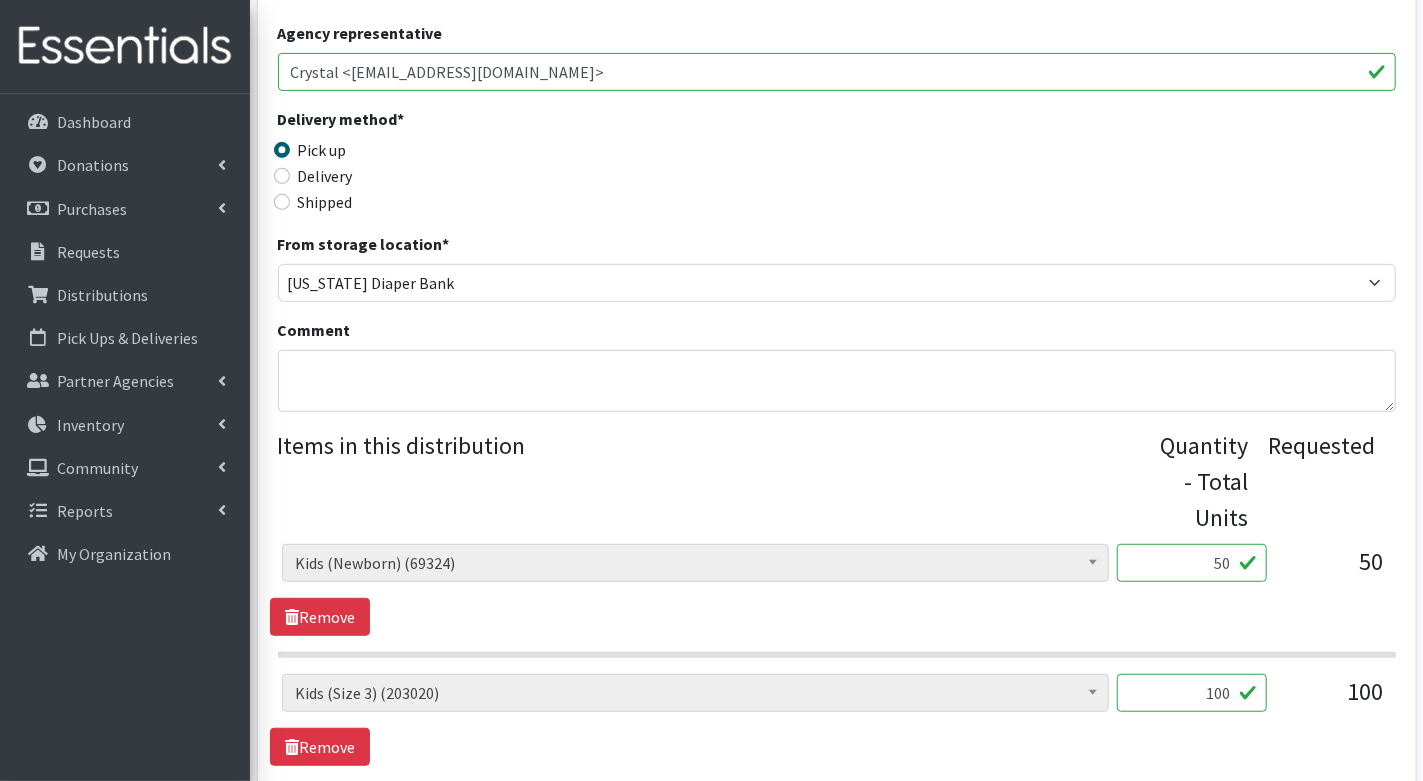 click on "50" at bounding box center (1192, 563) 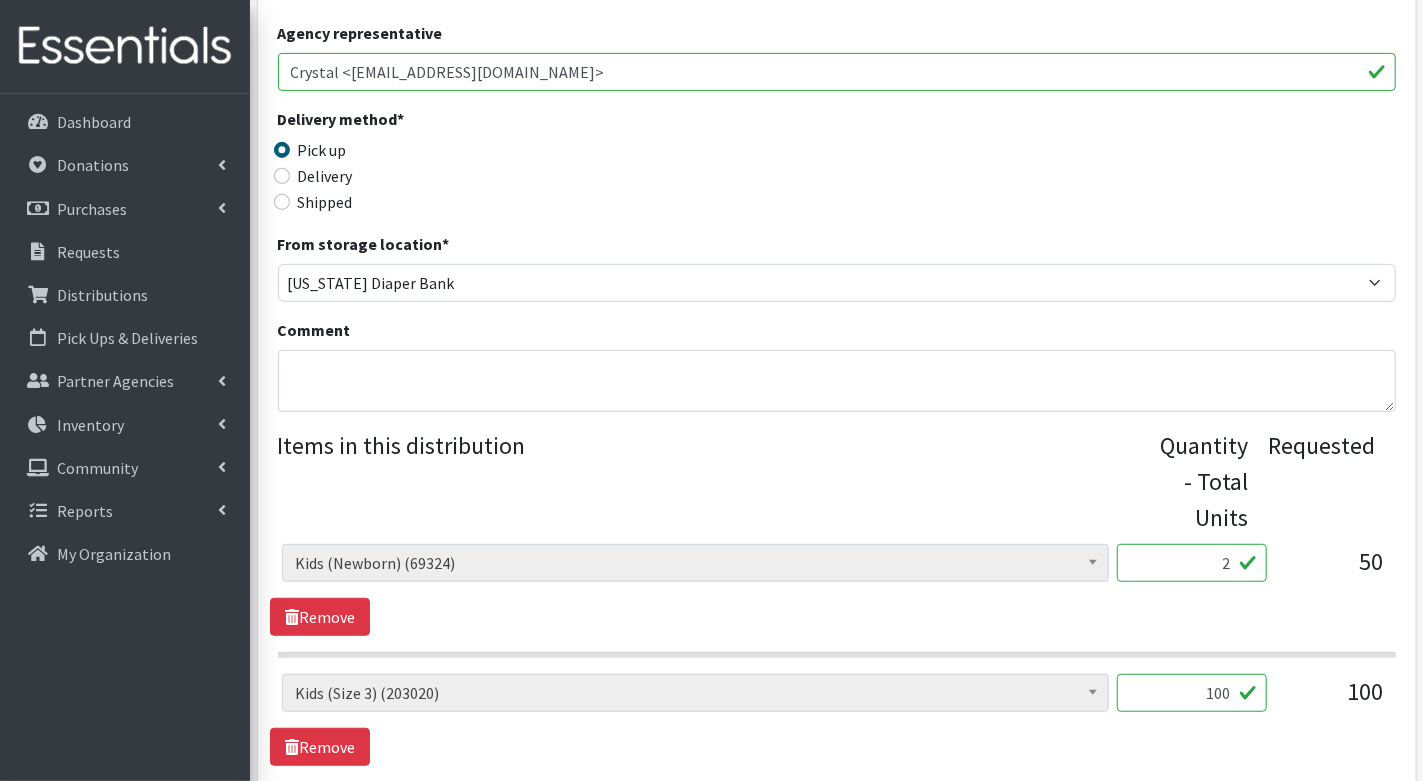 type on "2" 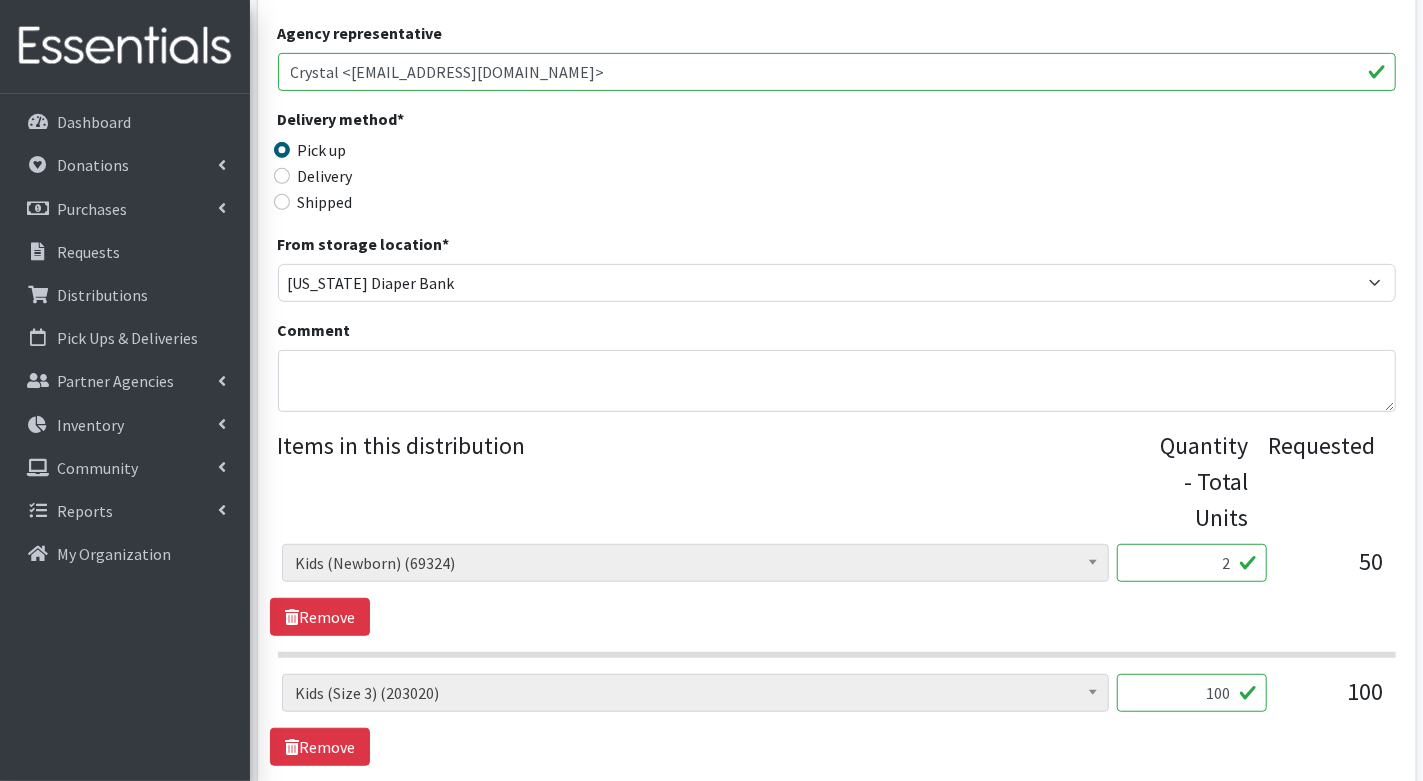 click on "Diaper Rash Cream (657)
Kids (Newborn) (69324)
Kids (Preemie) (980)
Kids (Size 1) (169543)
Kids (Size 2) (42615)
Kids (Size 3) (203020)
Kids (Size 4) (243344)
Kids (Size 5) (193189)
Kids (Size 6) (210973)
Kids (Size 7) (2360)
Kids (Size 8) (5586)
Kids Pull-Ups (2T-3T) (6334)
Kids Pull-Ups (3T-4T) (10566)
Kids Pull-Ups (4T-5T) (10001)
Pull-Ups (5T-6T) (0)
Wipes (Baby) (4088)
Kids (Newborn) (69324)
2
50
Remove
Diaper Rash Cream (657)
Kids (Newborn) (69324)
Kids (Preemie) (980)
Kids (Size 1) (169543)
Kids (Size 2) (42615)
Kids (Size 3) (203020)
Kids (Size 4) (243344)" at bounding box center (837, 861) 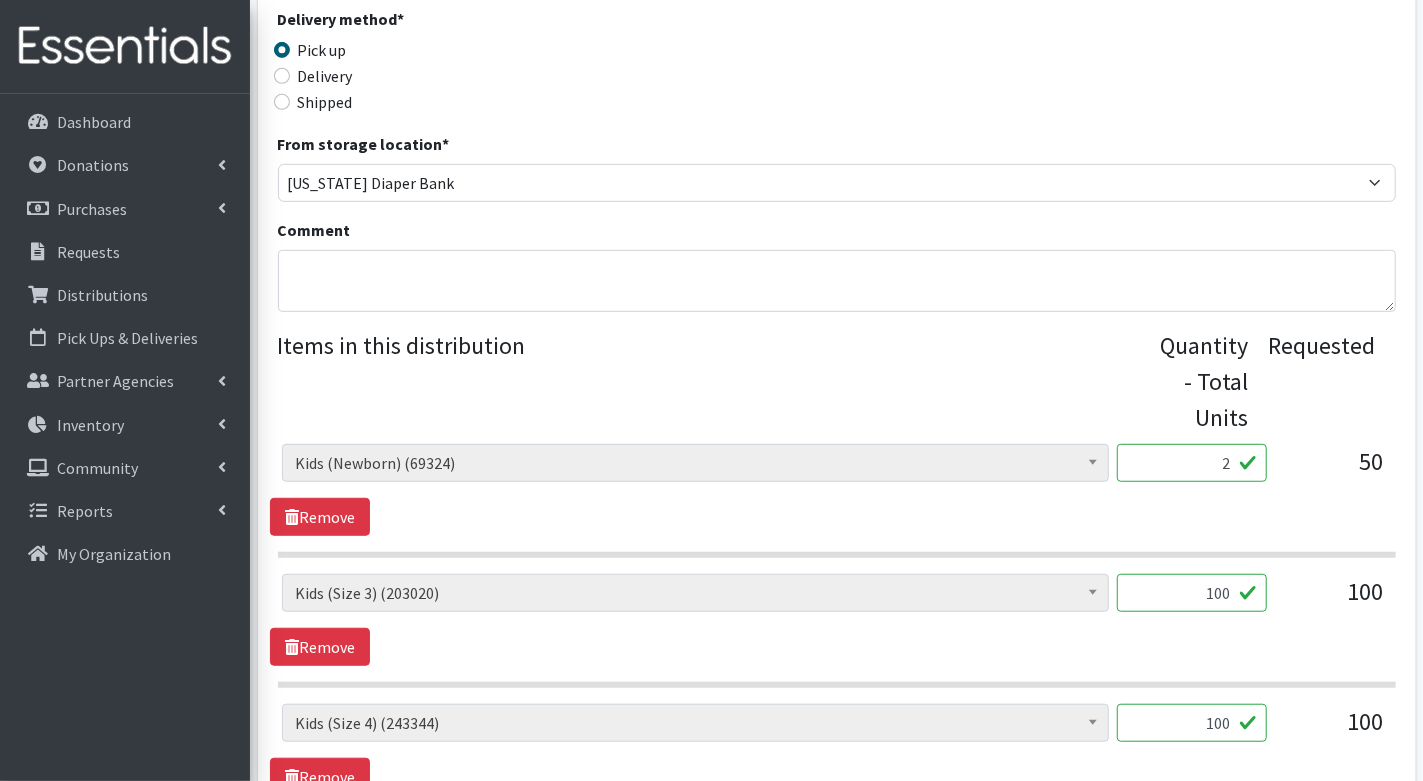 scroll, scrollTop: 545, scrollLeft: 0, axis: vertical 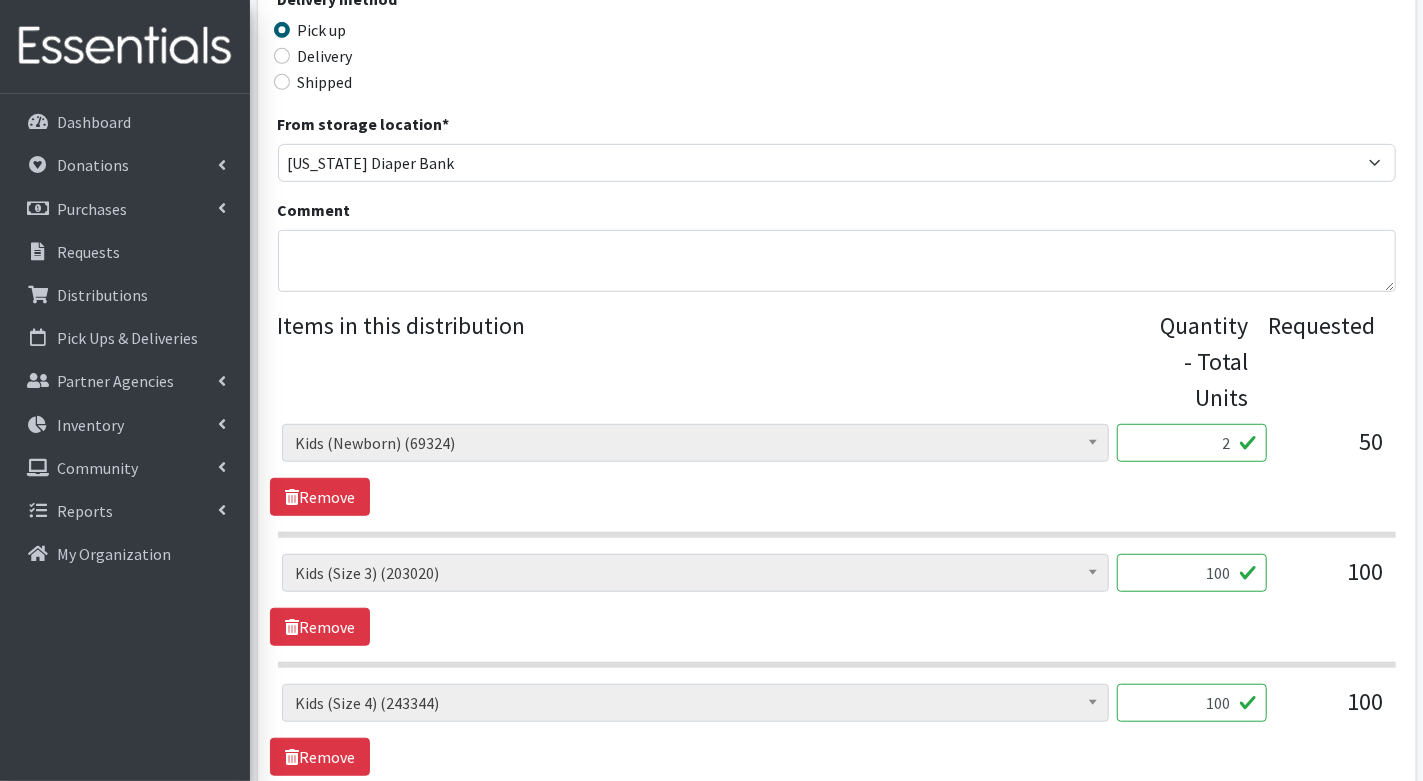 click on "100" at bounding box center (1192, 573) 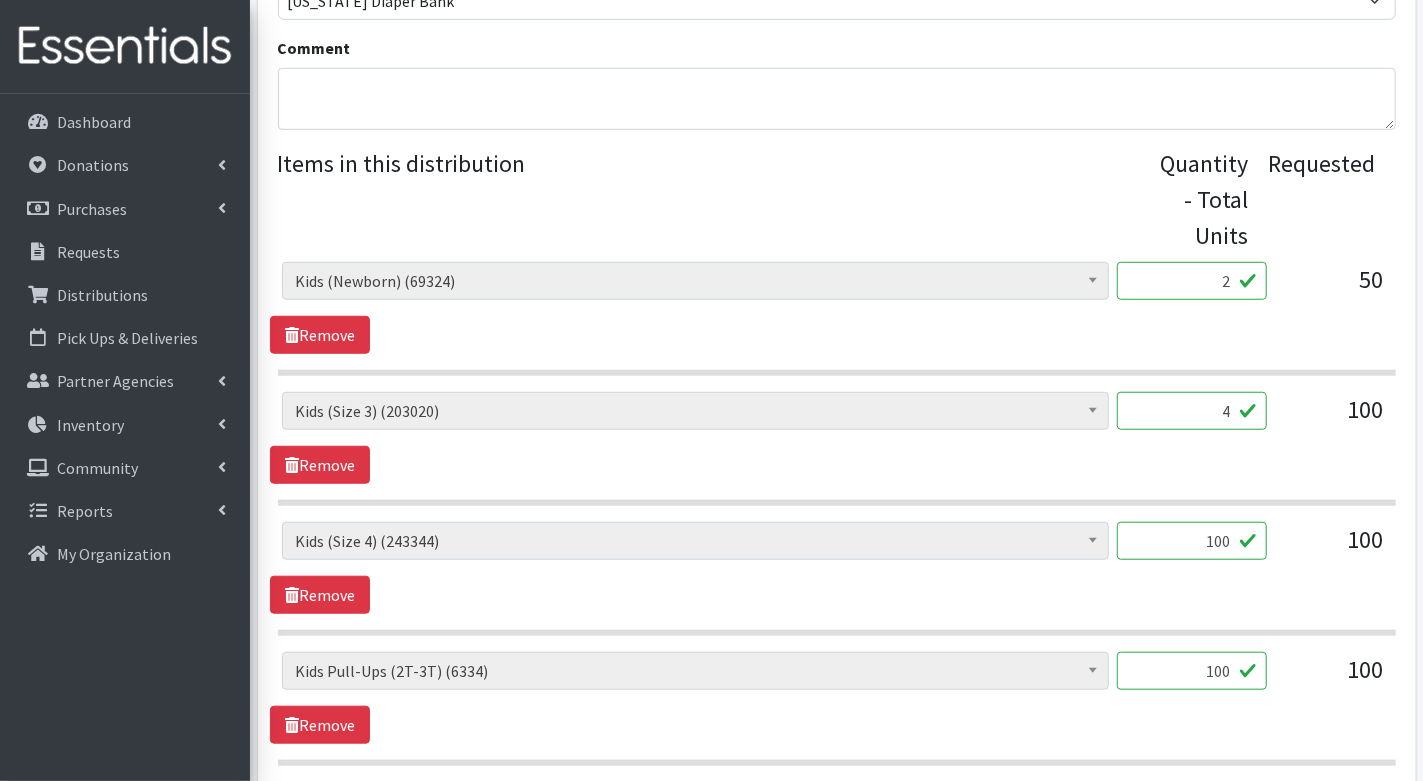 scroll, scrollTop: 756, scrollLeft: 0, axis: vertical 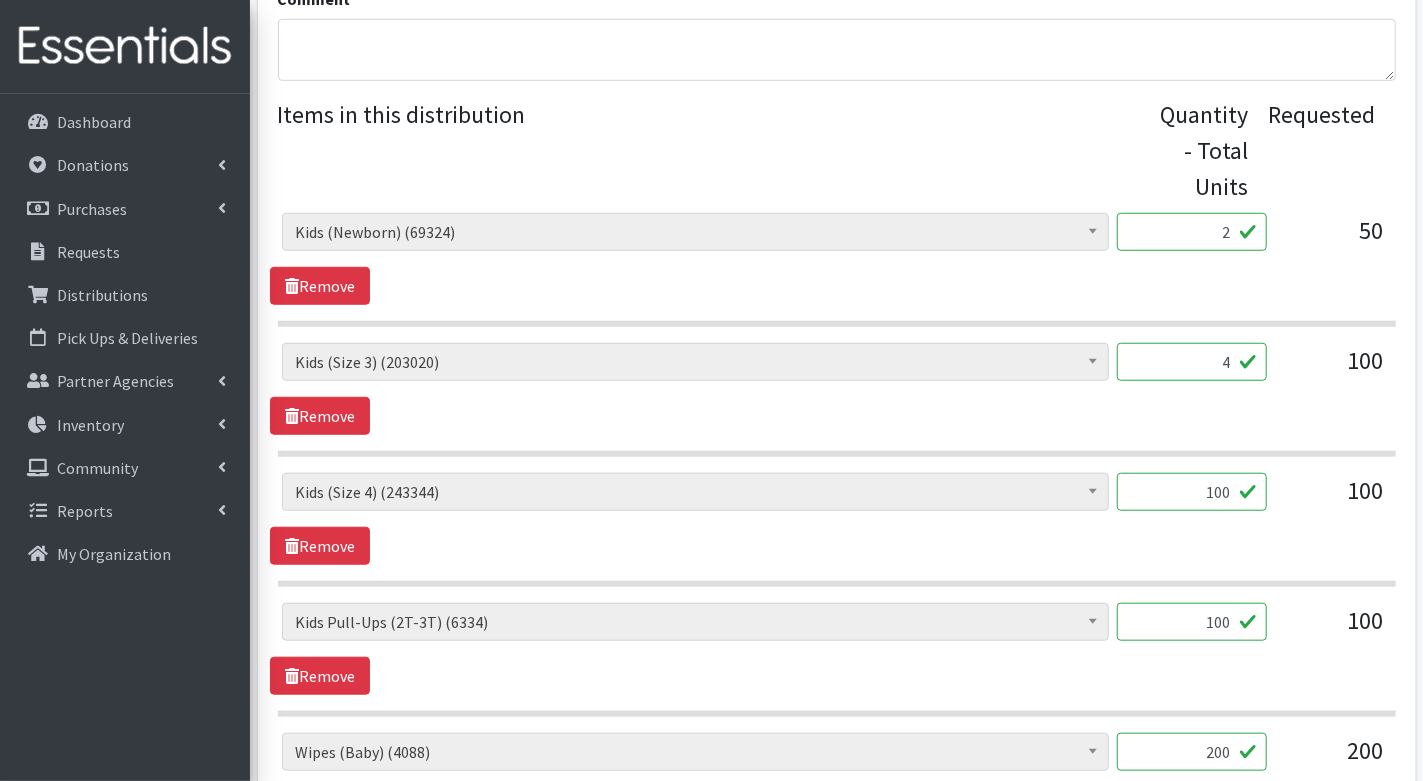 type on "4" 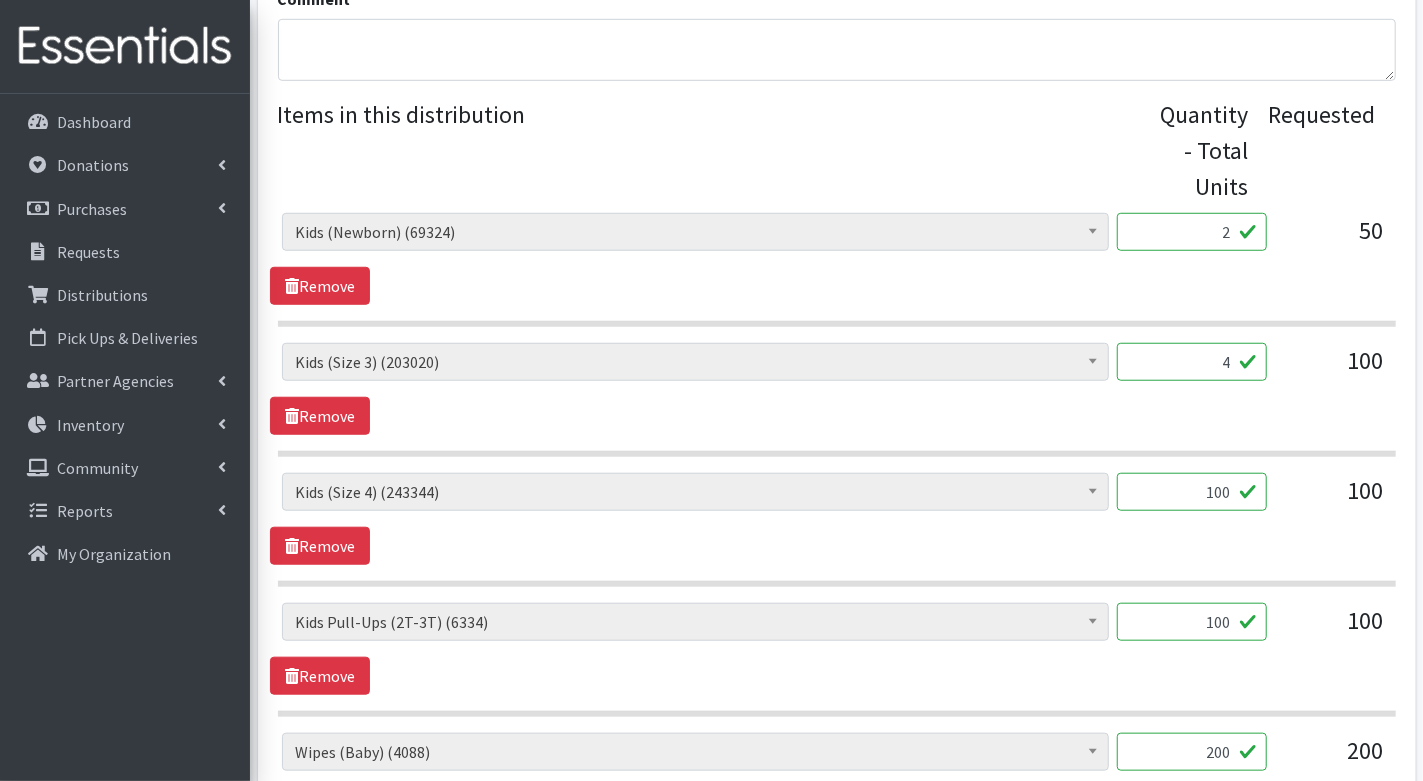 click on "100" at bounding box center (1192, 492) 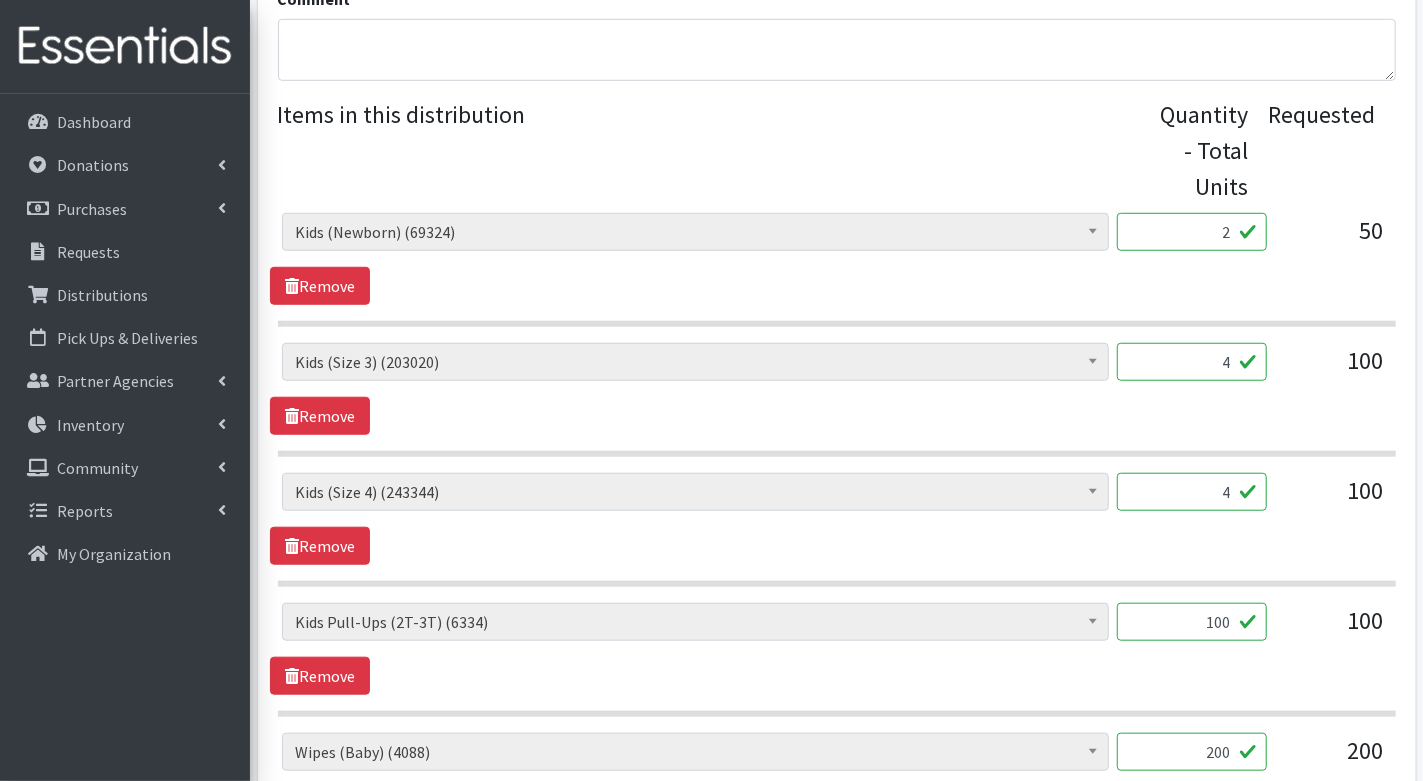 type on "4" 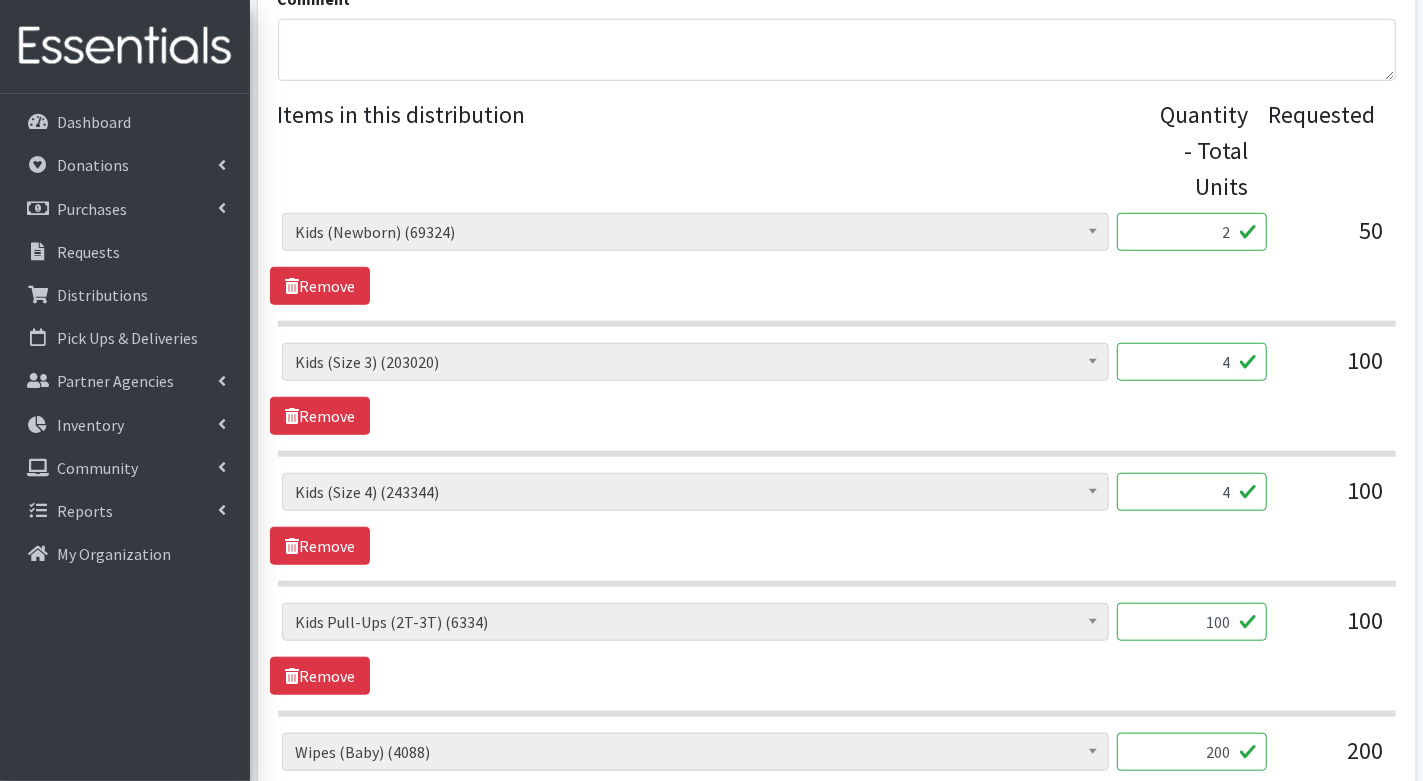 click on "100" at bounding box center [1192, 622] 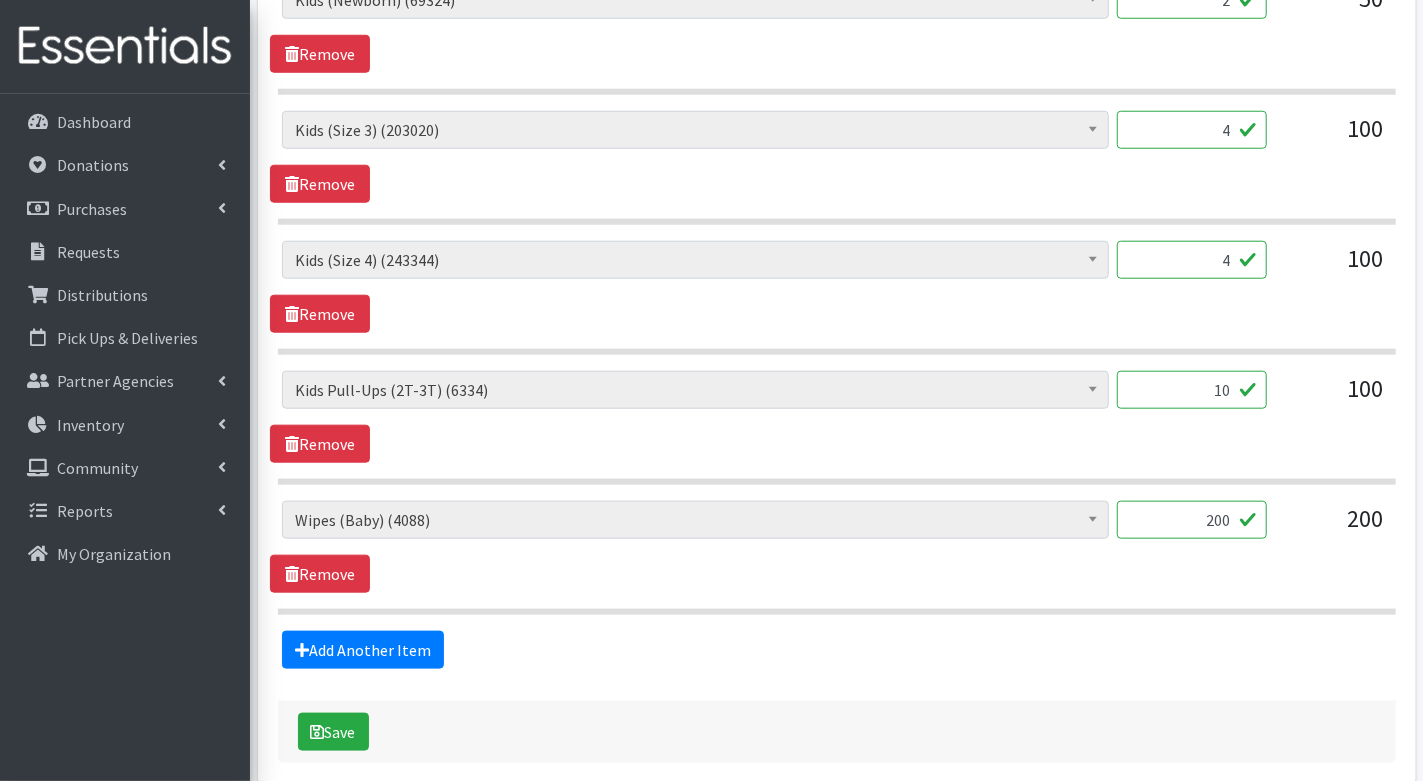 scroll, scrollTop: 991, scrollLeft: 0, axis: vertical 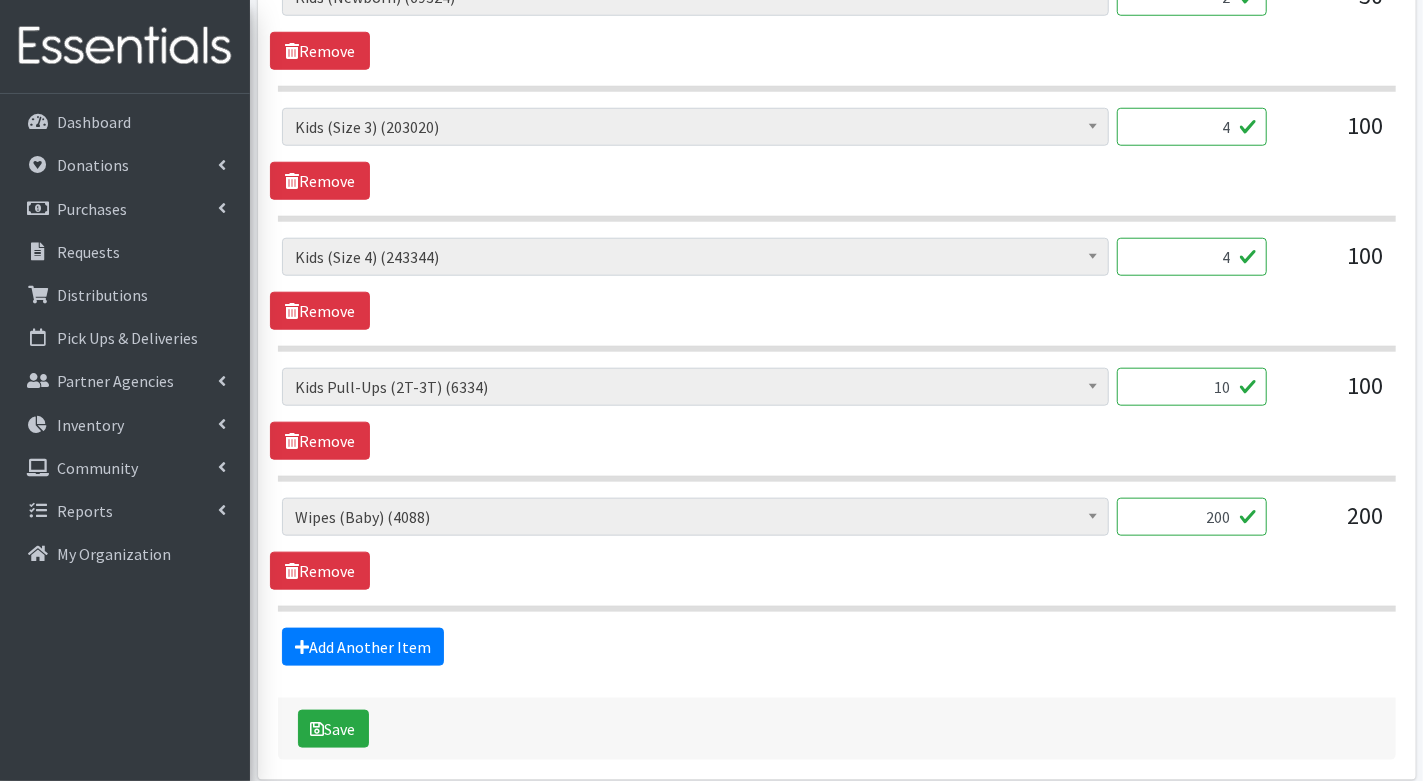 type on "10" 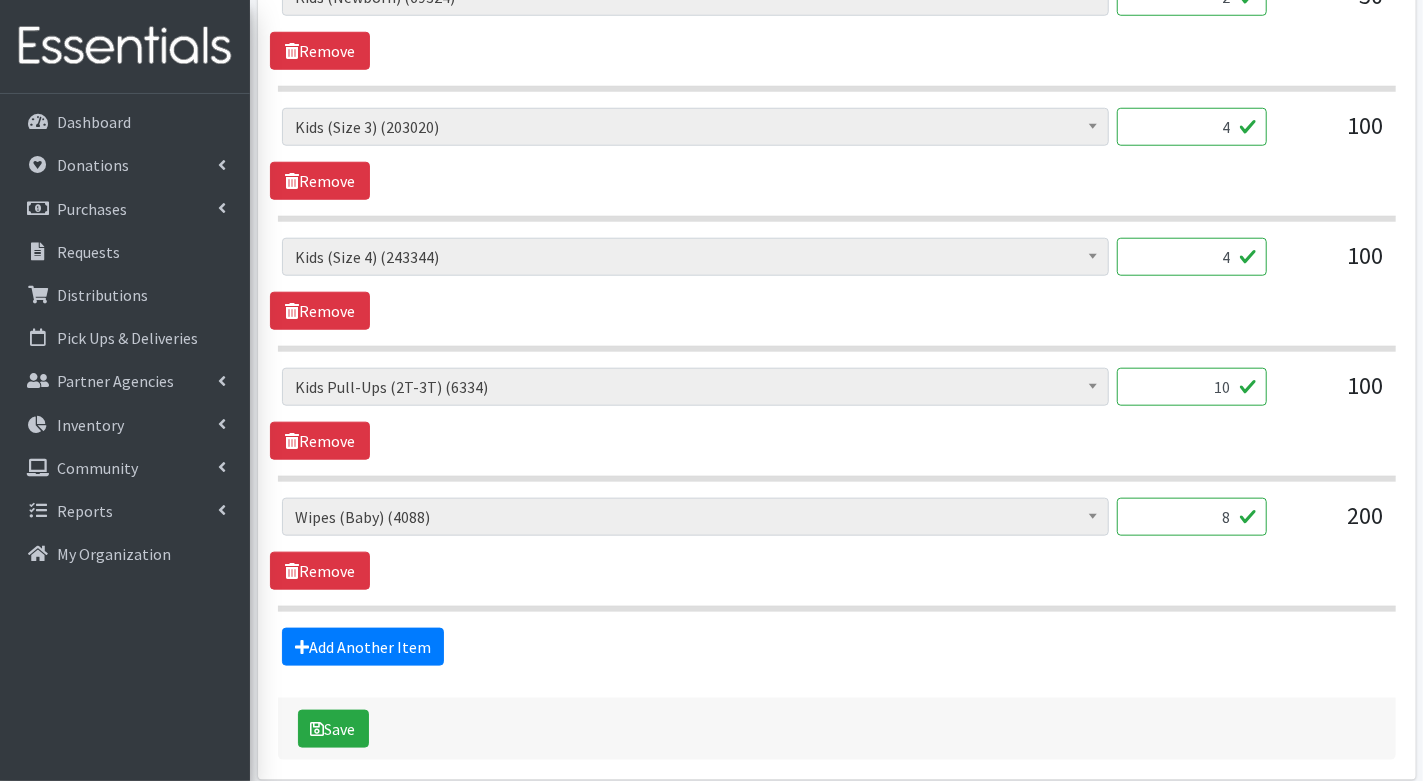 type on "8" 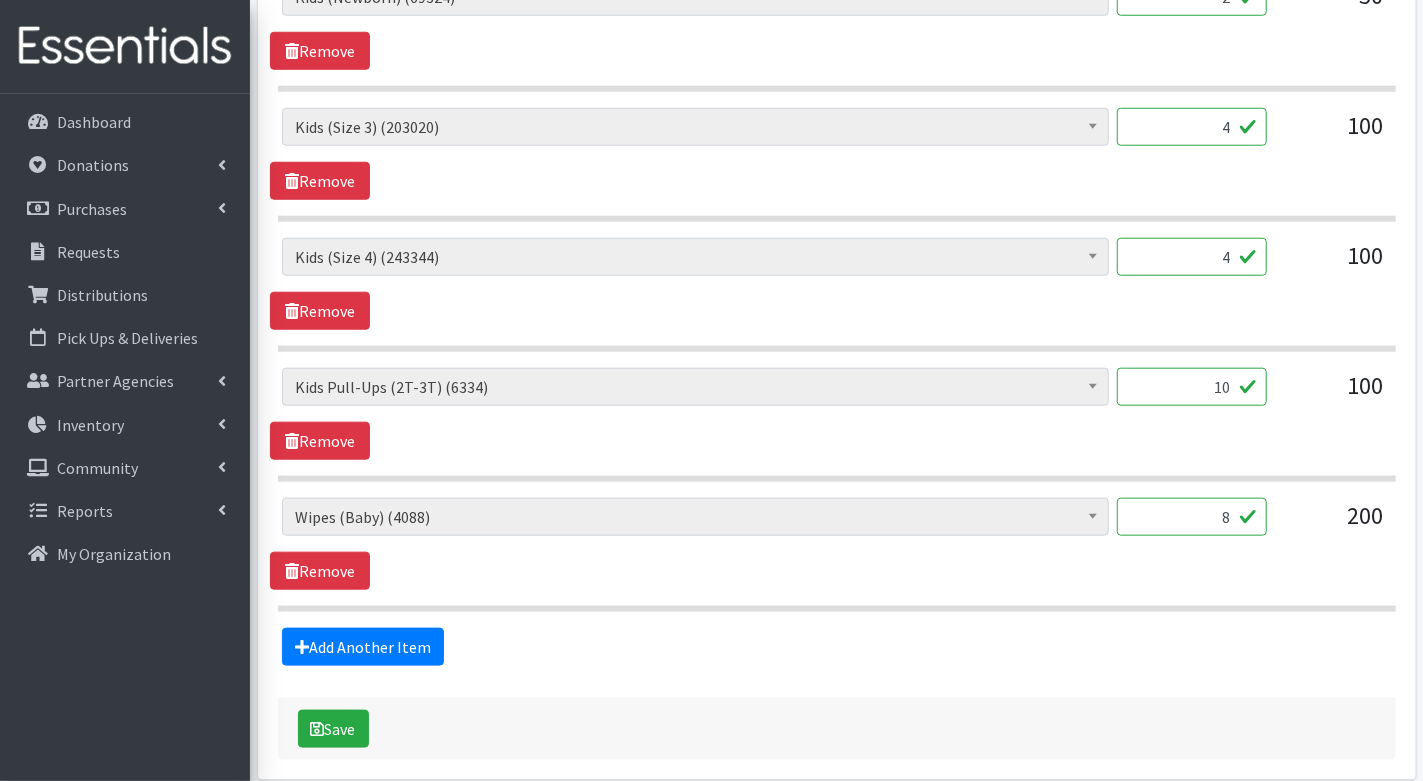 click on "Partner  *
ARC Boone and Hendricks County WIC
Babies Basic Needs Northern Indiana
Baby Blessings-34 -2nd Wed- 9:45am
Baby Diaper Depot-20- 2nd Wed- 9:45am
Bauer Family Resources
Bethel UMC Sweet Cheeks Diaper Pantry-21-2nd Wed-10-11am
Bundles of Blessings- 53- Delivered every 2 months with TANF-
CAFE- Indy-73- 2nd Wed- 11am
Carmel Friends Church-Food Pantry-10- 3rd Wed-12-1pm
Child Care Answers
Children's Bureau
Christamore House-52- 2nd Wed- 10am
CoAction
Community Care in Union County-47-2nd Wed- 11-12pm
David Nolen Pantry of Hope-93
Edna Martin Christian Center-94- 3rd Wed- 10-11am
Eskenazi-32- 2nd  Wed- 9am
Exodus Refugees Bloomington- 85- 3rd Wed-11-12pm
Exodus Refugees-INDY-92-3rd Wed- 11-12pm
Gleaners- 3rd Wednesday- 10am-11am
Glick Properties- 3rd Wednesday 10:00am
Grassroot Projects-37- 2nd Wed- 10am
Hancock County Health Department- Third Wednesday Pick Up- 12pm-1pm
Happy Bottoms Diapers- 3rd Wednesday- 12-1pm" at bounding box center [837, 0] 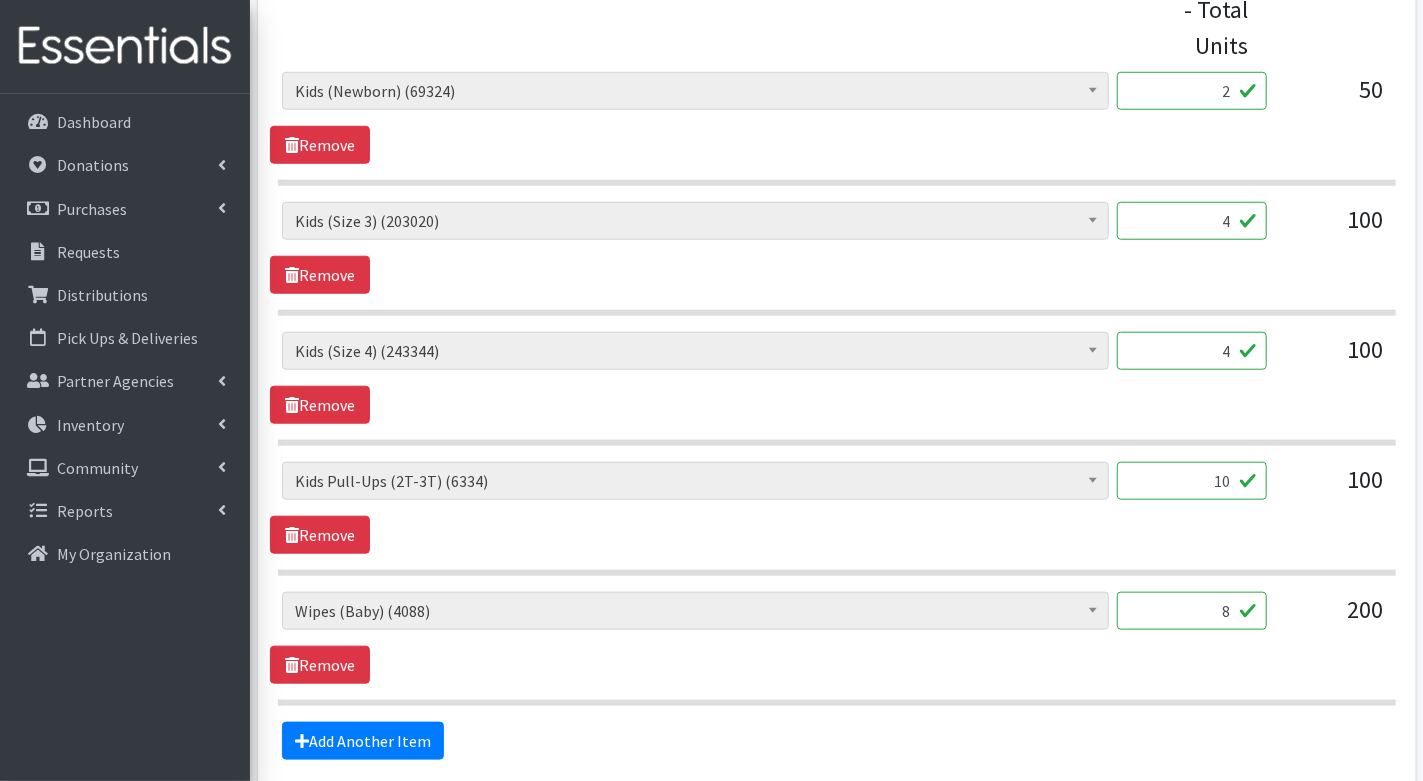 scroll, scrollTop: 1070, scrollLeft: 0, axis: vertical 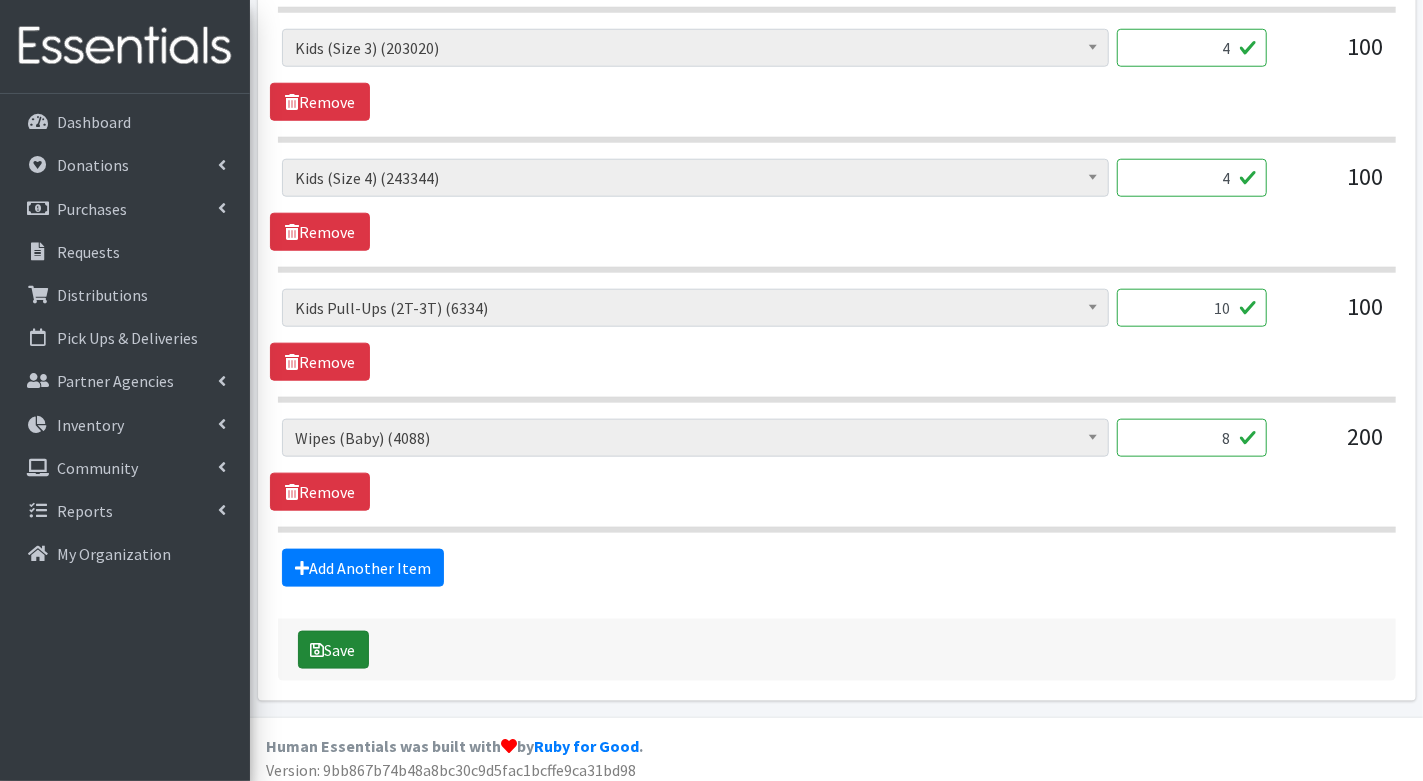 click at bounding box center (318, 650) 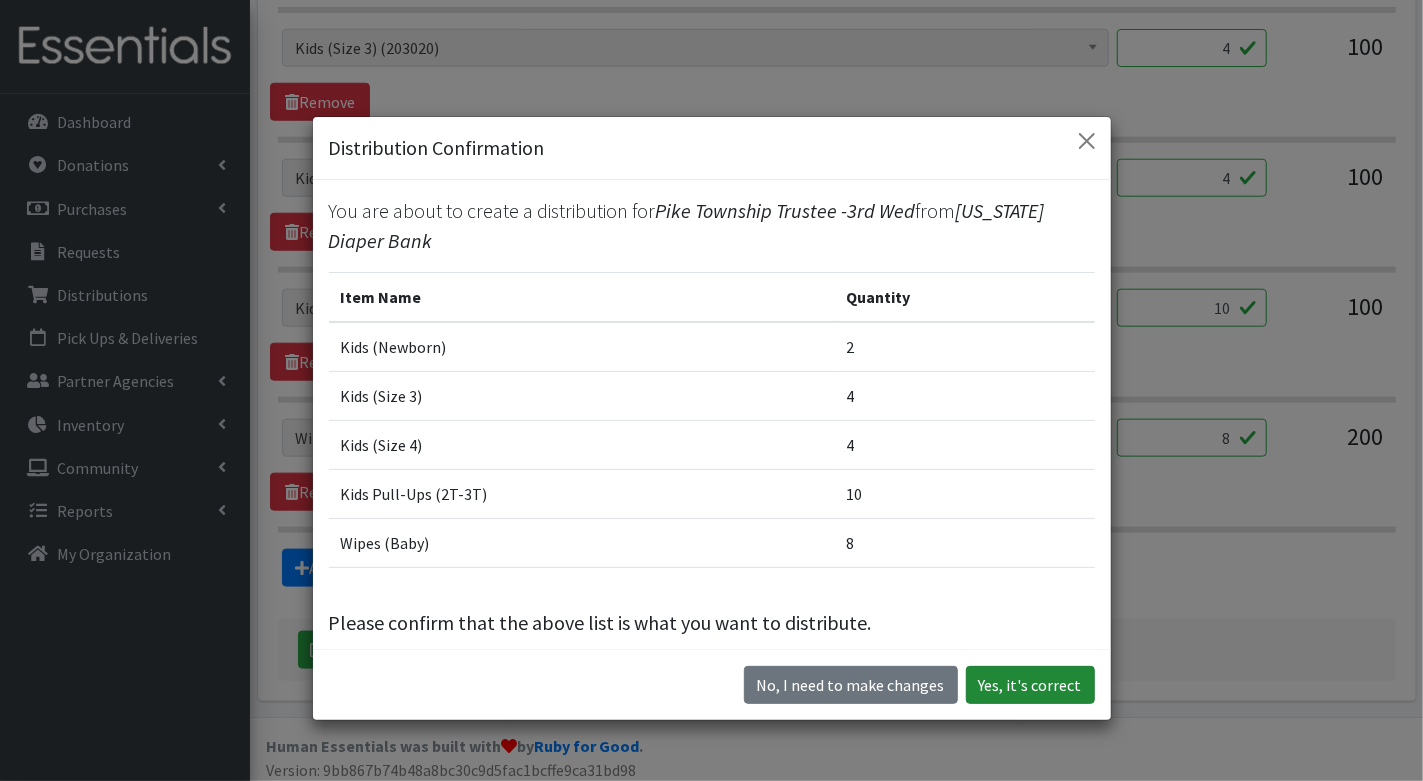click on "Yes, it's correct" at bounding box center [1030, 685] 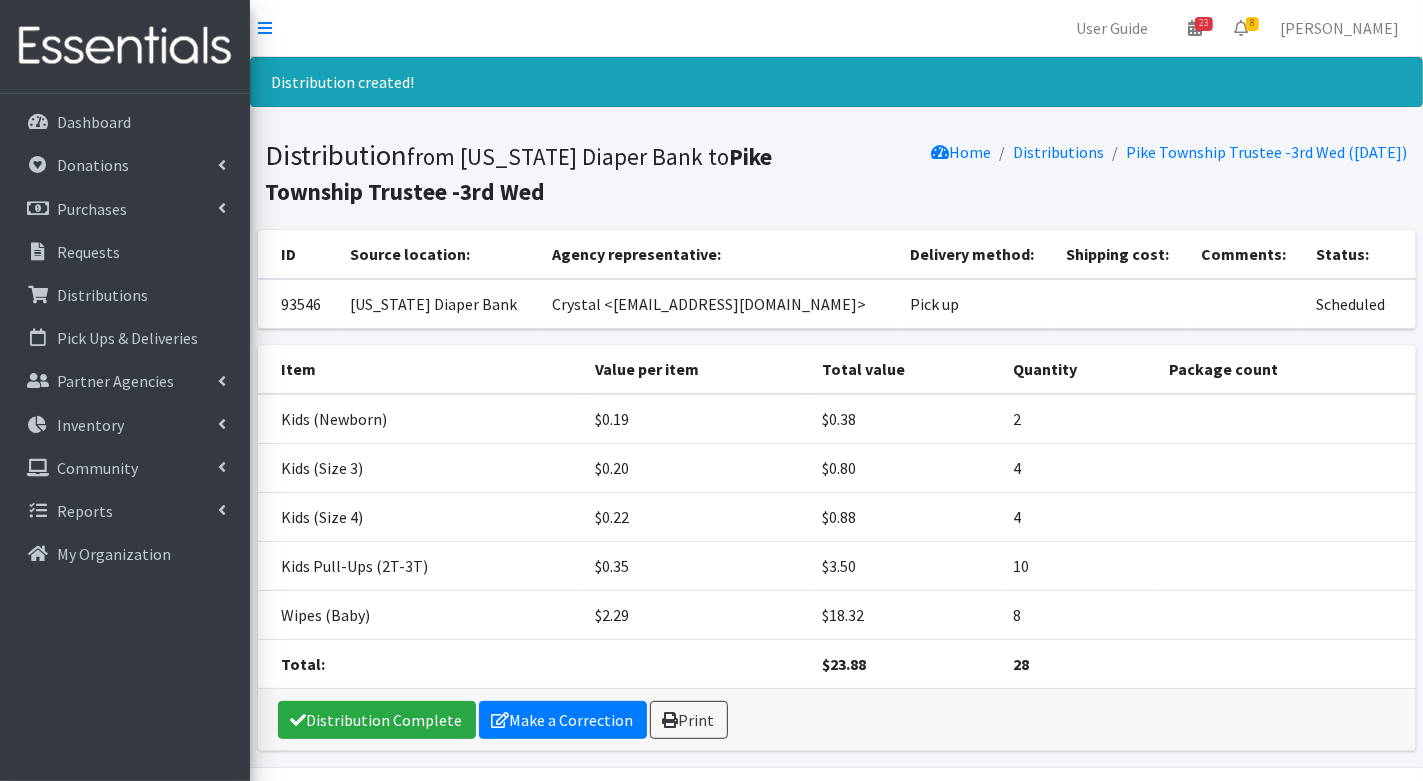 scroll, scrollTop: 55, scrollLeft: 0, axis: vertical 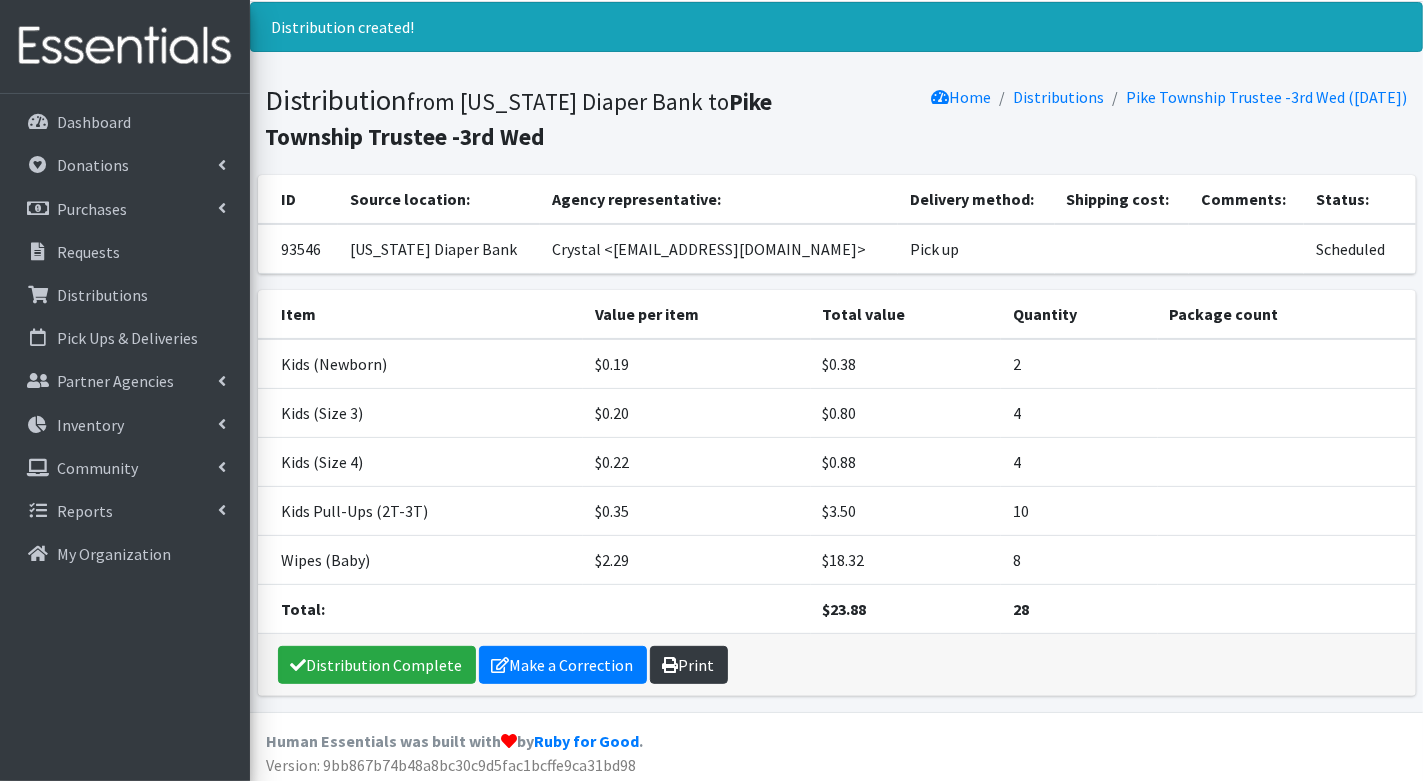 click on "Print" at bounding box center (689, 665) 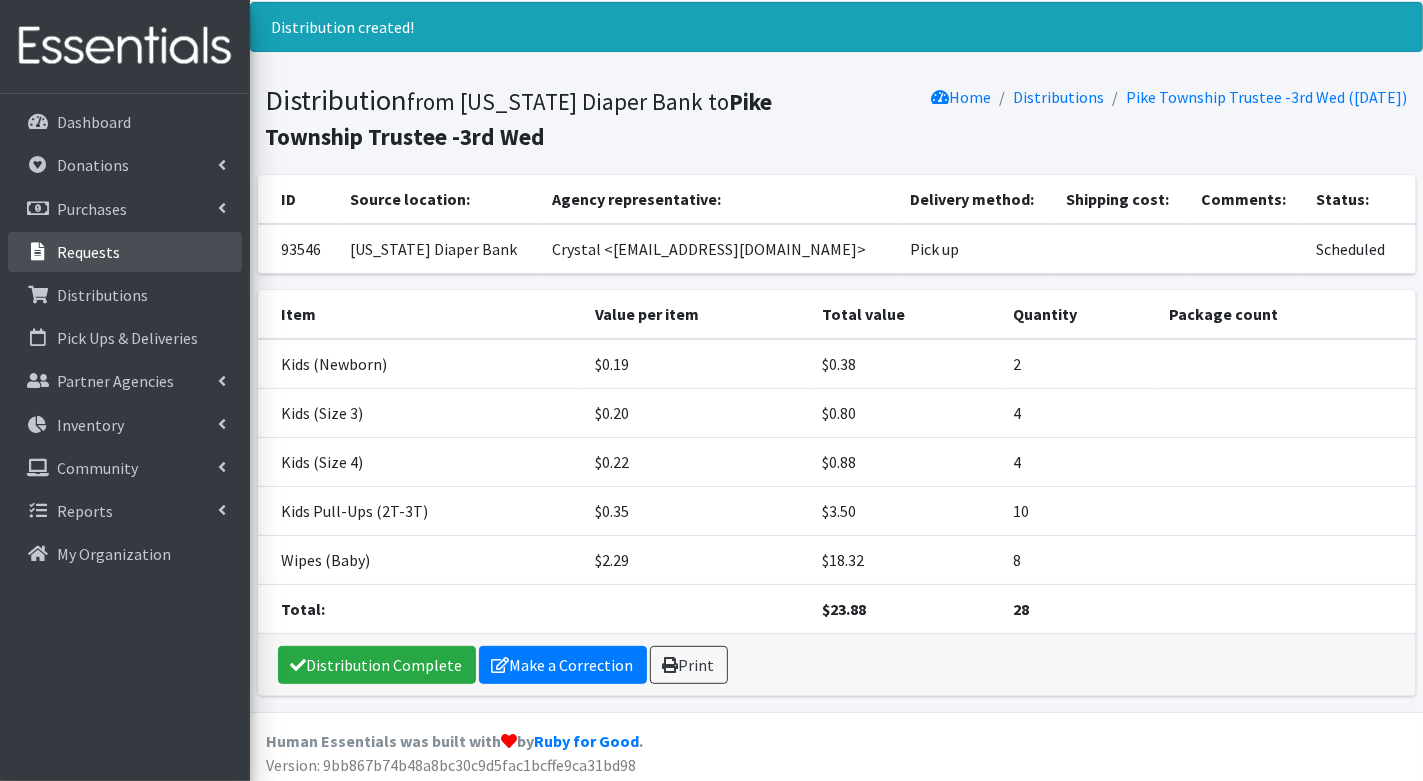 click on "Requests" at bounding box center [88, 252] 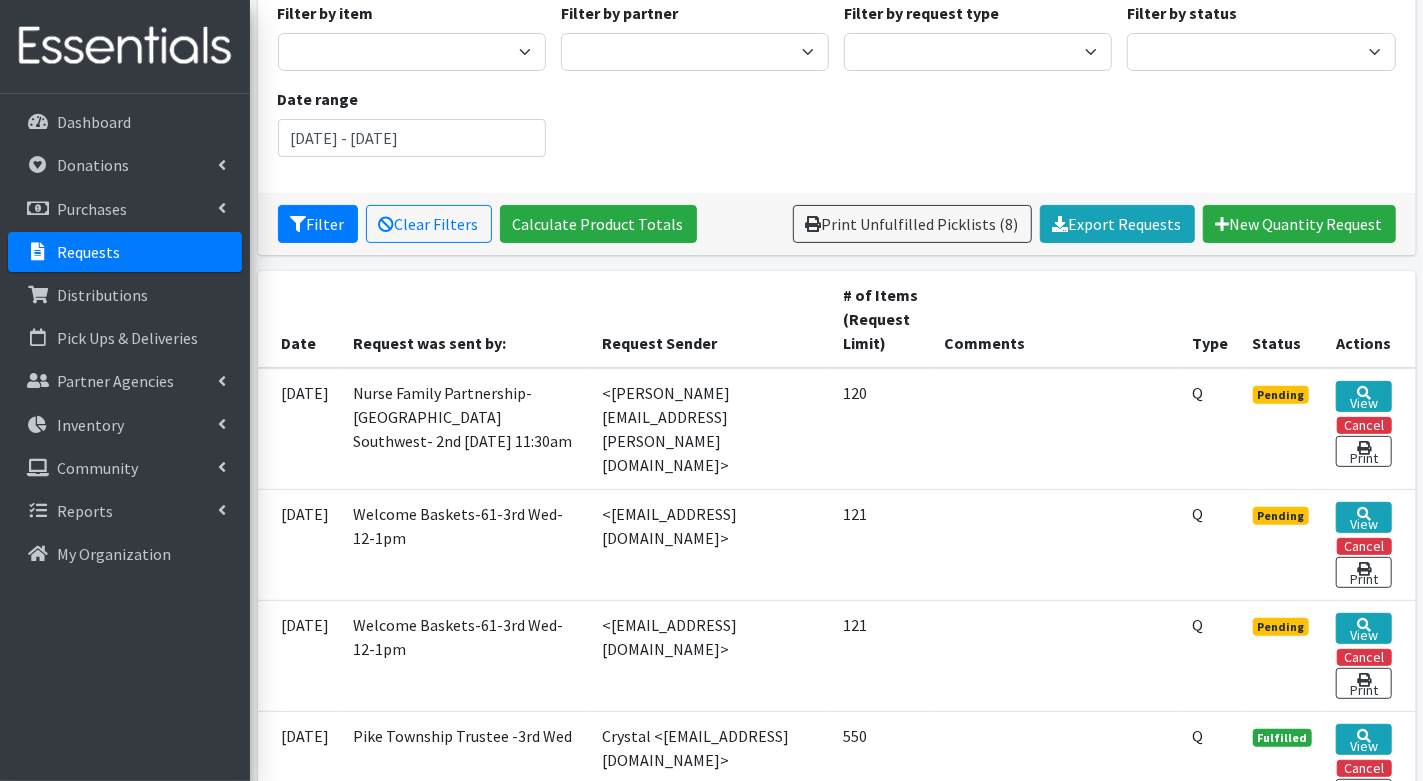 scroll, scrollTop: 196, scrollLeft: 0, axis: vertical 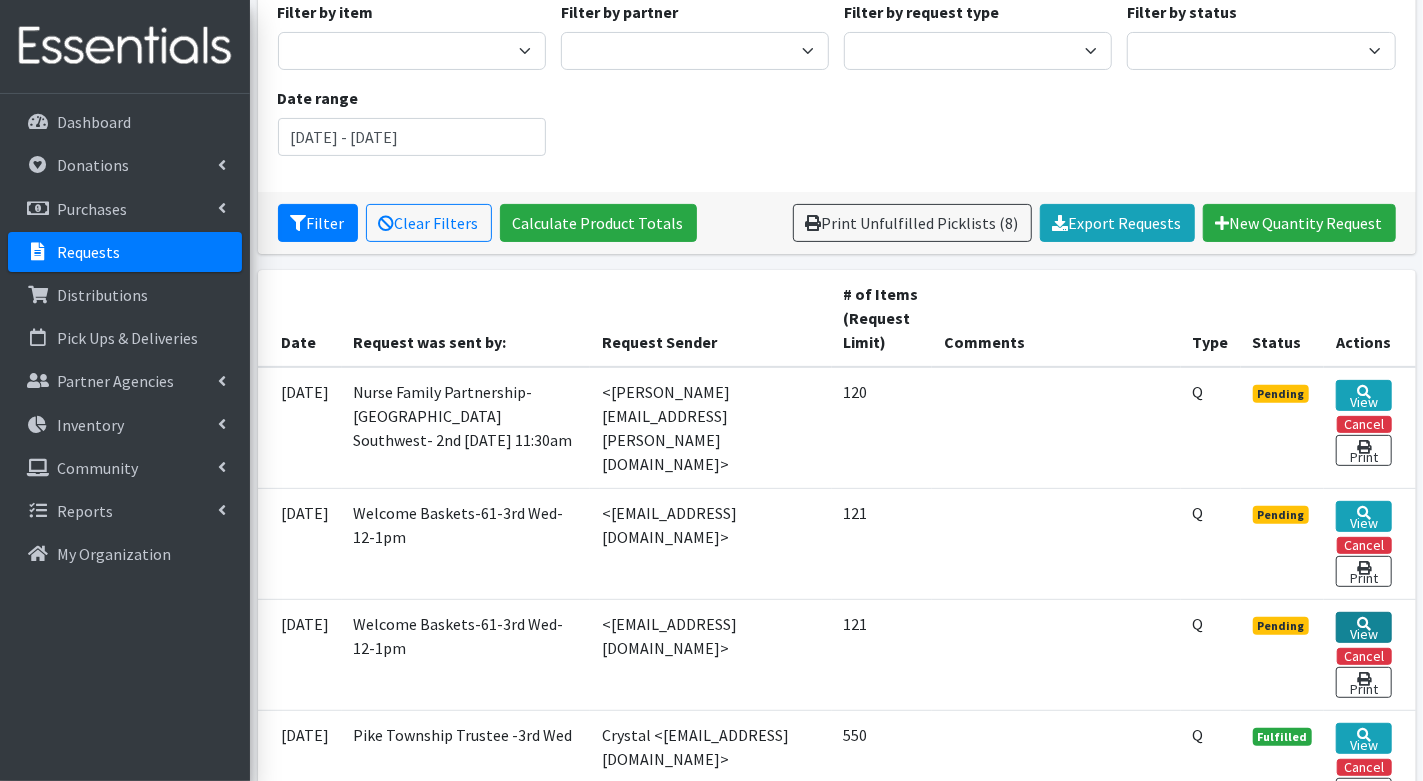 click on "View" at bounding box center (1363, 627) 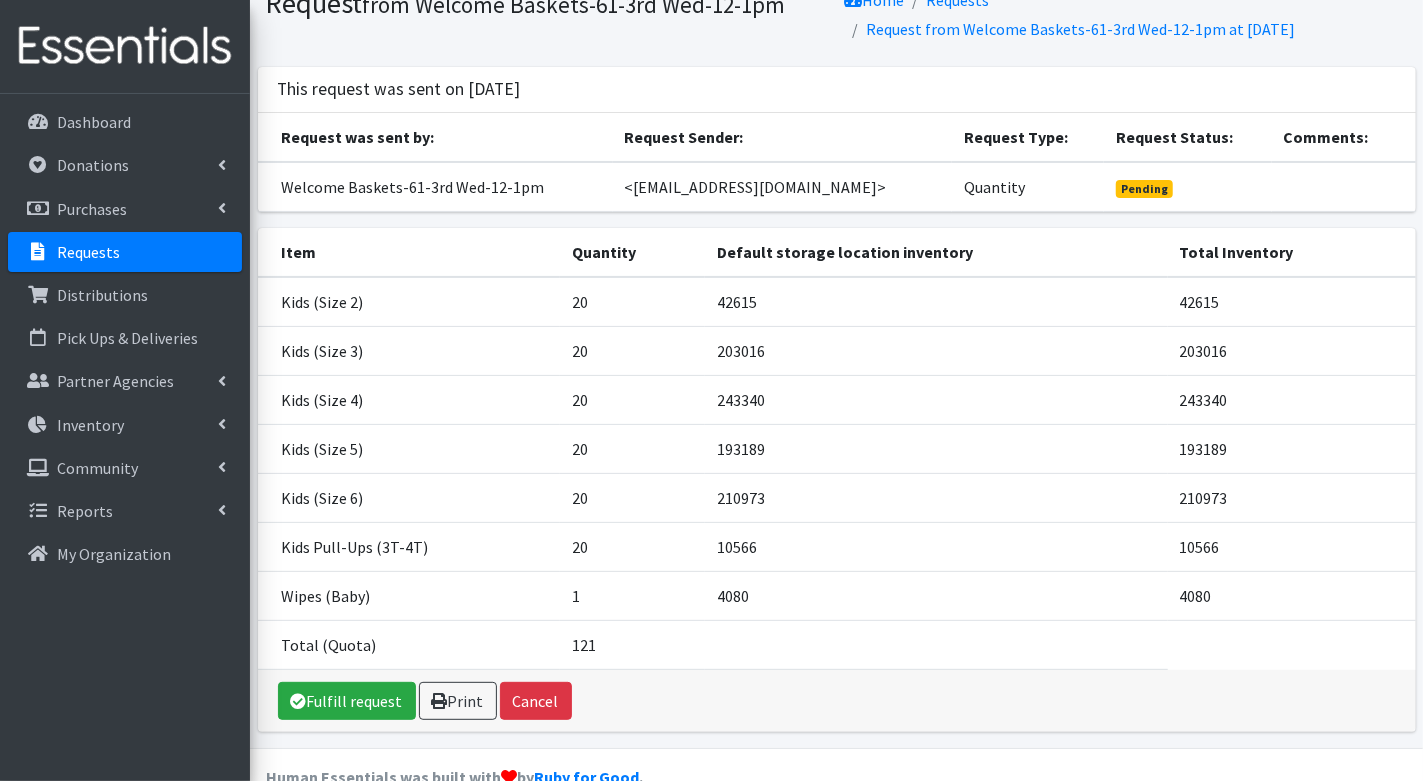 scroll, scrollTop: 92, scrollLeft: 0, axis: vertical 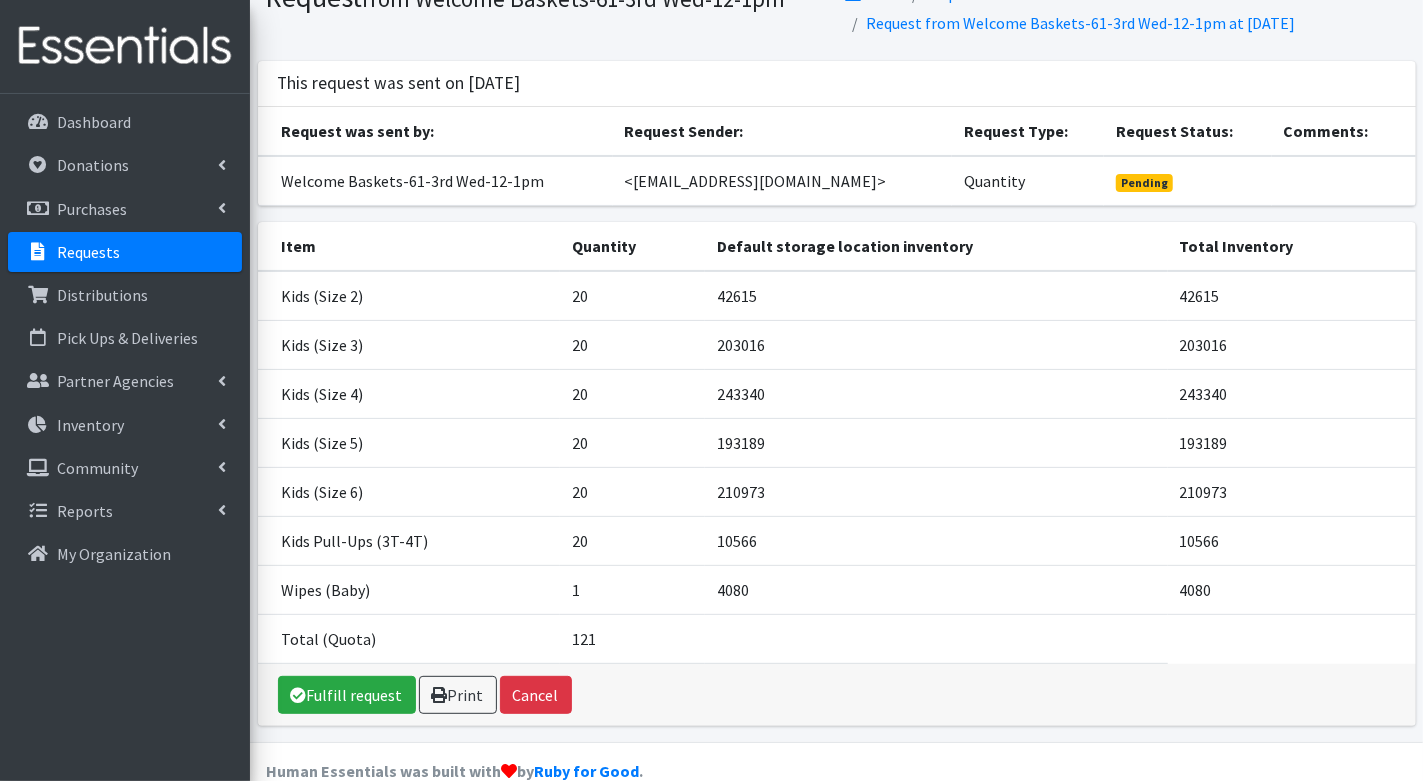 click on "Requests" at bounding box center [88, 252] 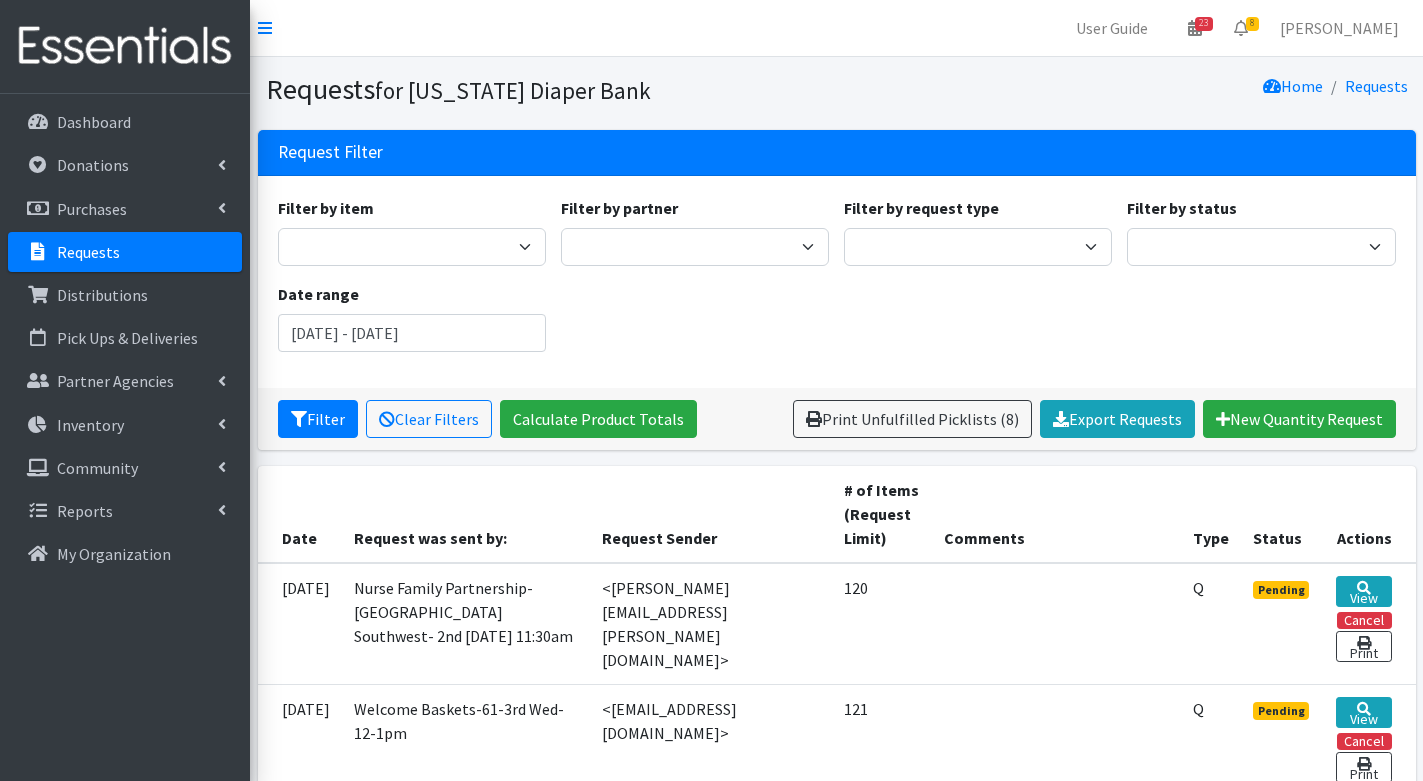 scroll, scrollTop: 0, scrollLeft: 0, axis: both 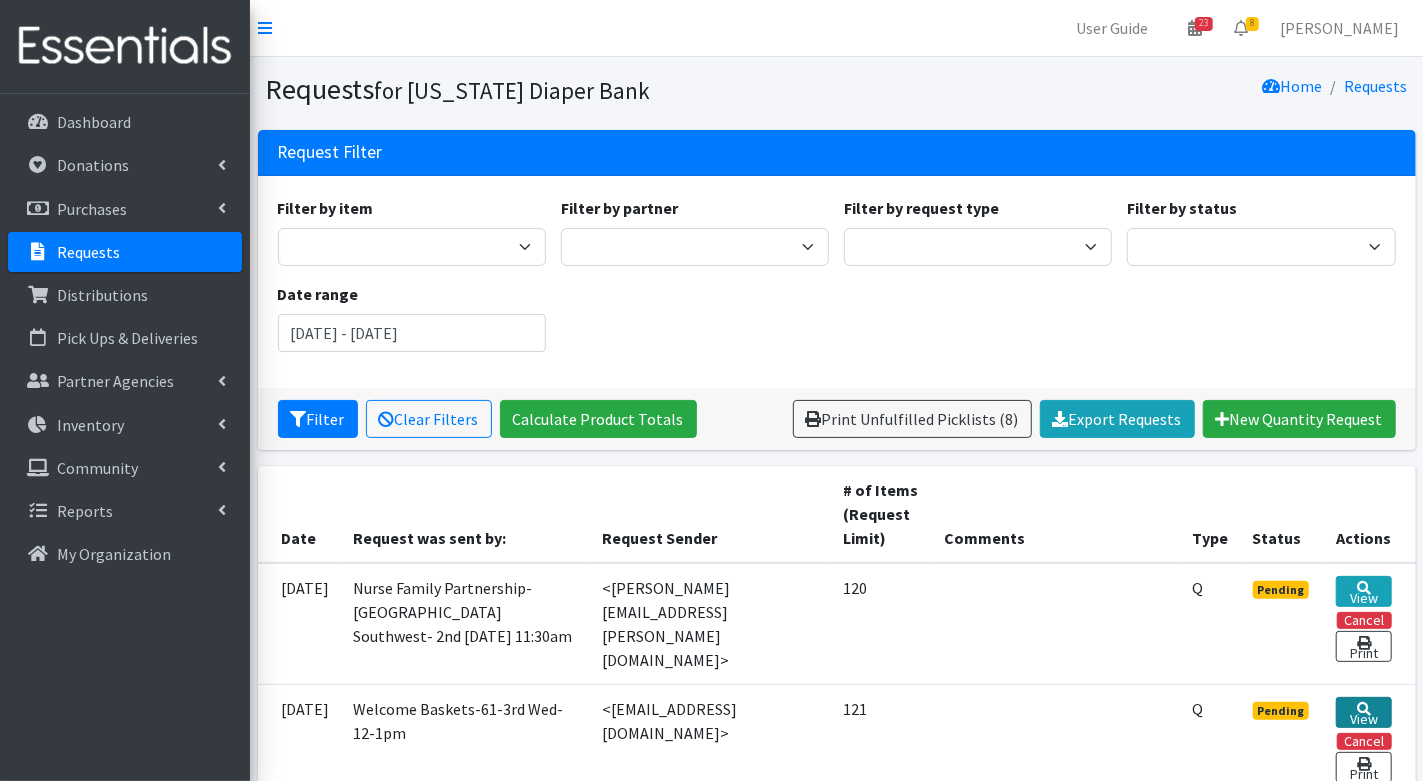 click on "View" at bounding box center (1363, 712) 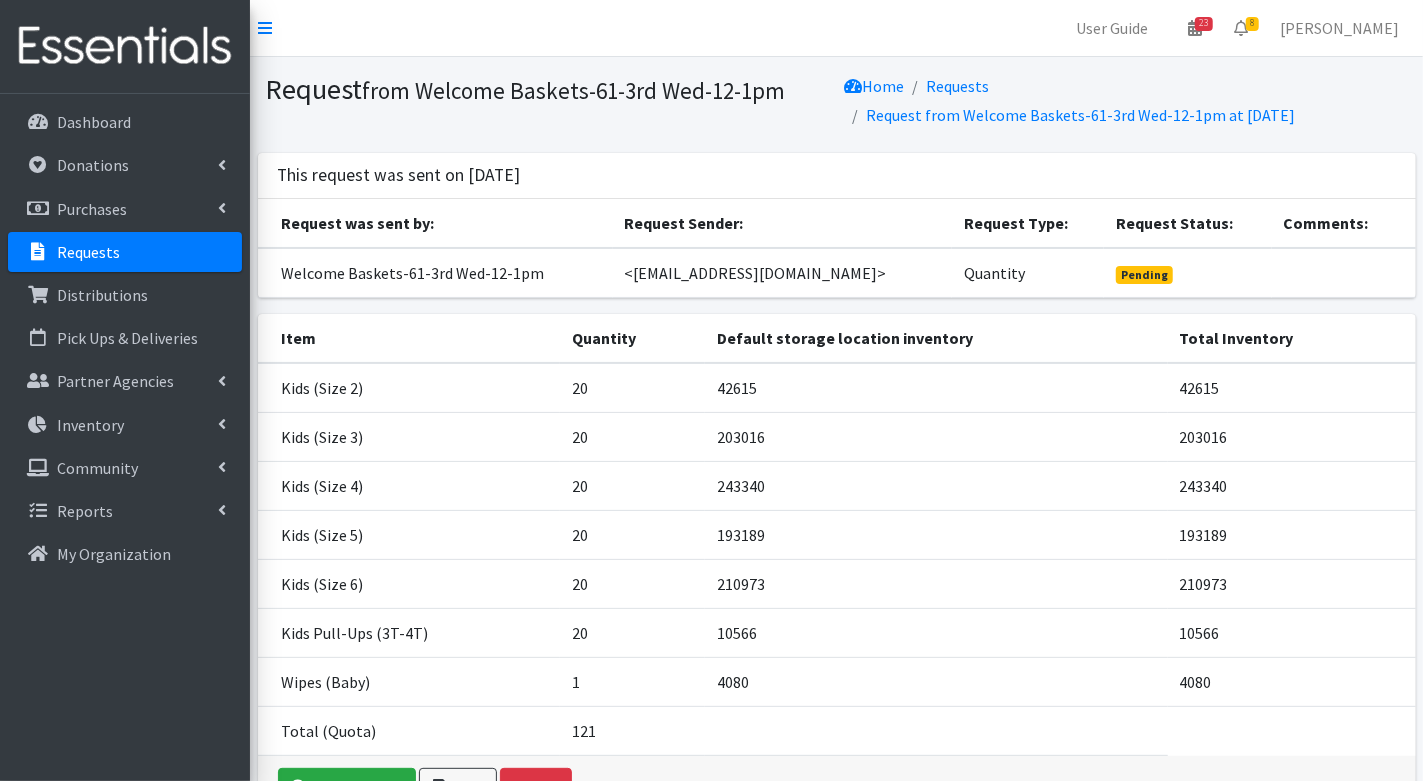 scroll, scrollTop: 121, scrollLeft: 0, axis: vertical 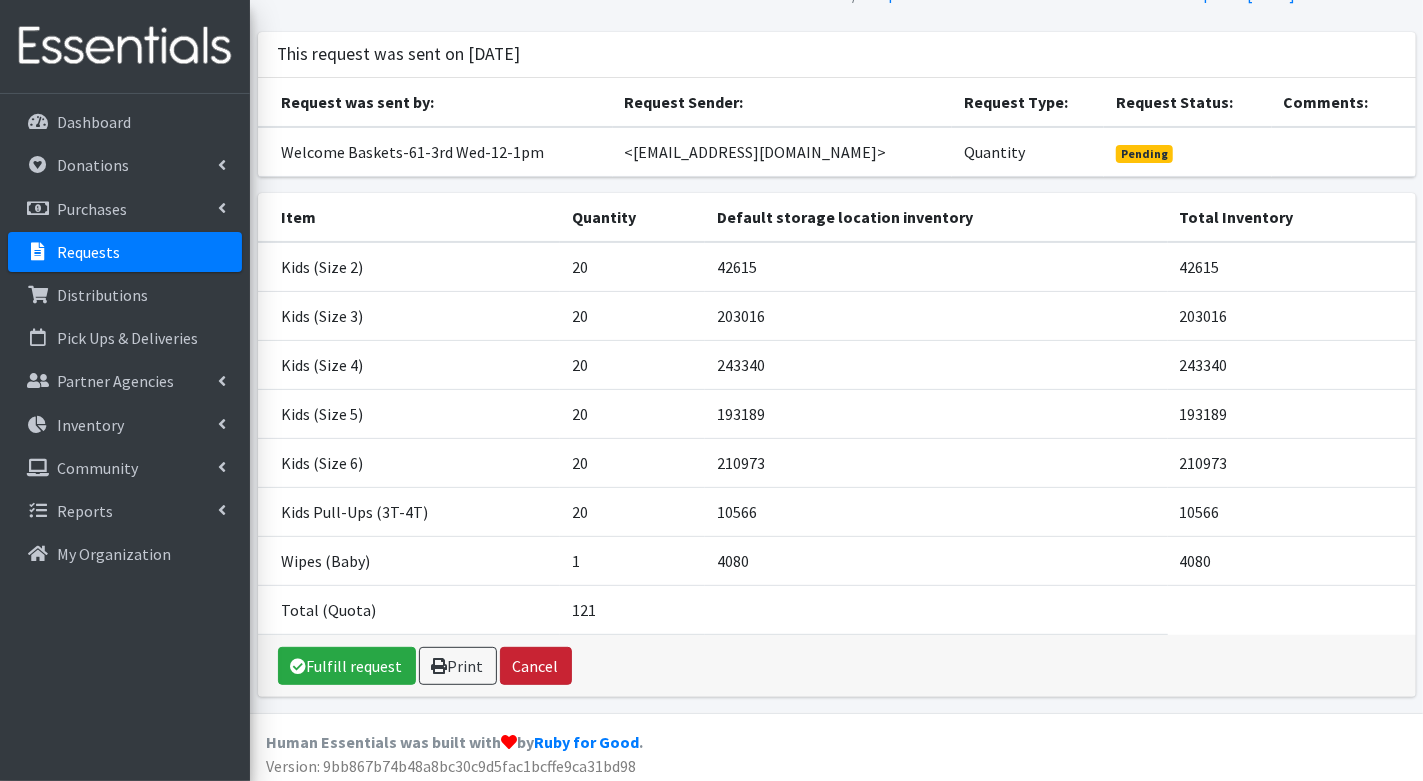 click on "Cancel" at bounding box center [536, 666] 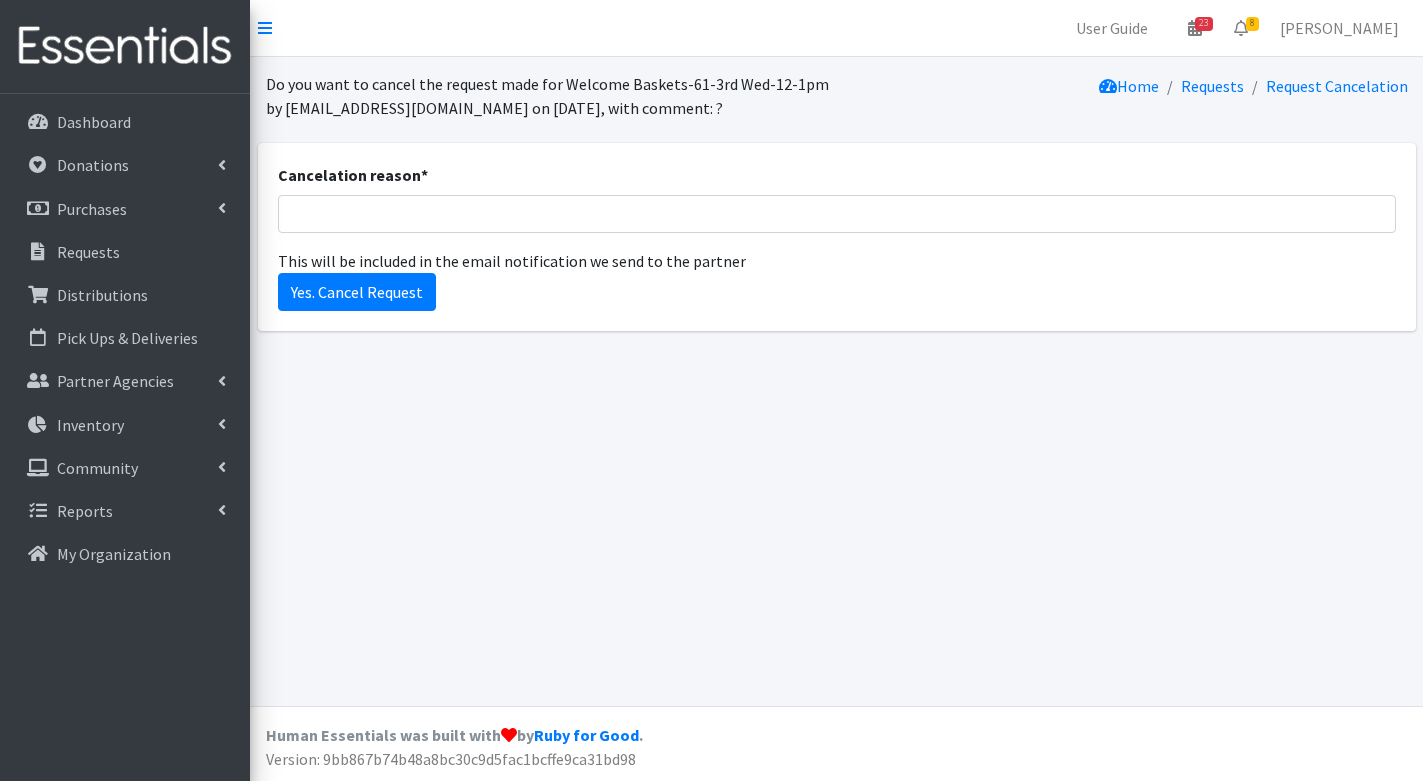 scroll, scrollTop: 0, scrollLeft: 0, axis: both 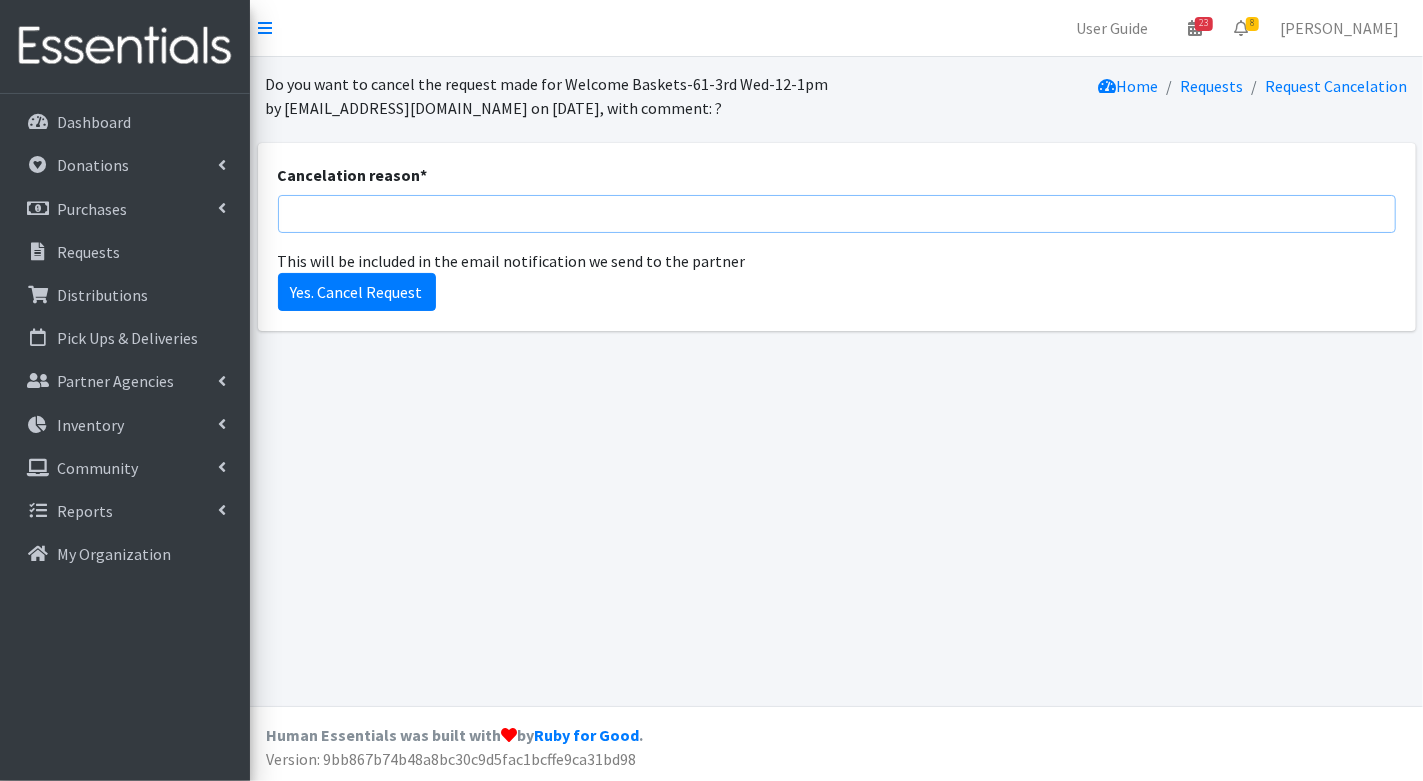 click on "Cancelation reason  *" at bounding box center [837, 214] 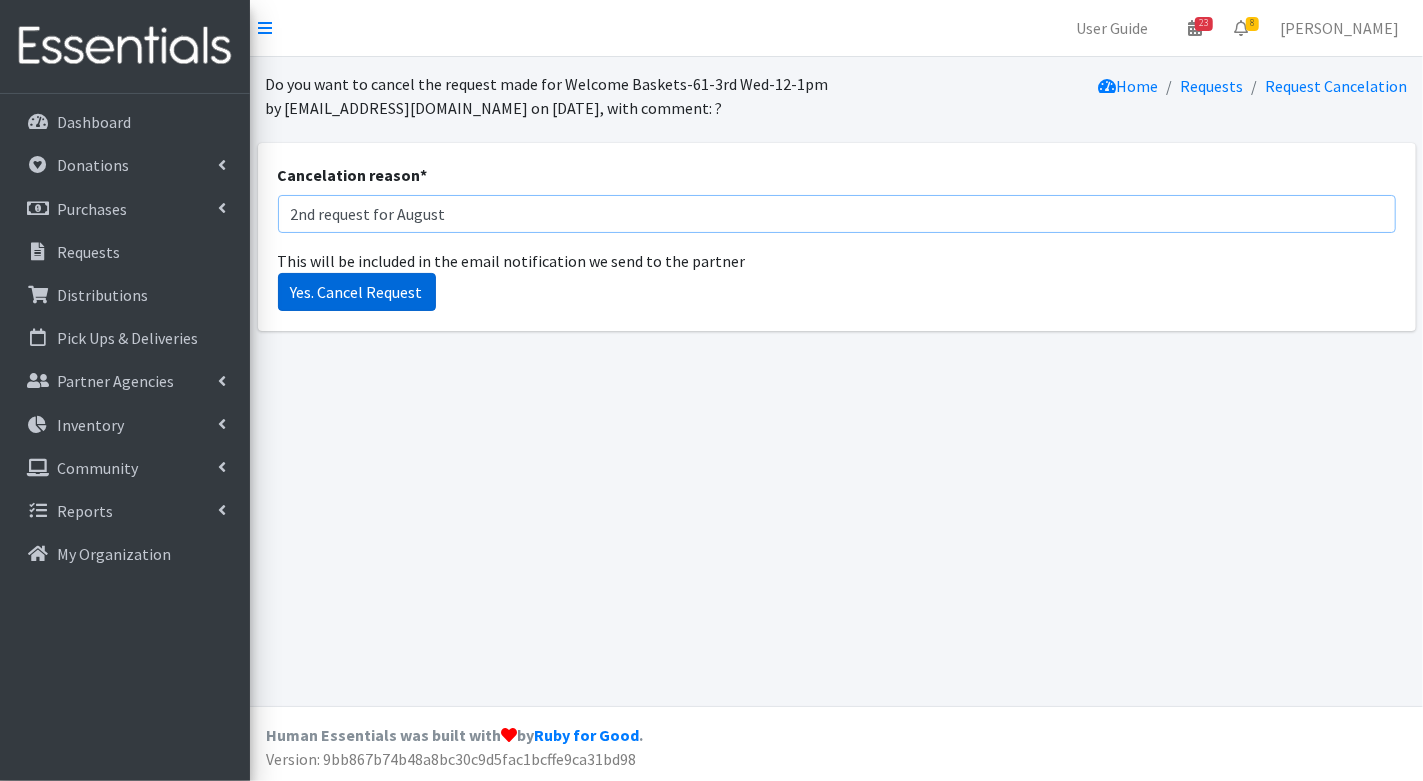 type on "2nd request for August" 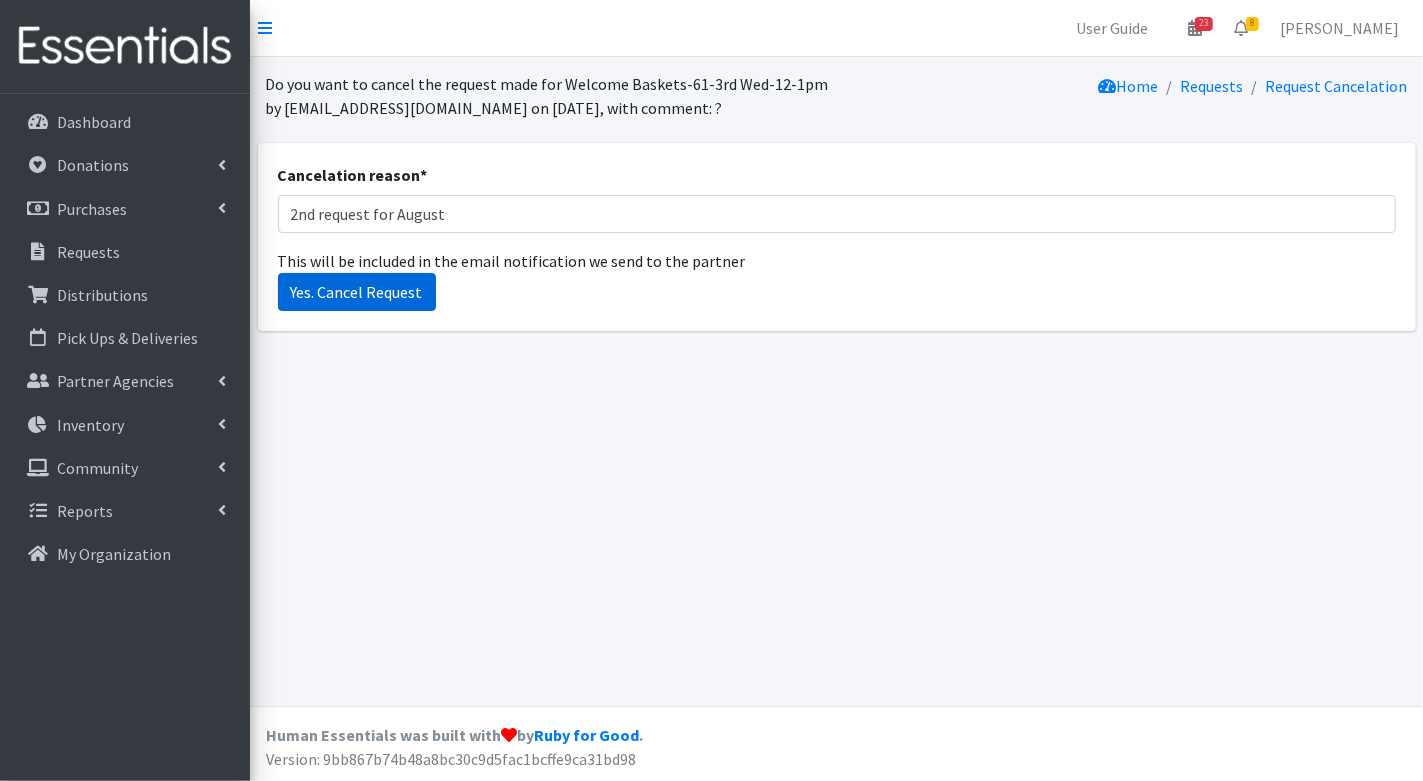 click on "Yes. Cancel Request" at bounding box center (357, 292) 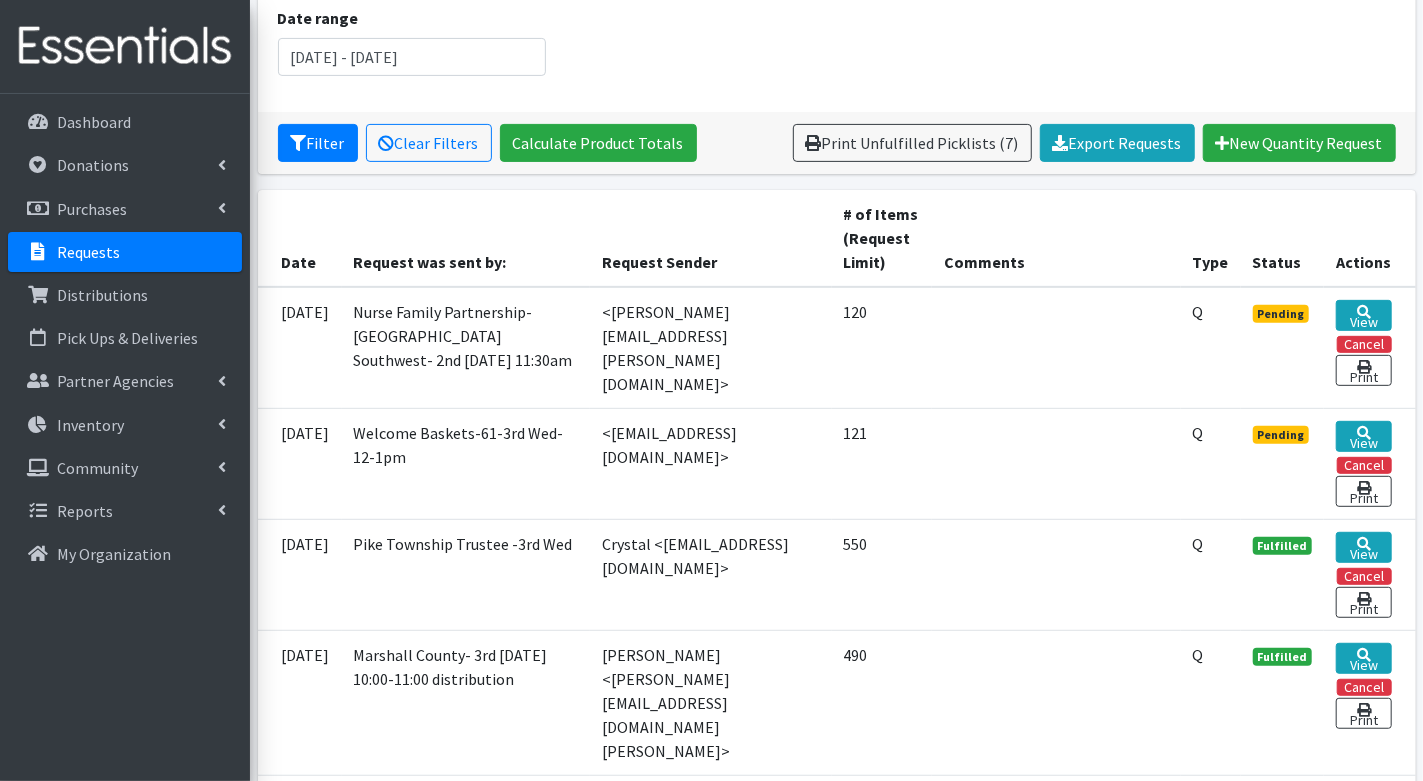 scroll, scrollTop: 345, scrollLeft: 0, axis: vertical 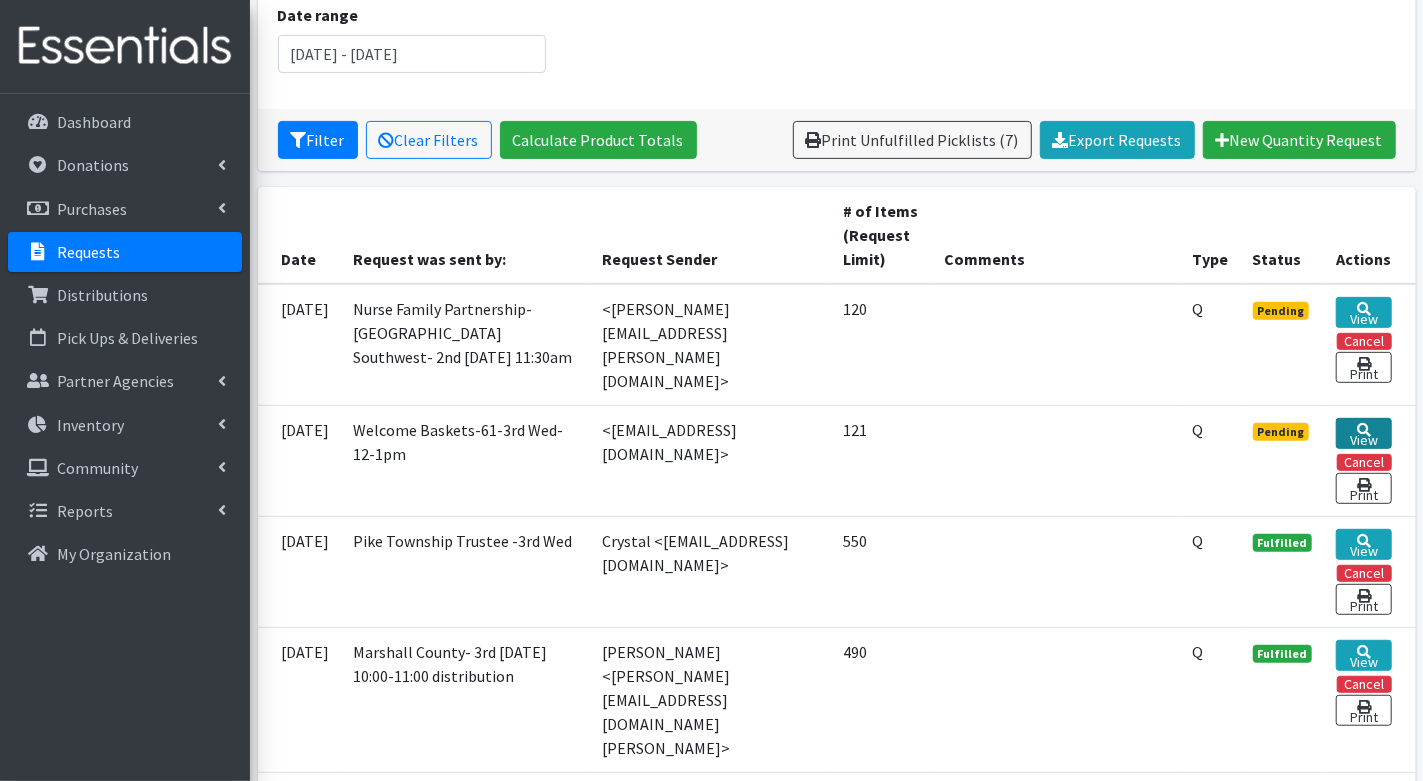 click at bounding box center (1364, 430) 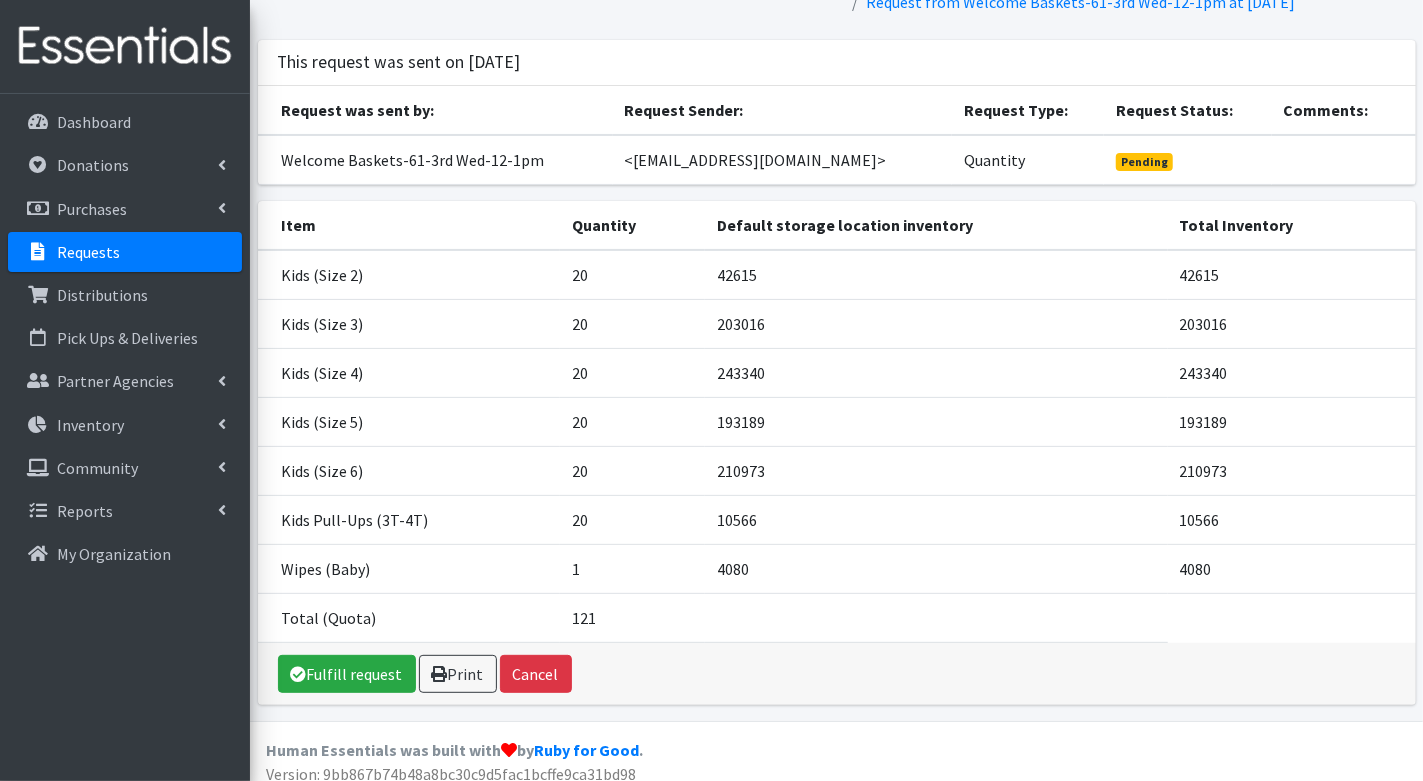 scroll, scrollTop: 121, scrollLeft: 0, axis: vertical 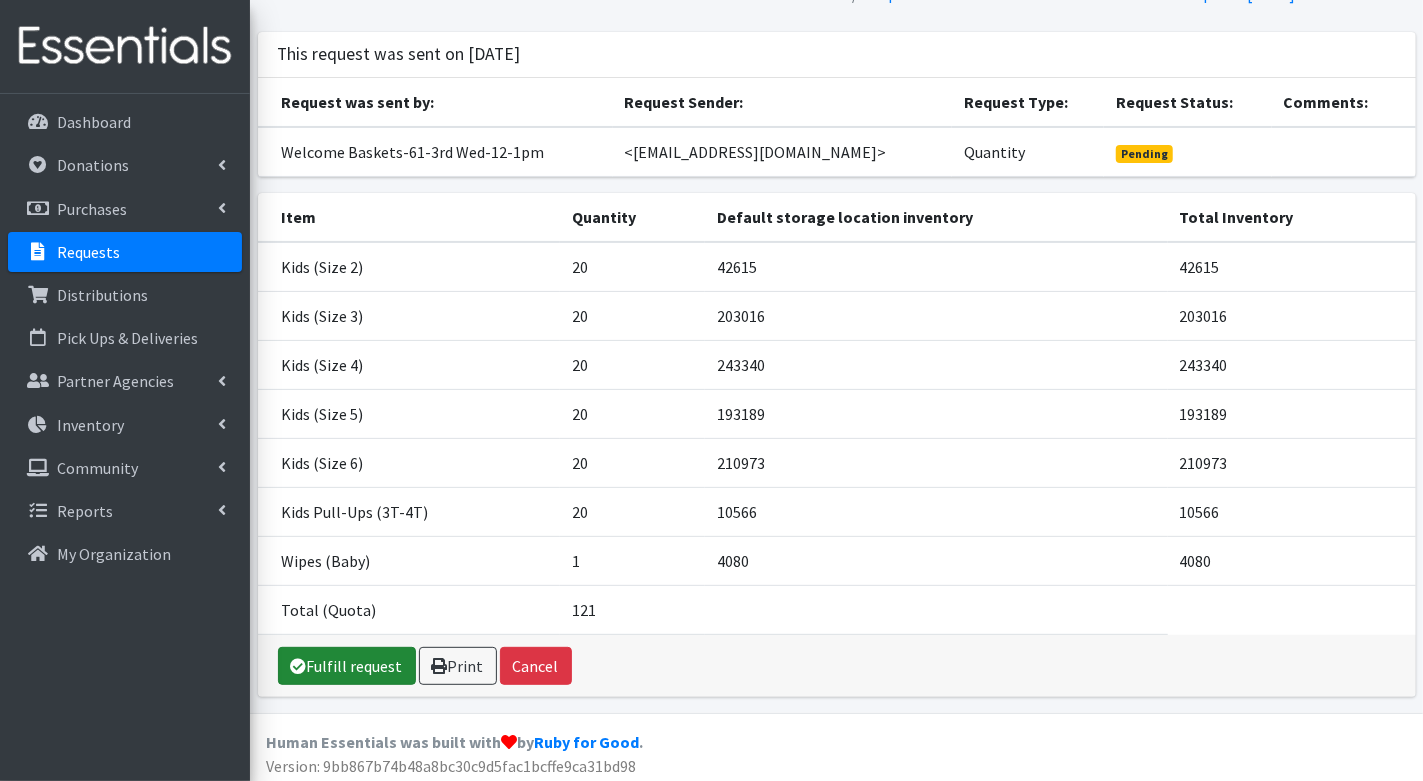 click on "Fulfill request" at bounding box center [347, 666] 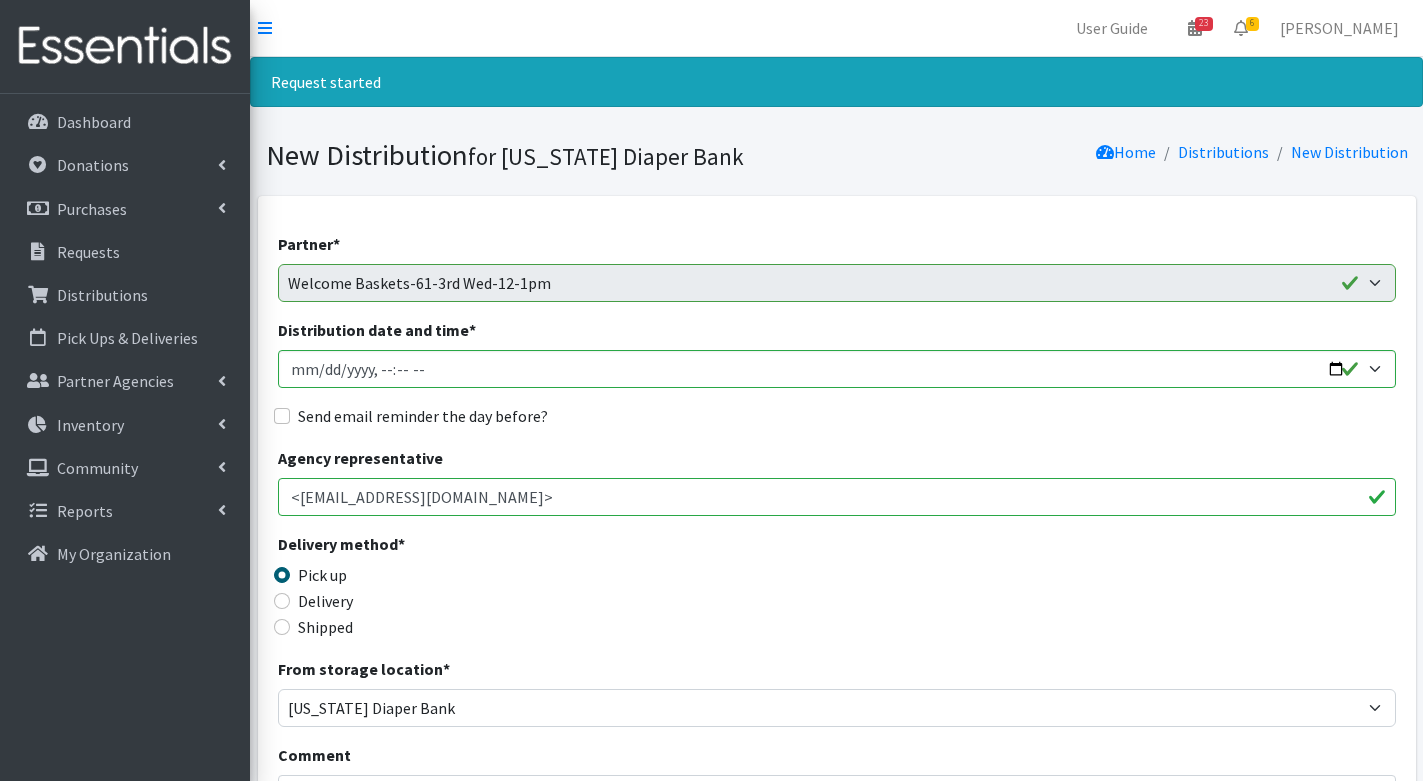scroll, scrollTop: 0, scrollLeft: 0, axis: both 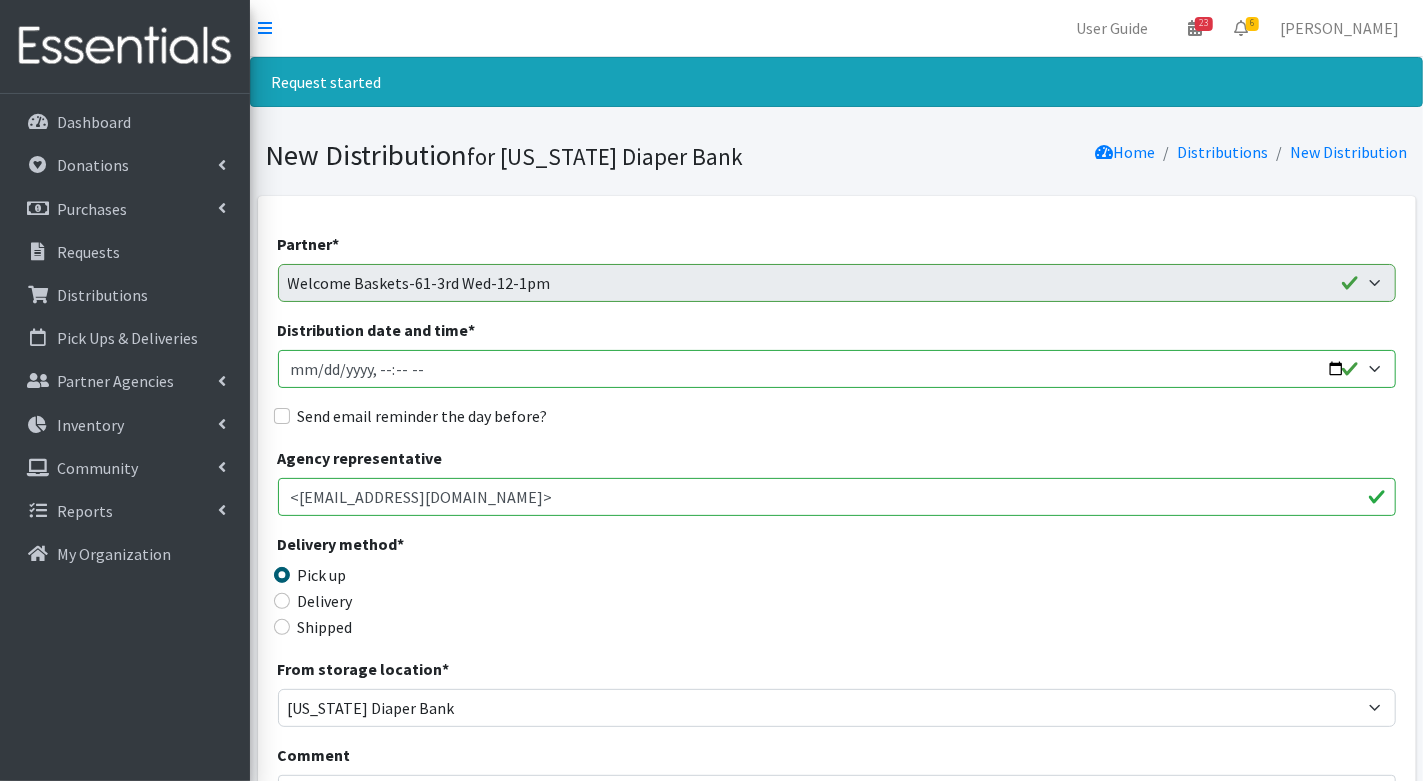 click on "Distribution date and time  *" at bounding box center (837, 369) 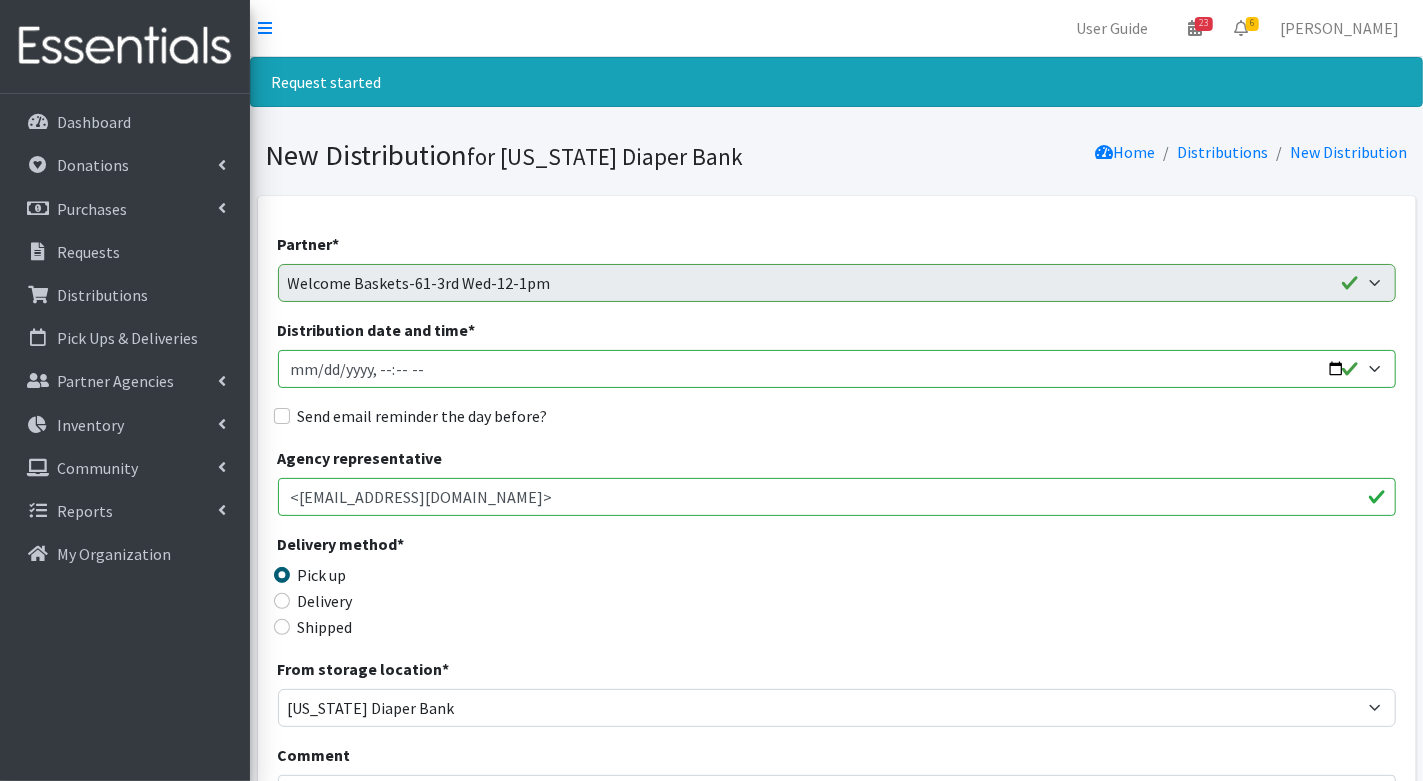 click on "Distribution date and time  *" at bounding box center (837, 369) 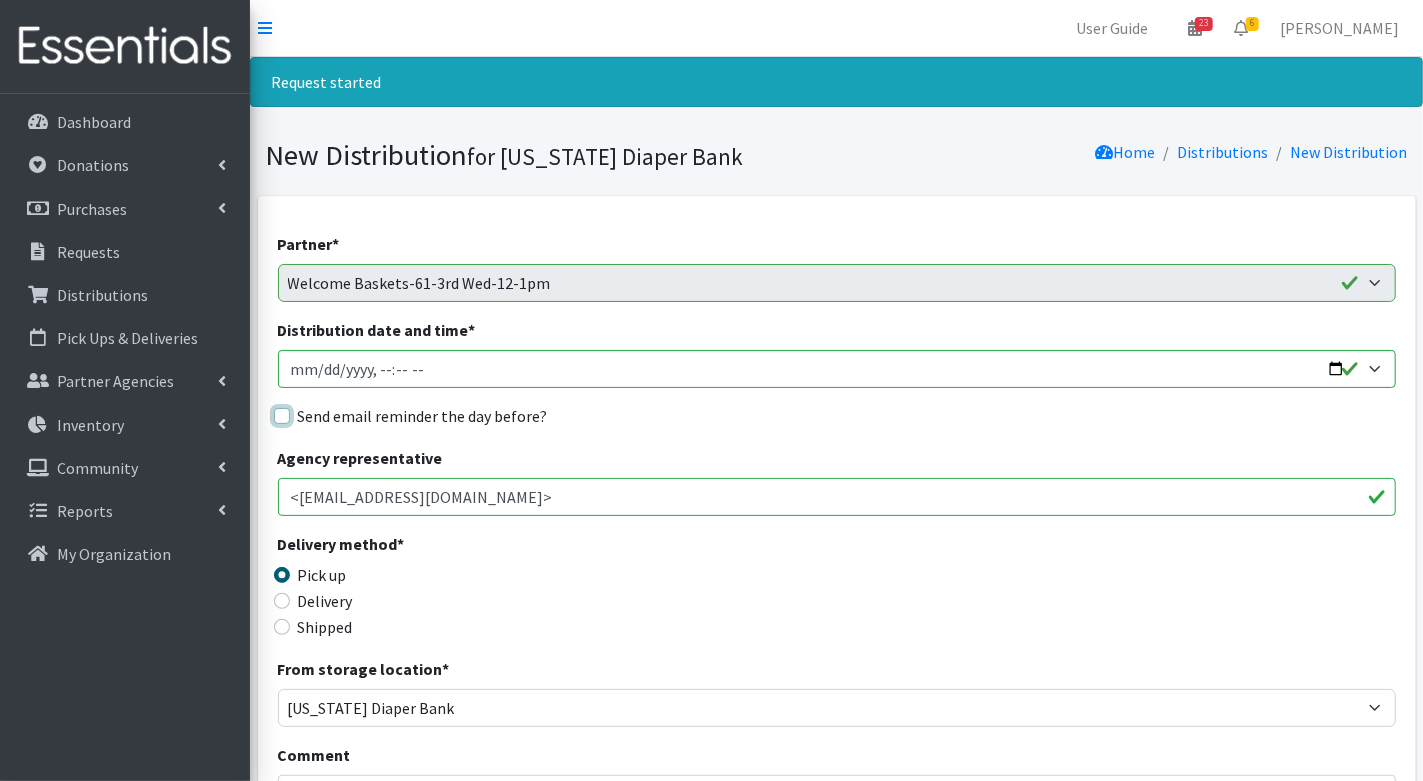 click on "Send email reminder the day before?" at bounding box center (282, 416) 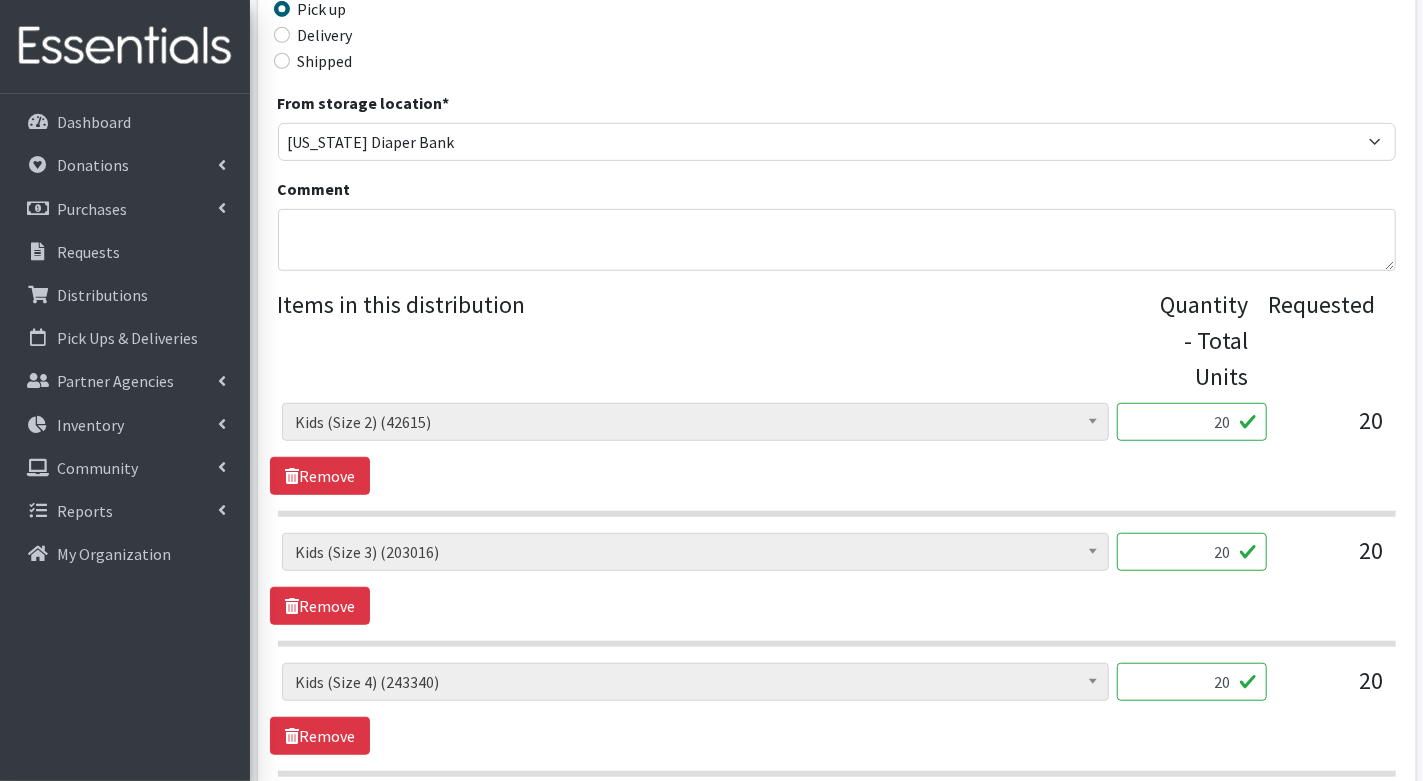 scroll, scrollTop: 573, scrollLeft: 0, axis: vertical 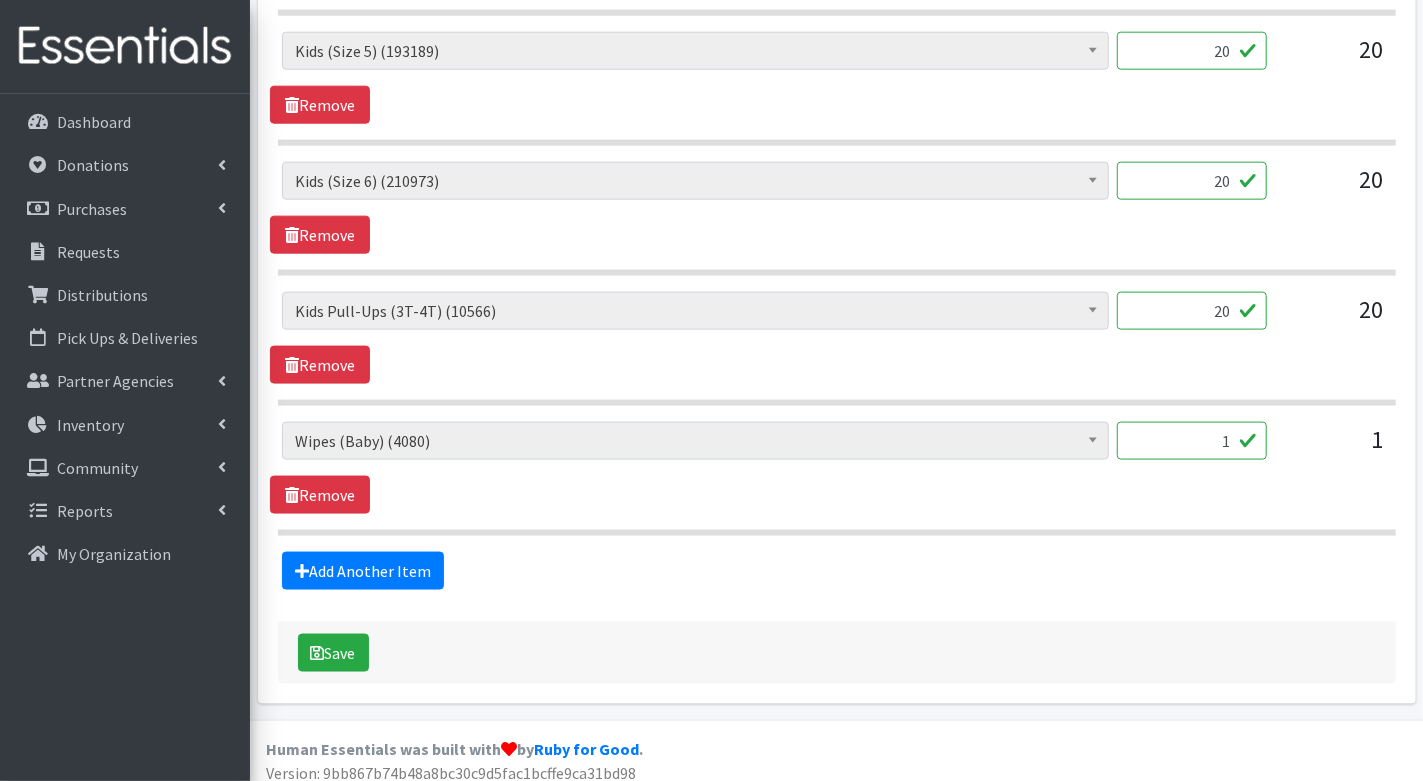 click on "1" at bounding box center [1192, 441] 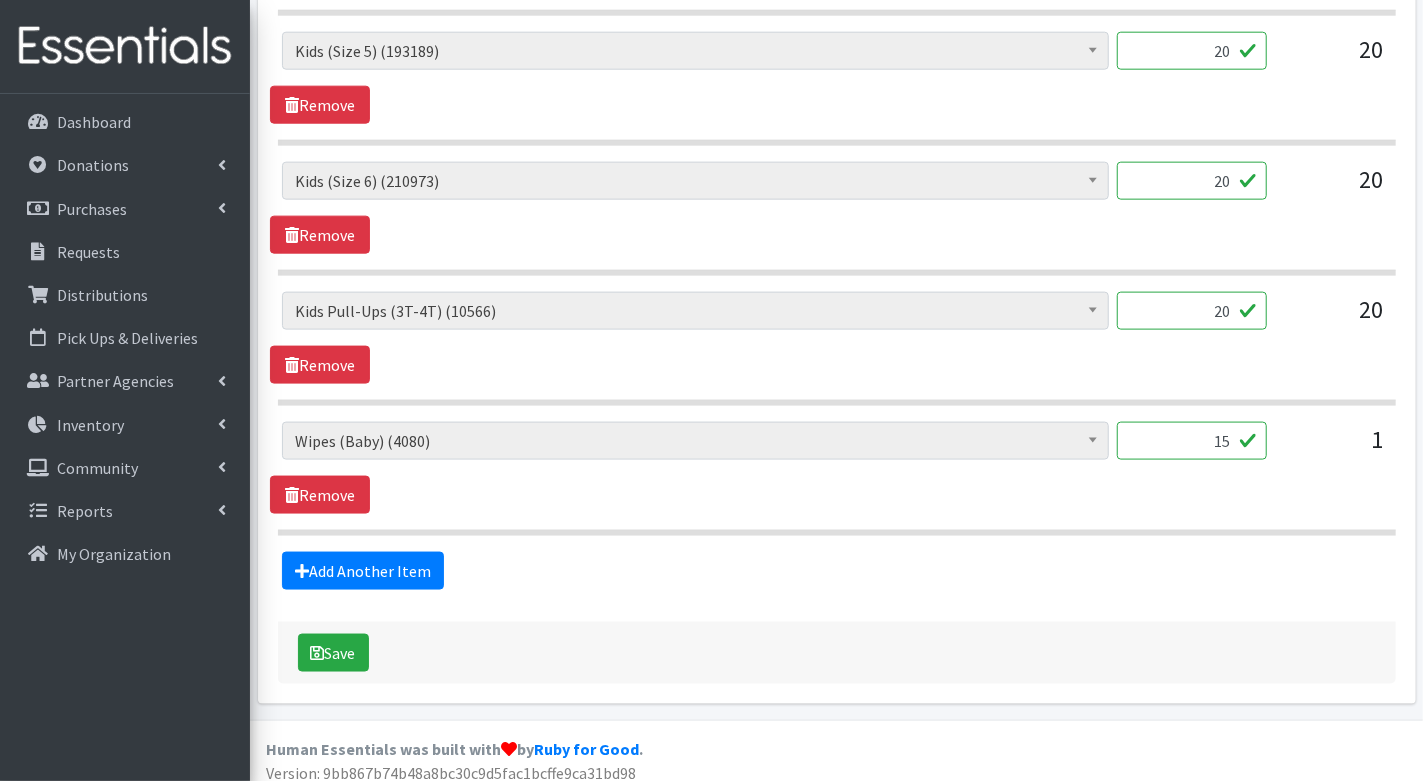 type on "15" 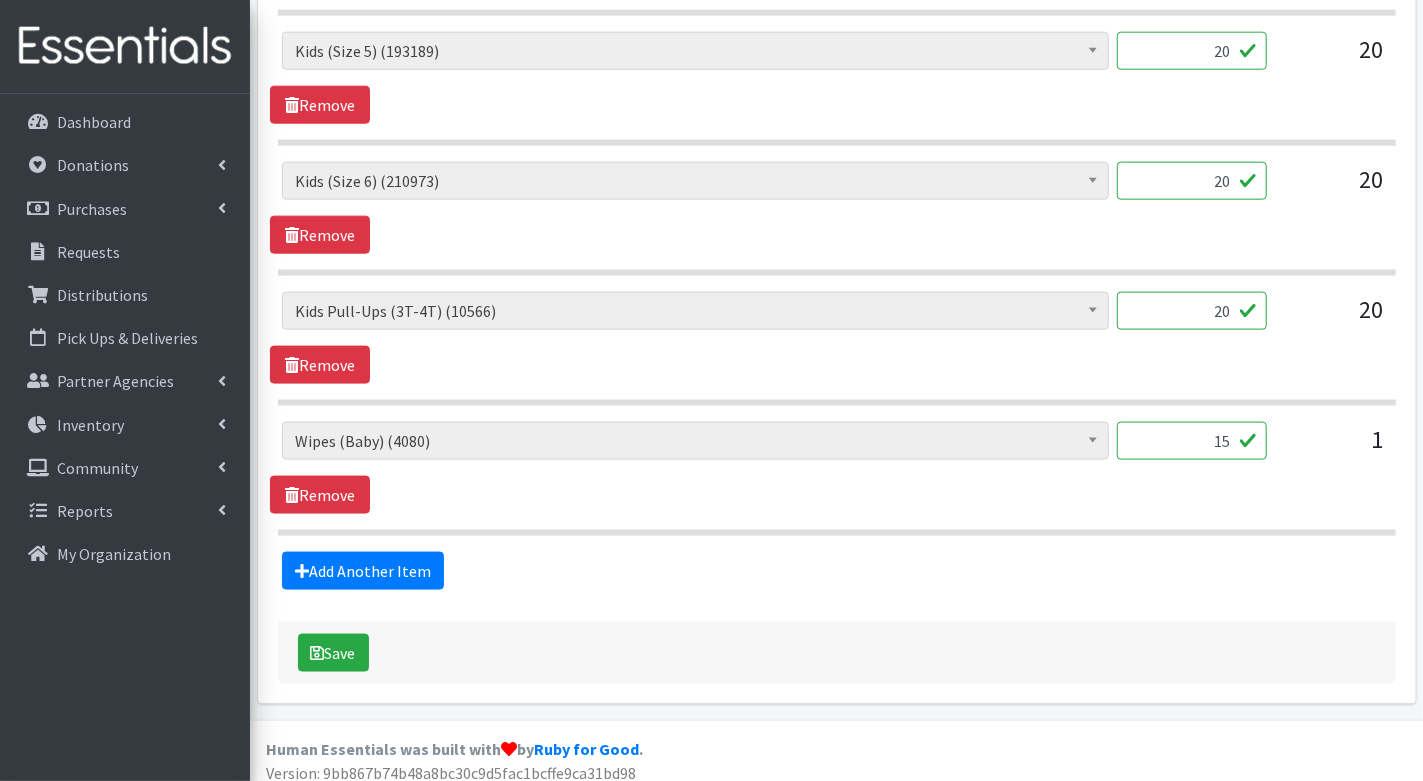 click on "Diaper Rash Cream (657)
Kids (Newborn) (69322)
Kids (Preemie) (980)
Kids (Size 1) (169543)
Kids (Size 2) (42615)
Kids (Size 3) (203016)
Kids (Size 4) (243340)
Kids (Size 5) (193189)
Kids (Size 6) (210973)
Kids (Size 7) (2360)
Kids (Size 8) (5586)
Kids Pull-Ups (2T-3T) (6324)
Kids Pull-Ups (3T-4T) (10566)
Kids Pull-Ups (4T-5T) (10001)
Pull-Ups (5T-6T) (0)
Wipes (Baby) (4080)
Kids Pull-Ups (3T-4T) (10566)
20
20
Remove" at bounding box center [836, 338] 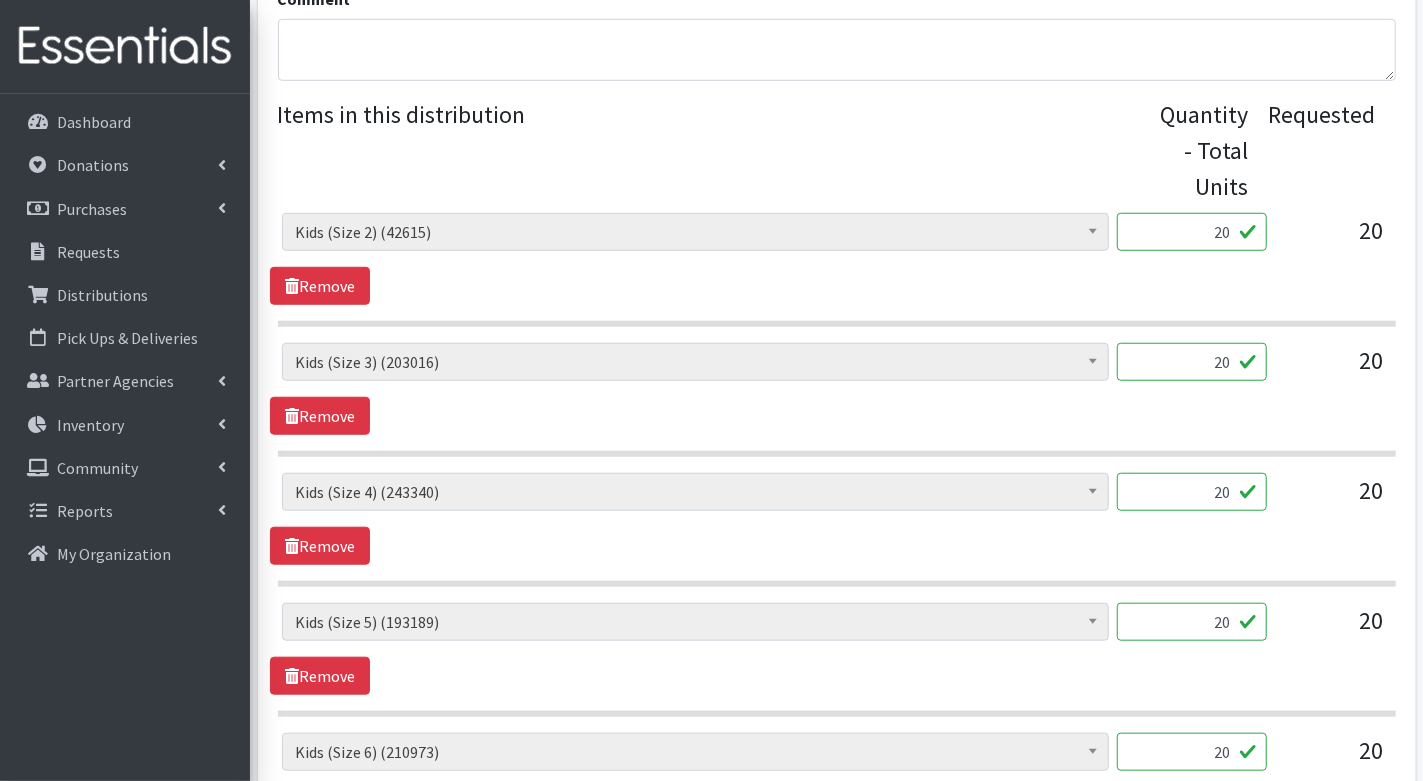 scroll, scrollTop: 757, scrollLeft: 0, axis: vertical 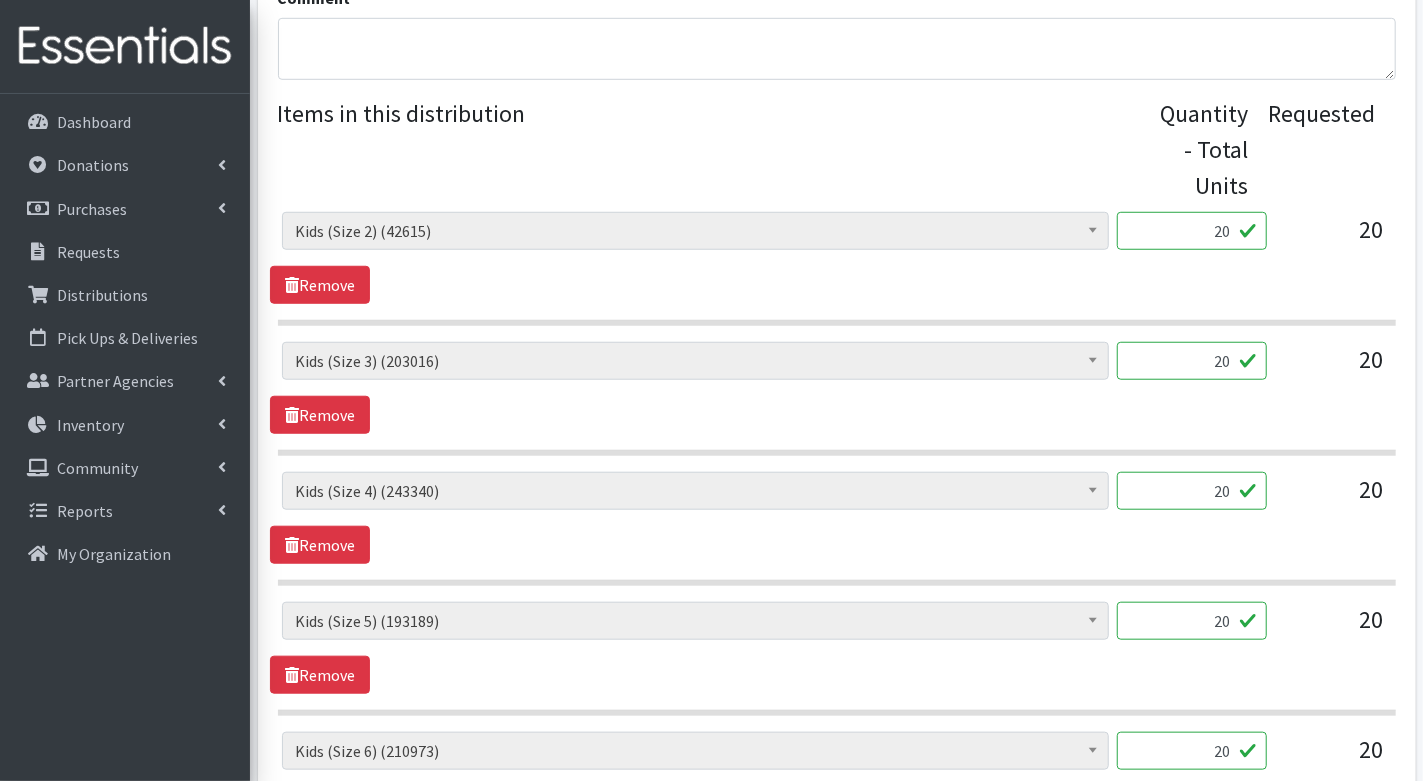 click on "20" at bounding box center (1192, 231) 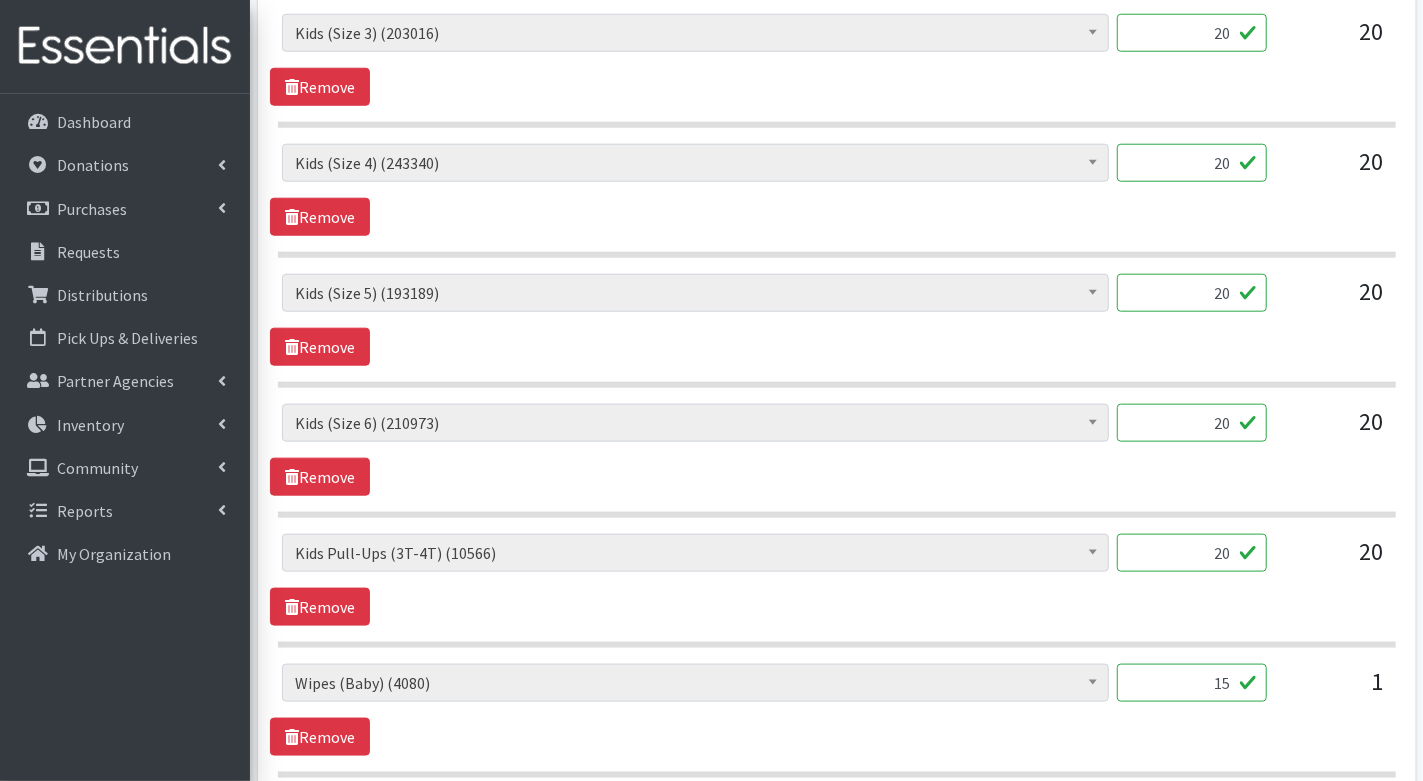 scroll, scrollTop: 1088, scrollLeft: 0, axis: vertical 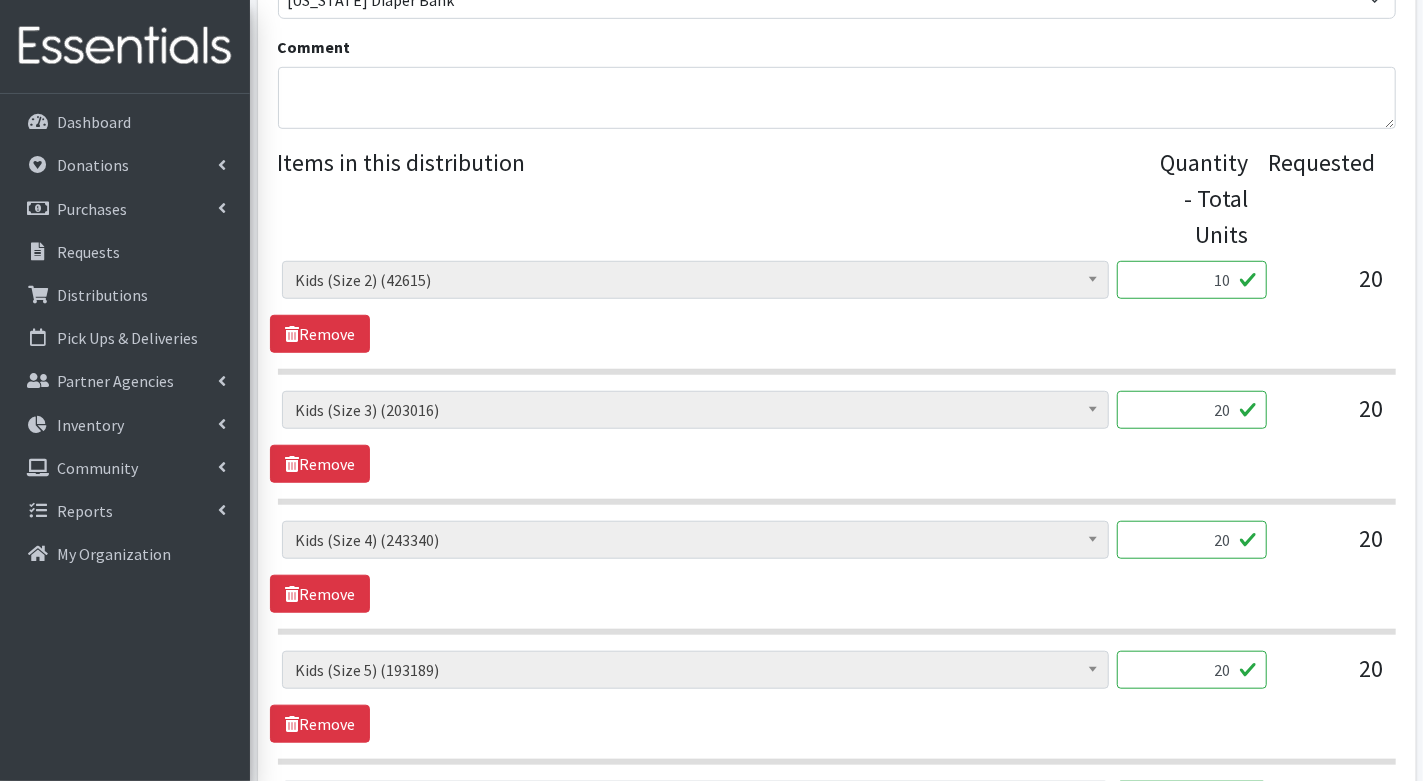 type on "10" 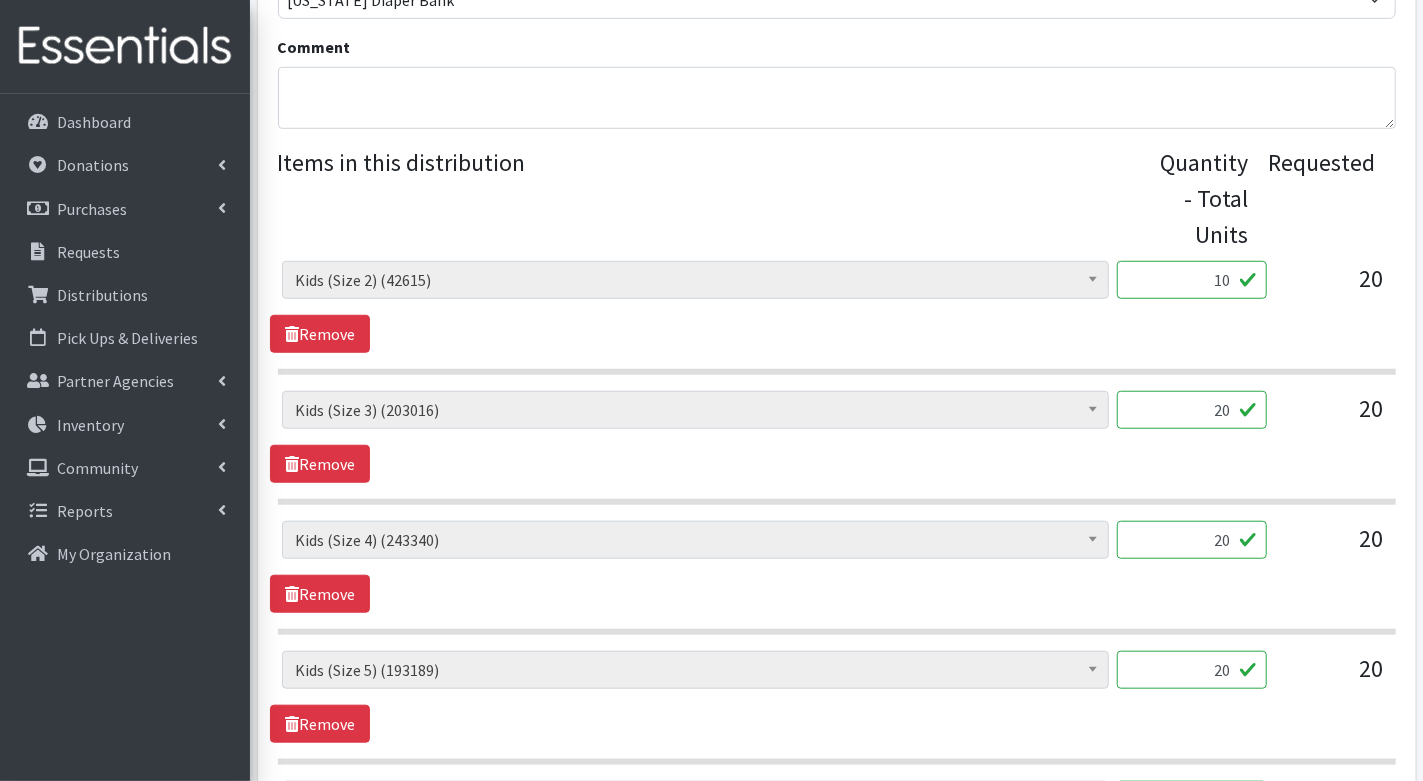 click on "20" at bounding box center (1192, 410) 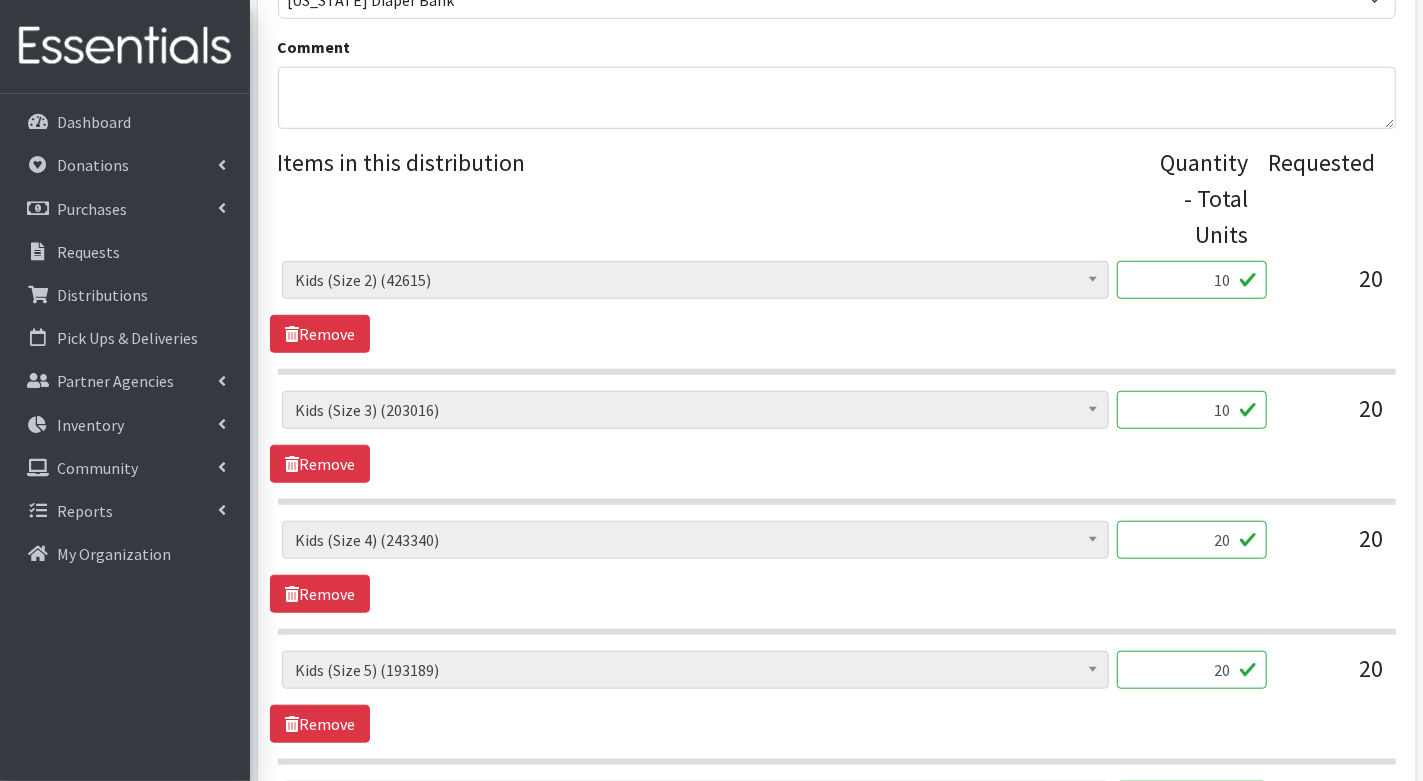 type on "10" 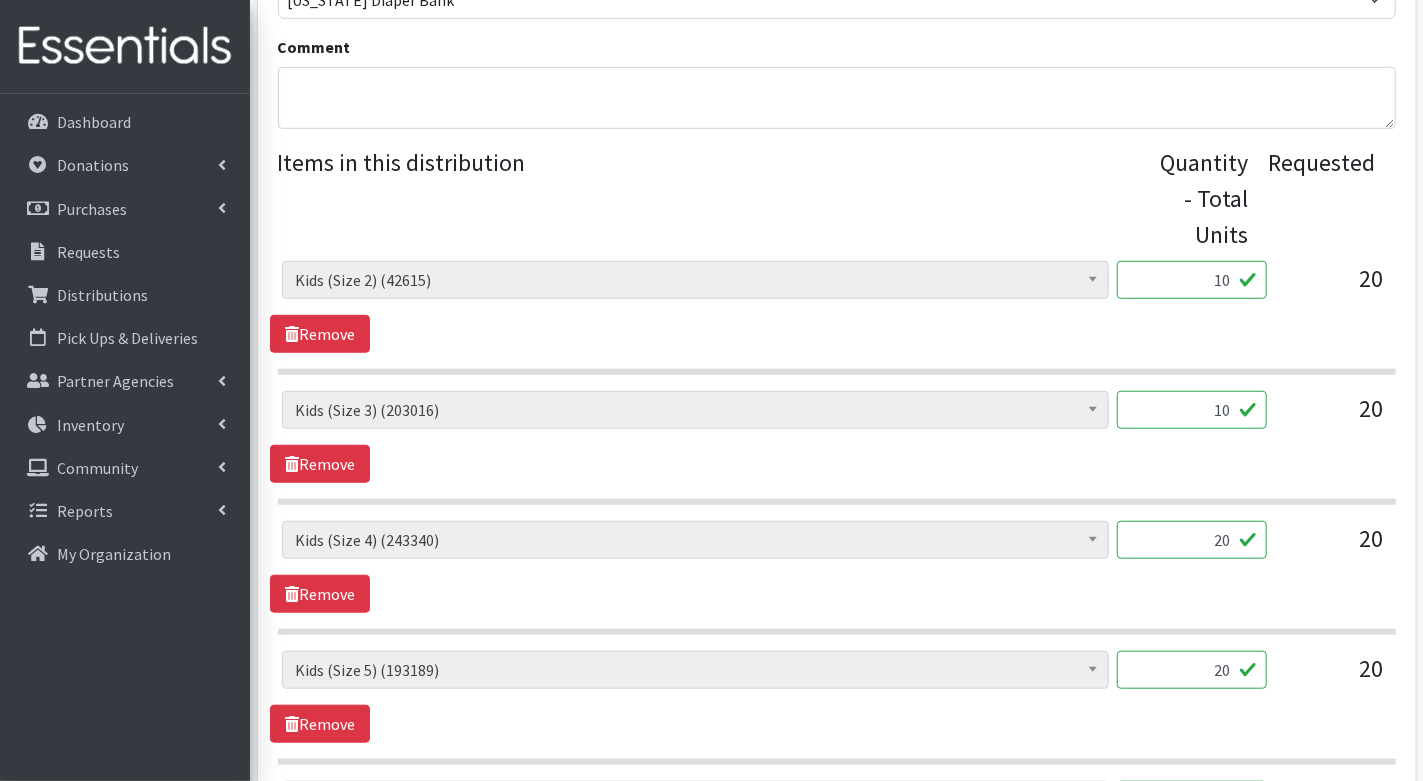 click on "20" at bounding box center [1192, 540] 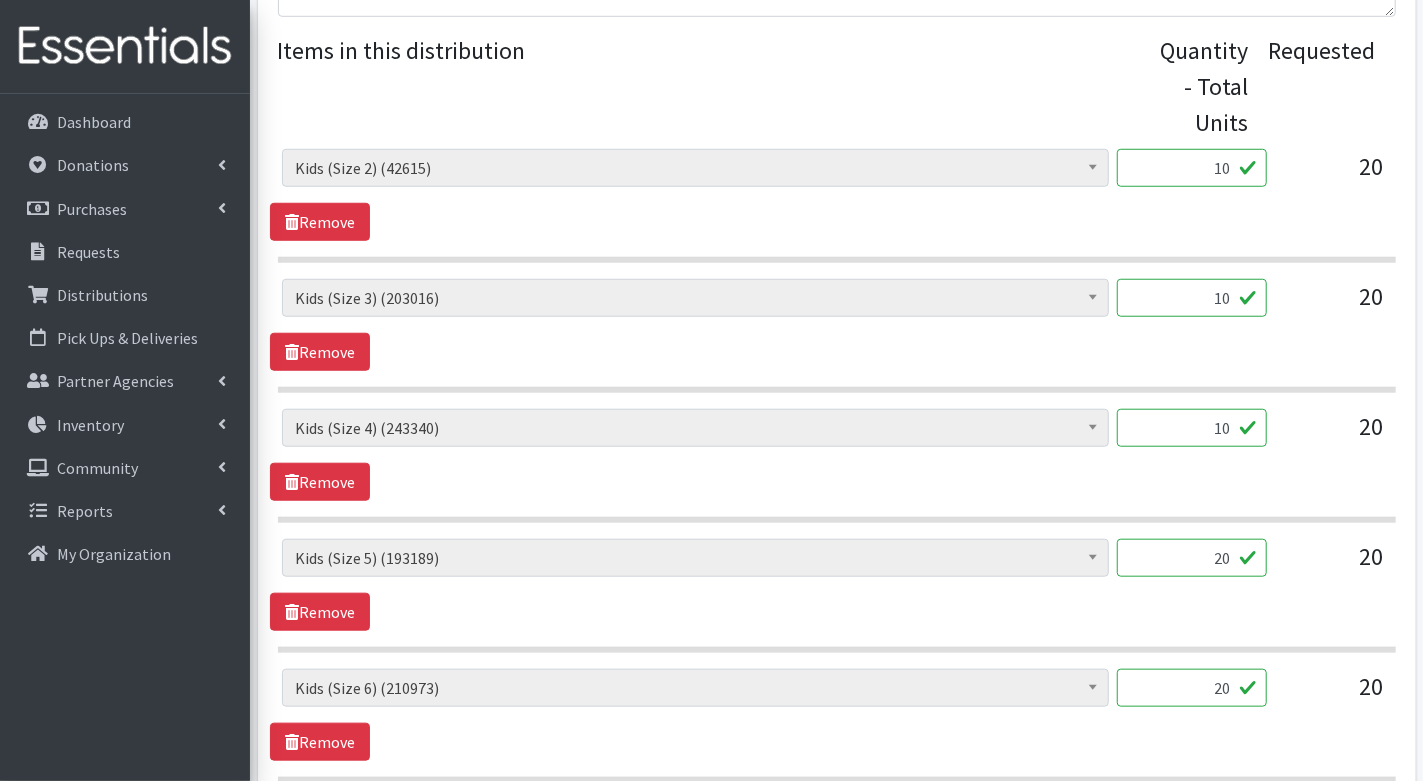 scroll, scrollTop: 830, scrollLeft: 0, axis: vertical 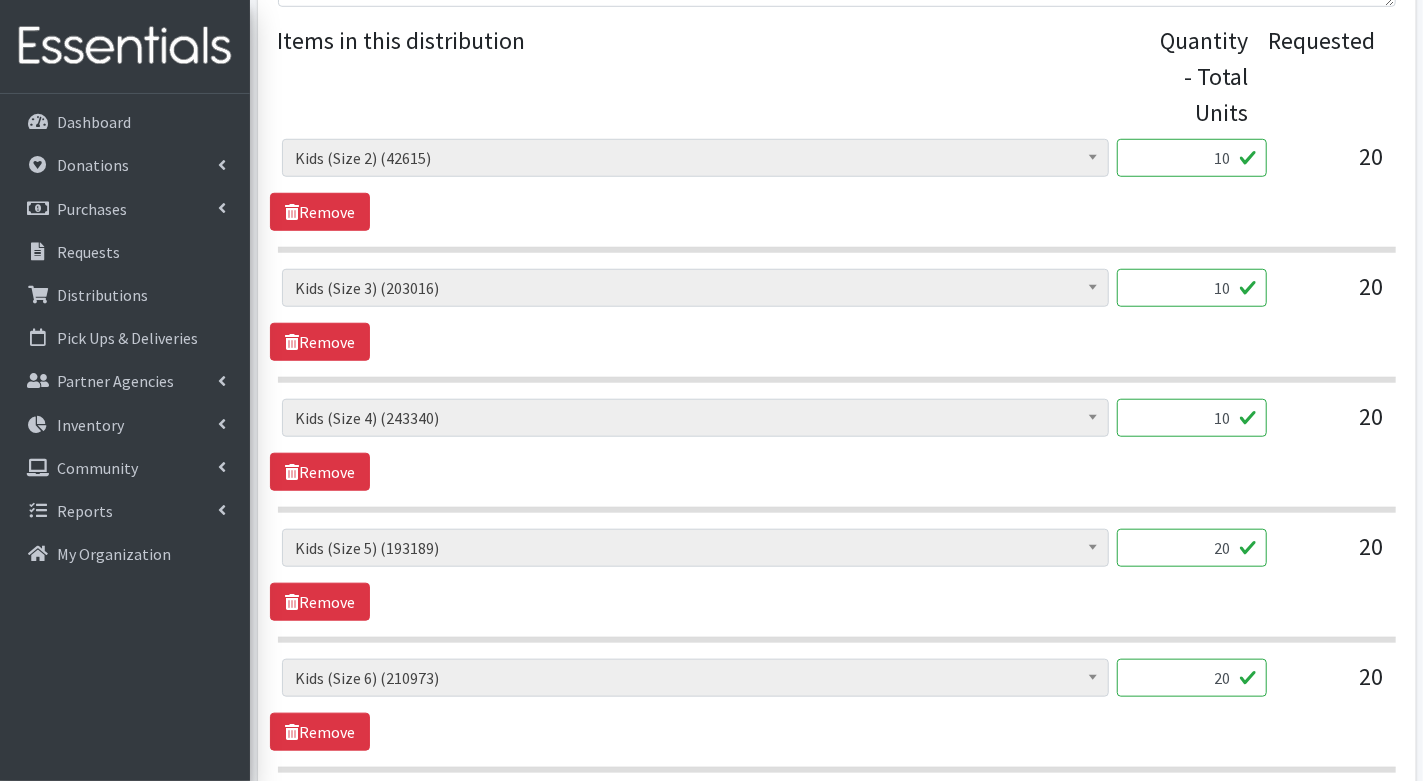 type on "10" 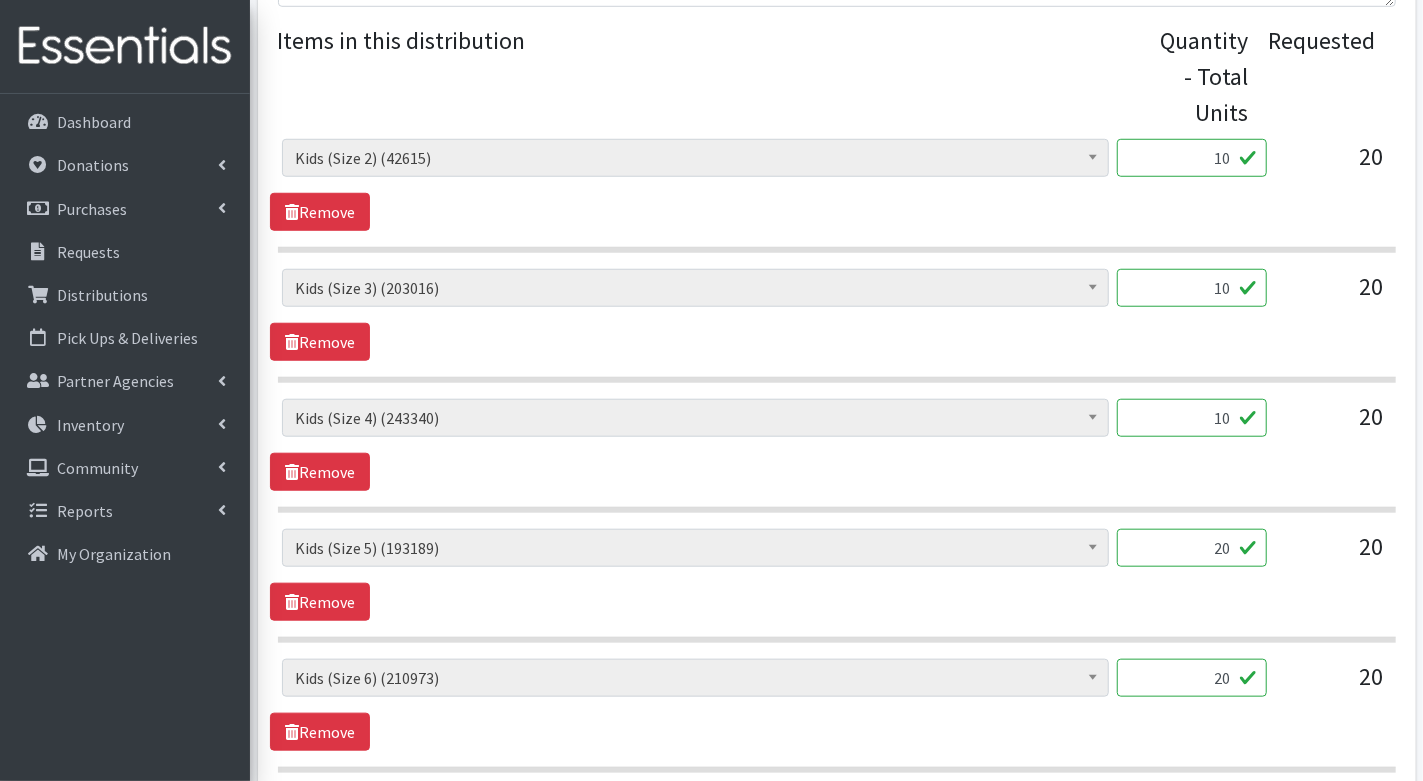 click on "20" at bounding box center [1192, 548] 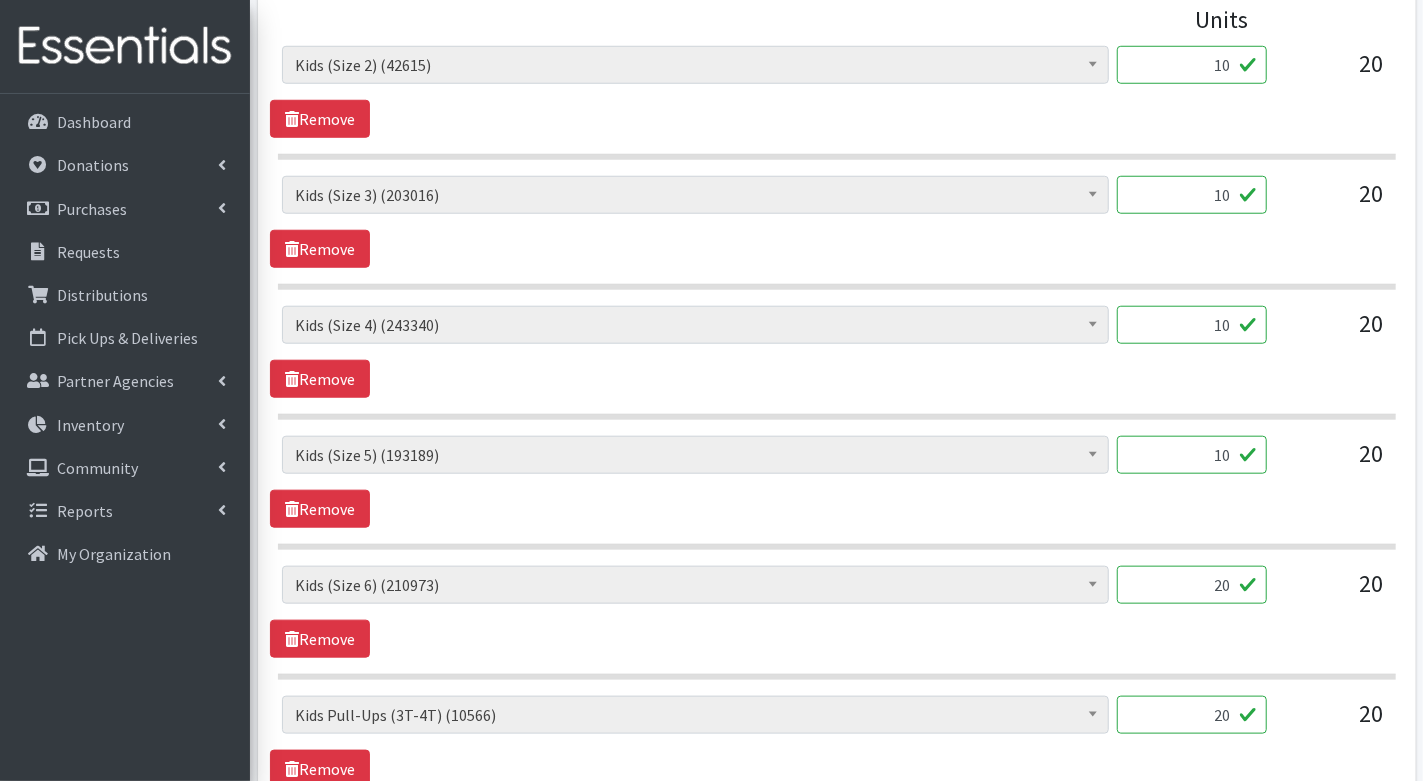 scroll, scrollTop: 929, scrollLeft: 0, axis: vertical 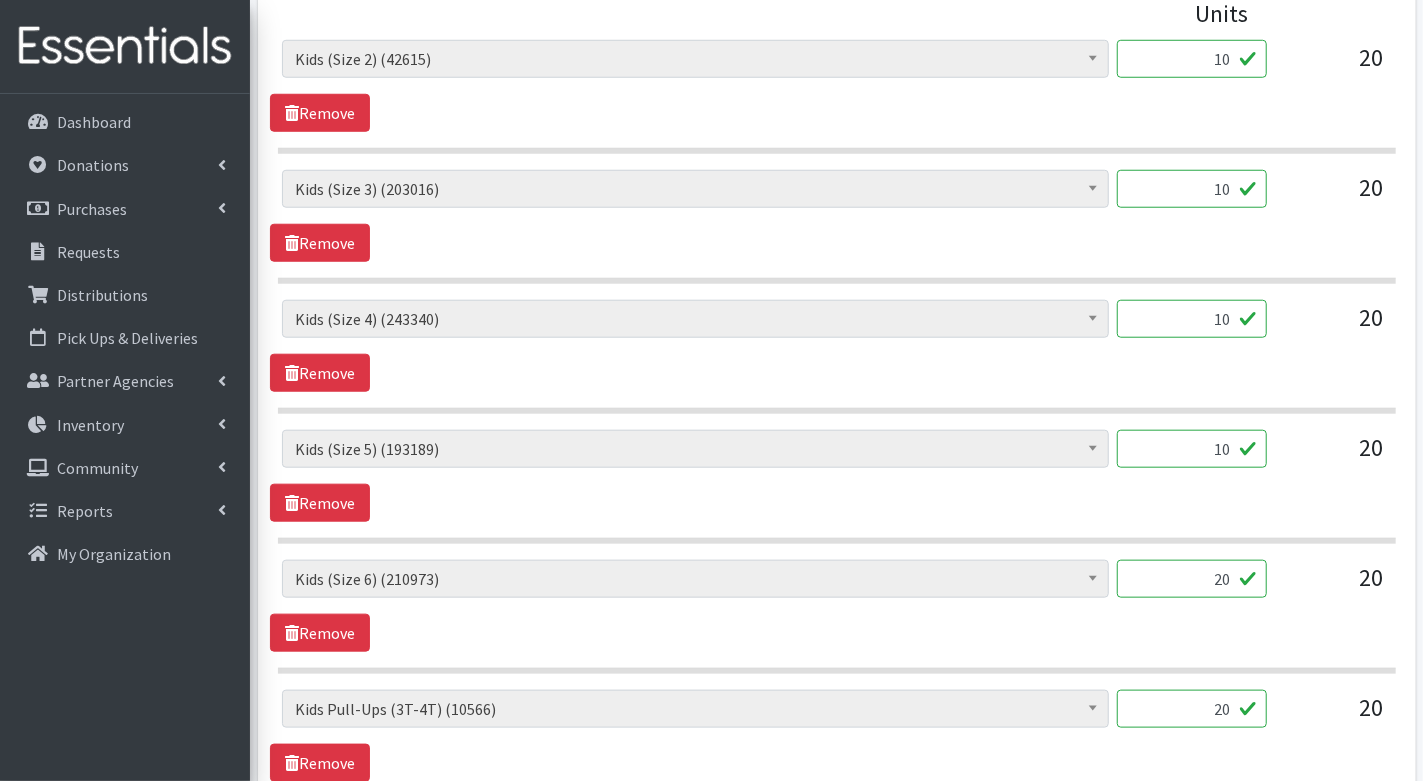 type on "10" 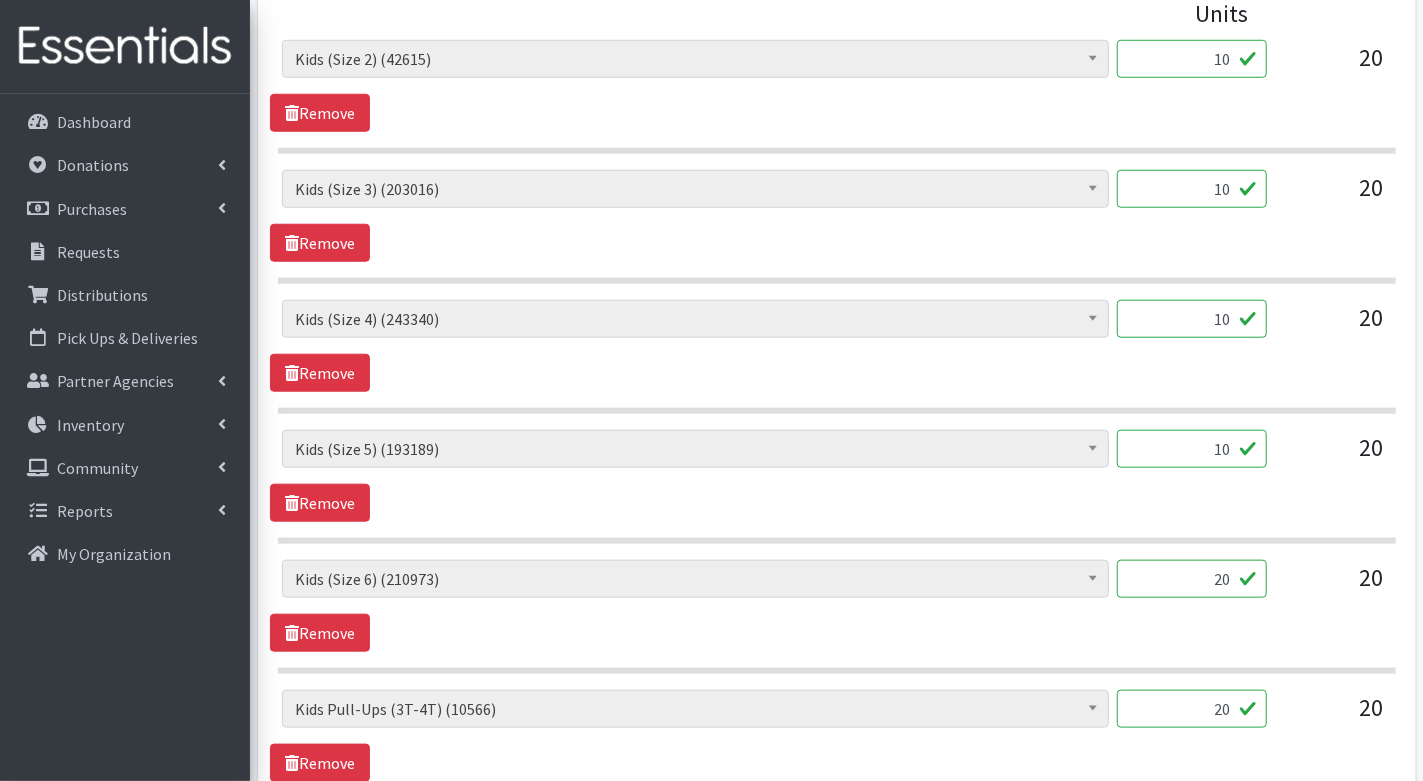 click on "20" at bounding box center [1192, 579] 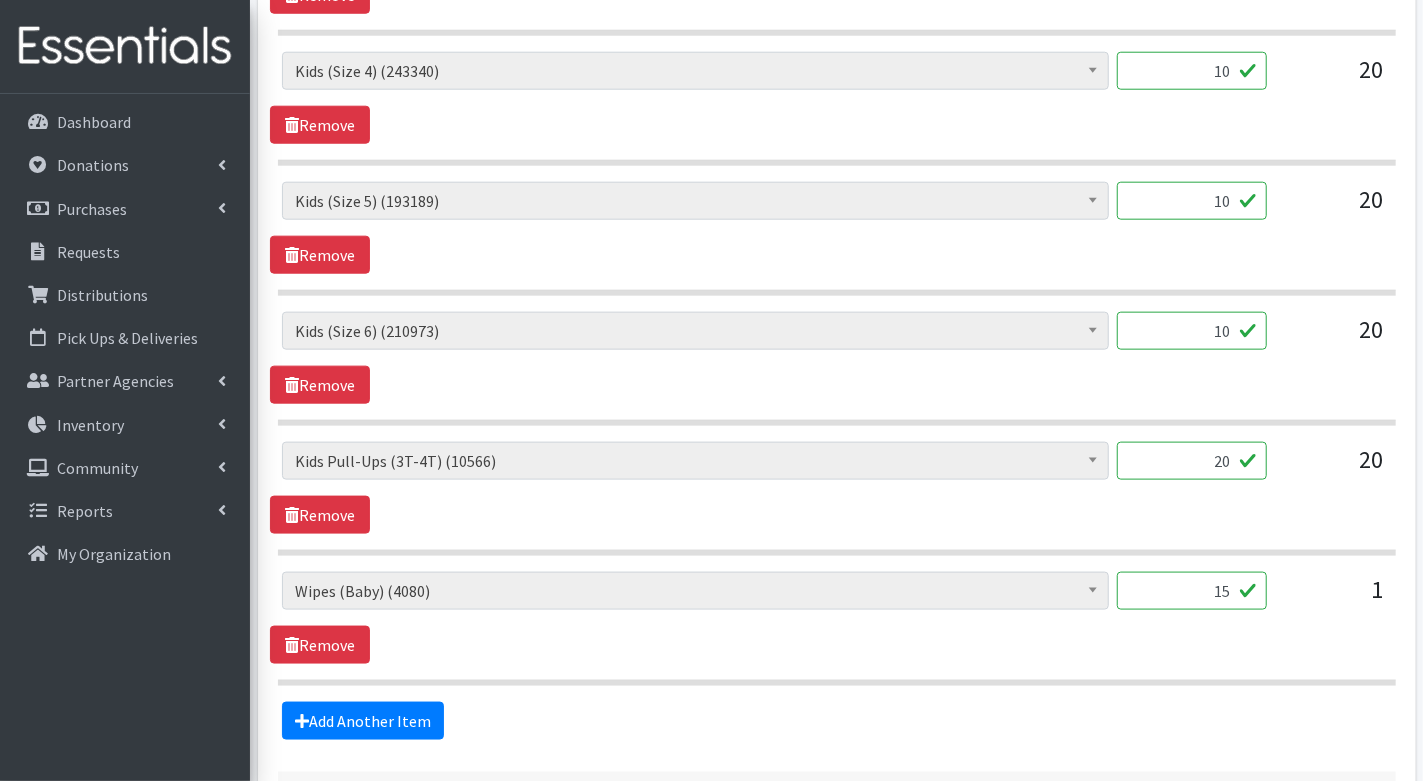 scroll, scrollTop: 1186, scrollLeft: 0, axis: vertical 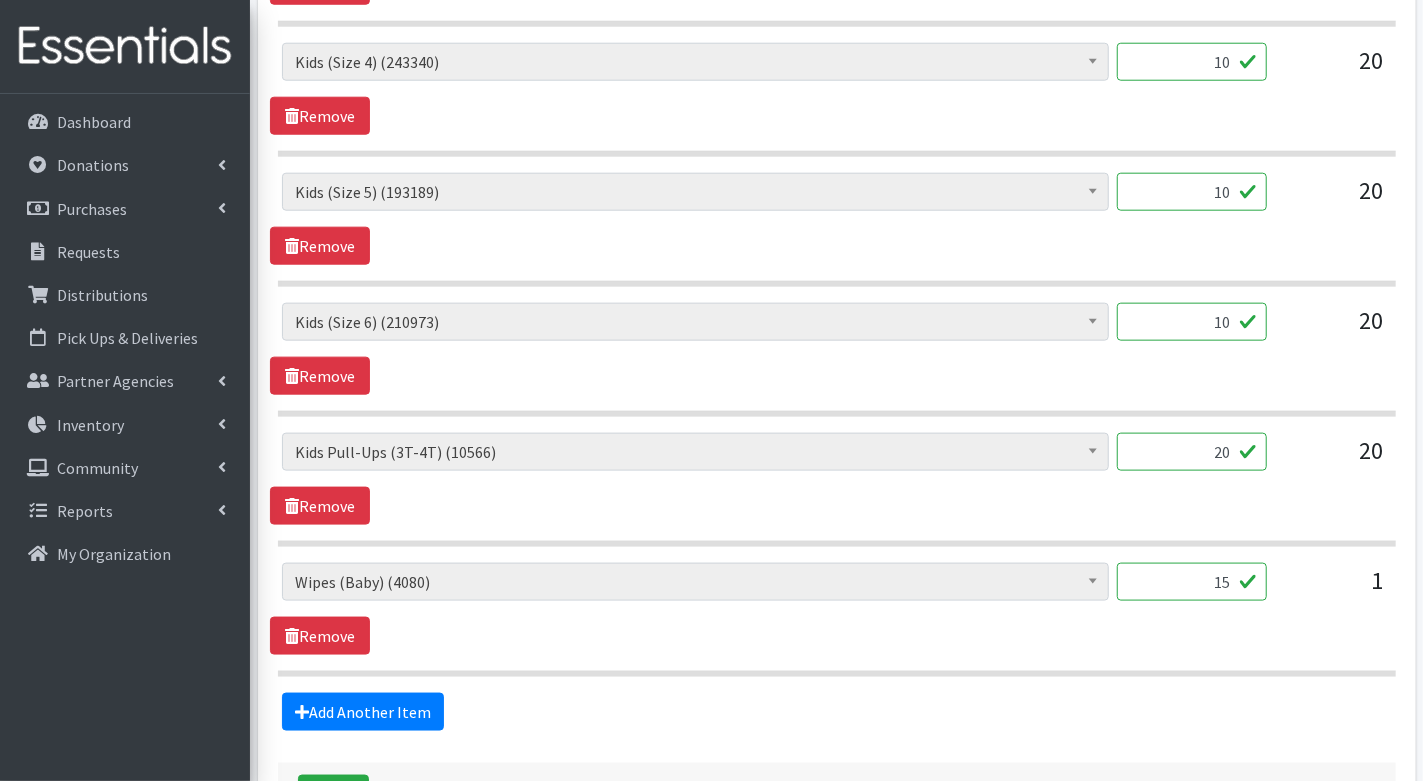 type on "10" 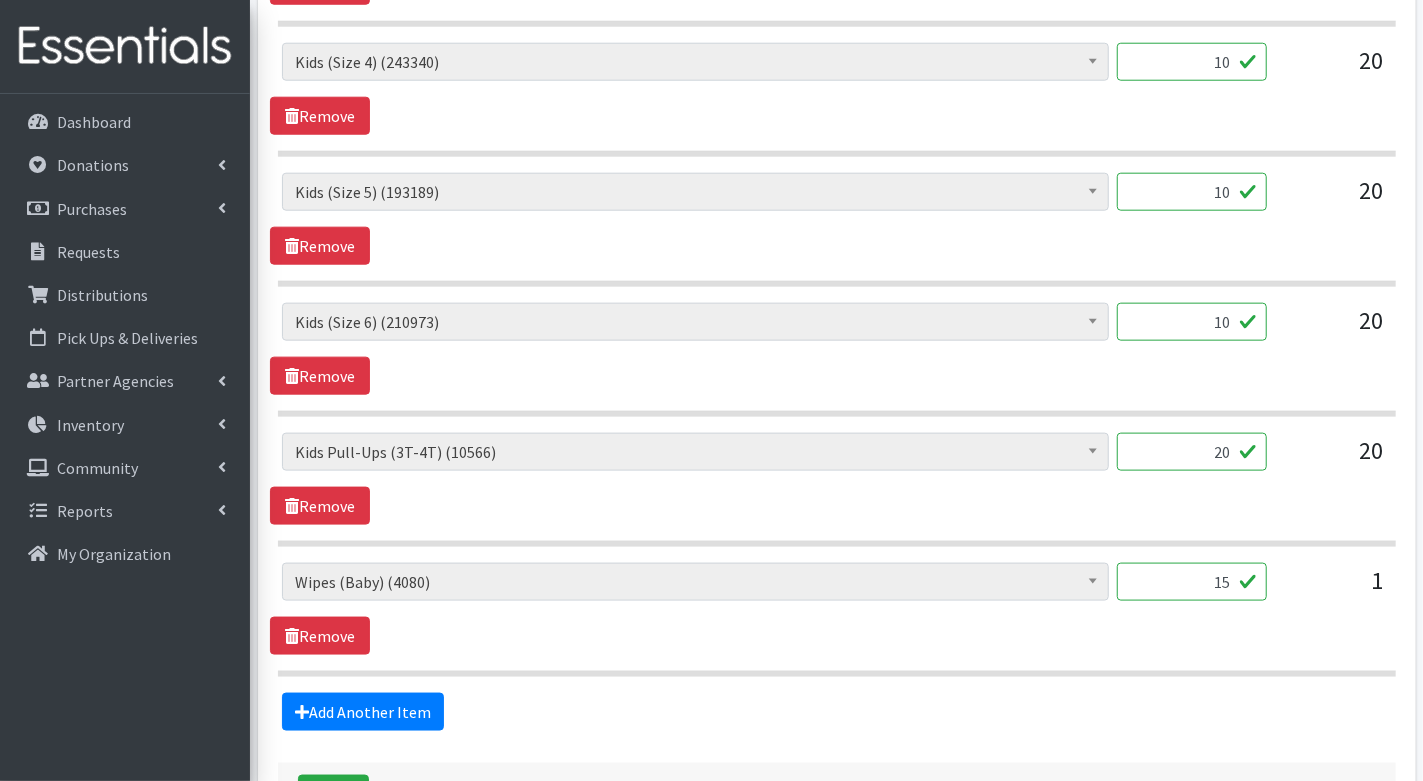 click on "20" at bounding box center [1192, 452] 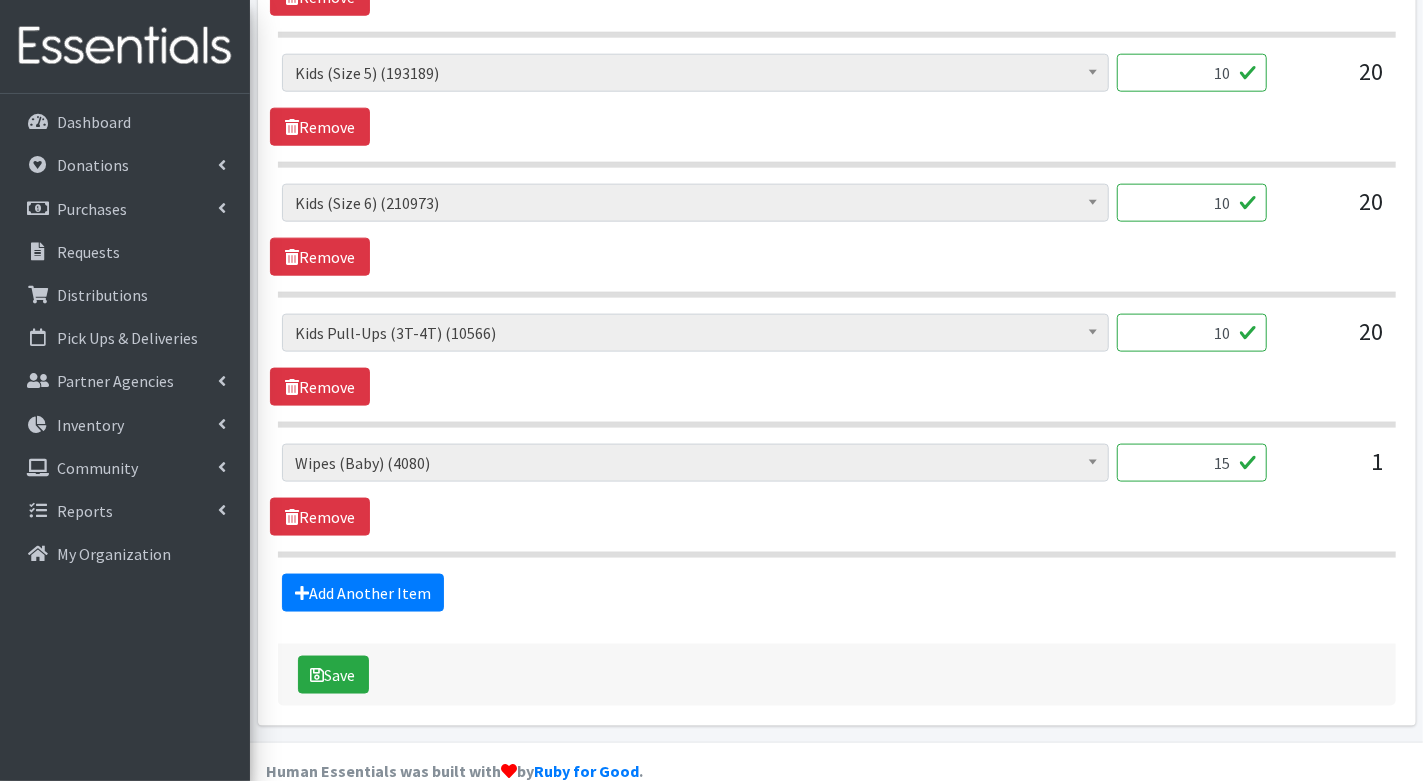 scroll, scrollTop: 1327, scrollLeft: 0, axis: vertical 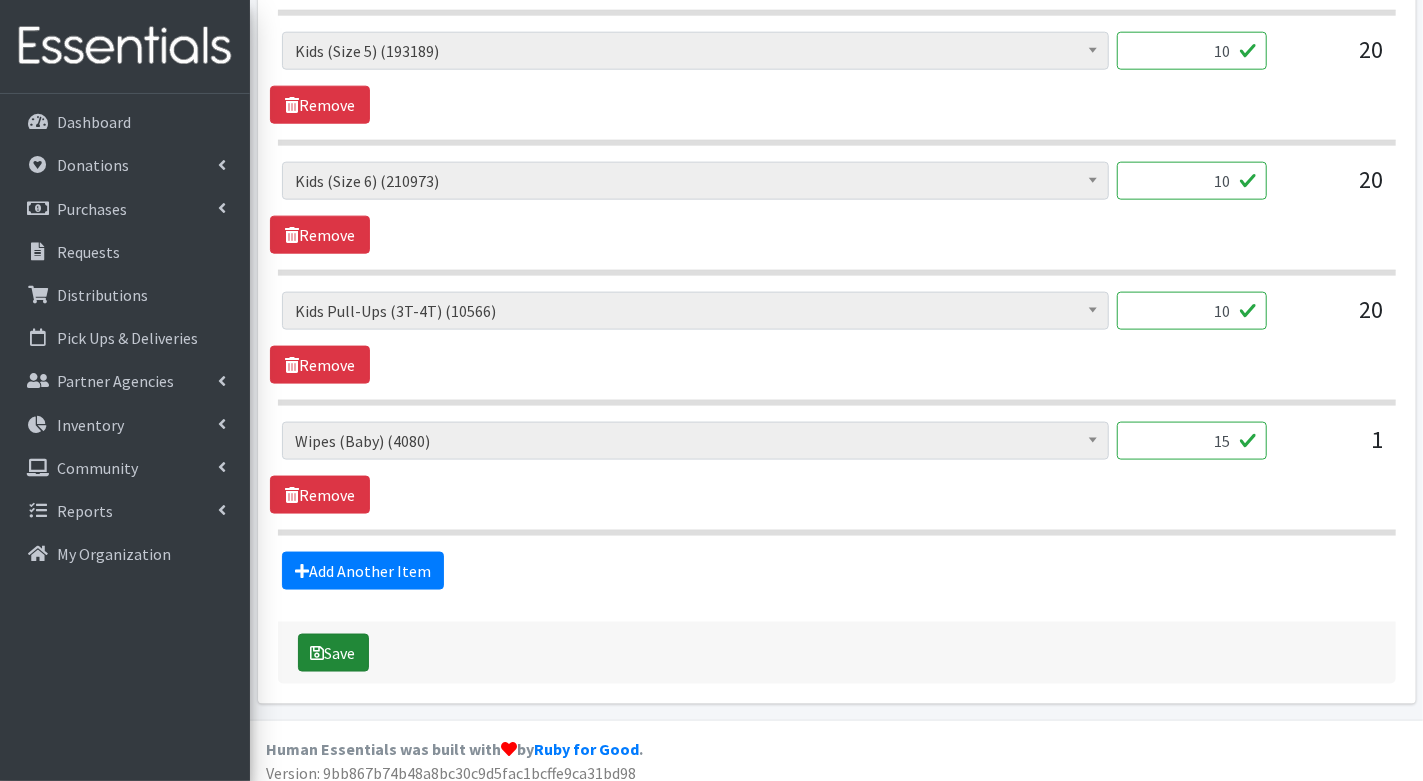 type on "10" 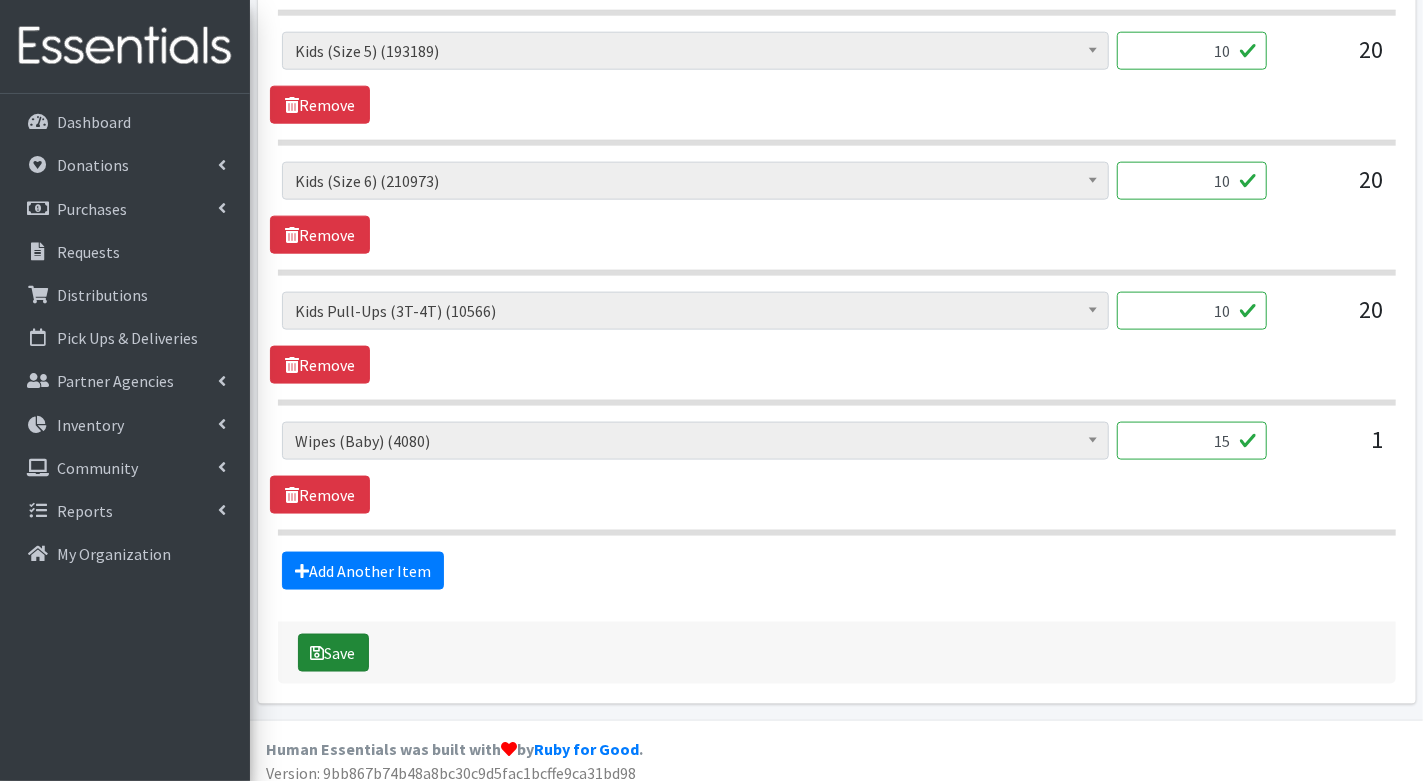 click on "Save" at bounding box center [333, 653] 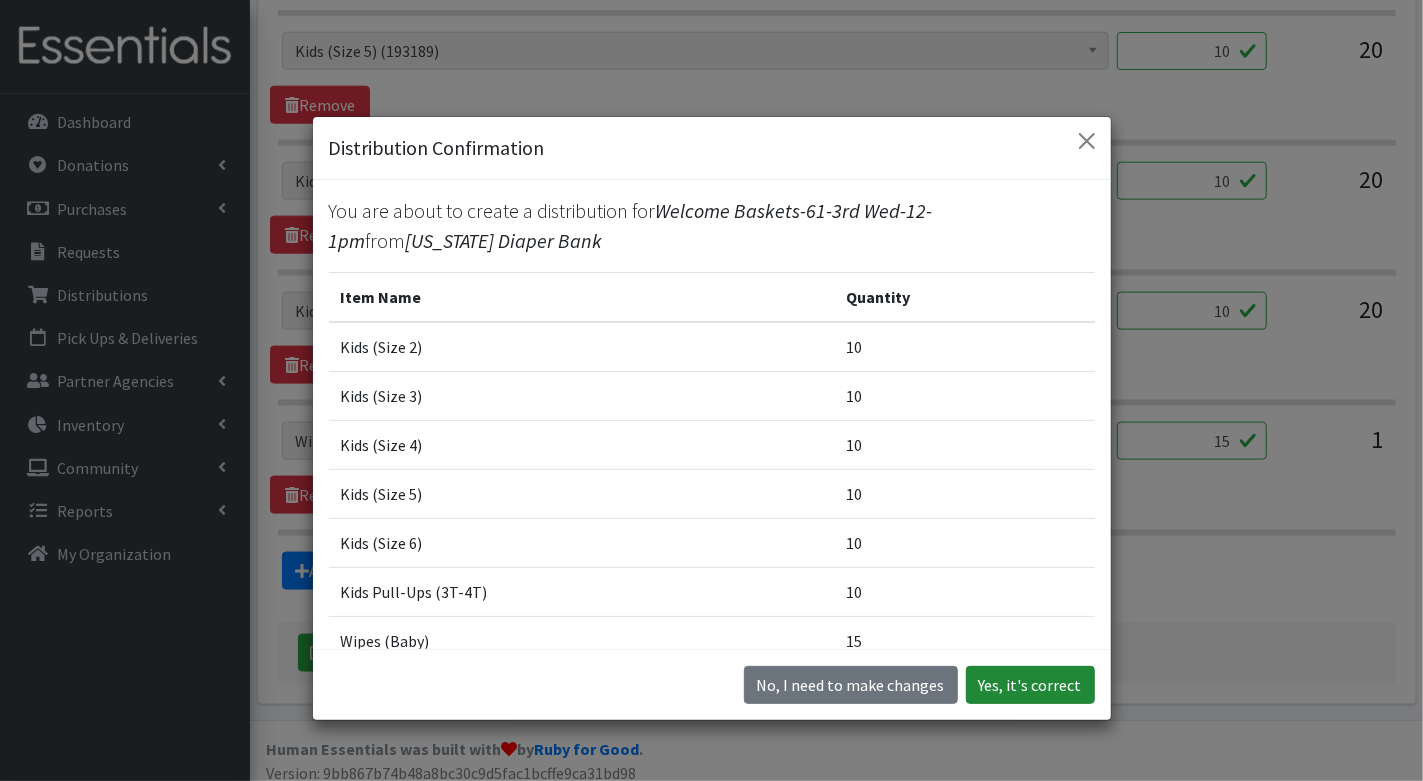 click on "Yes, it's correct" at bounding box center (1030, 685) 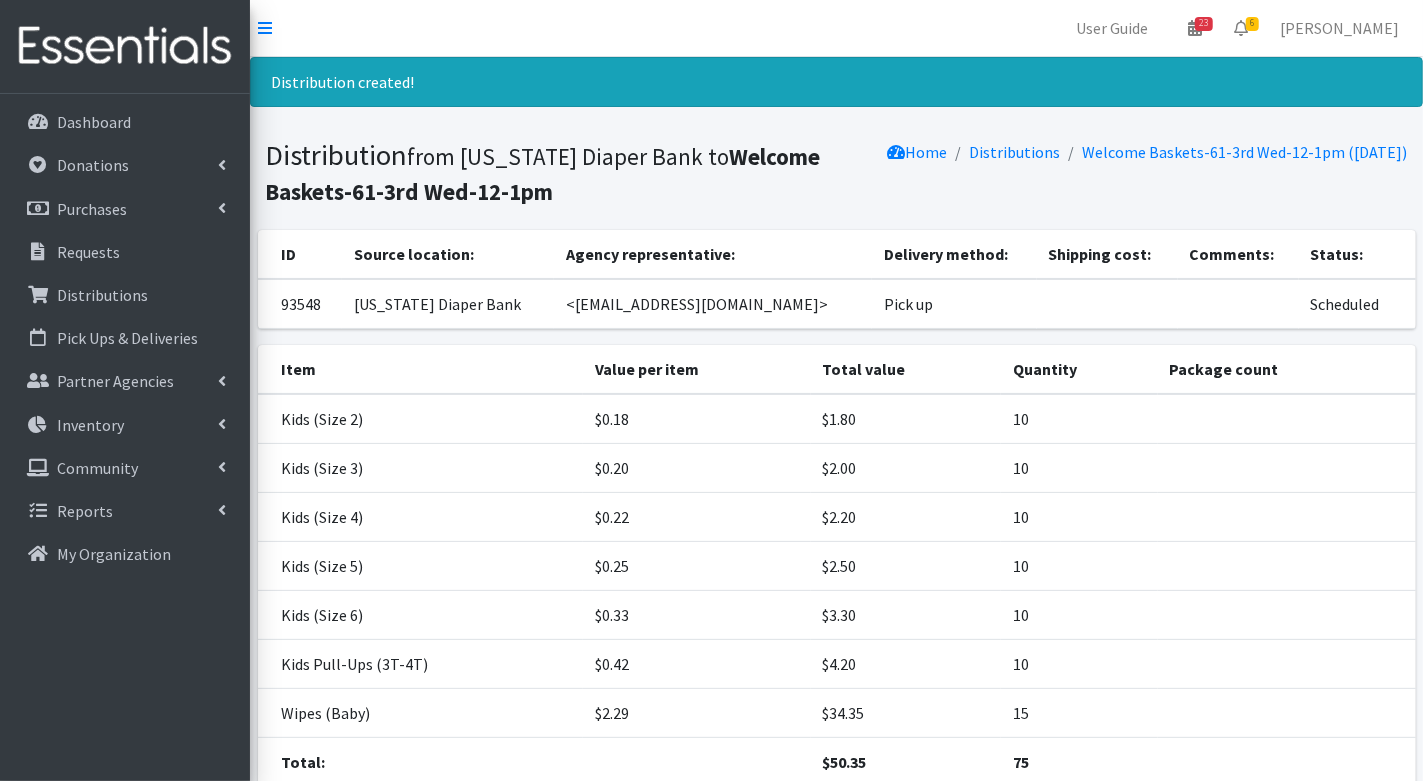 scroll, scrollTop: 152, scrollLeft: 0, axis: vertical 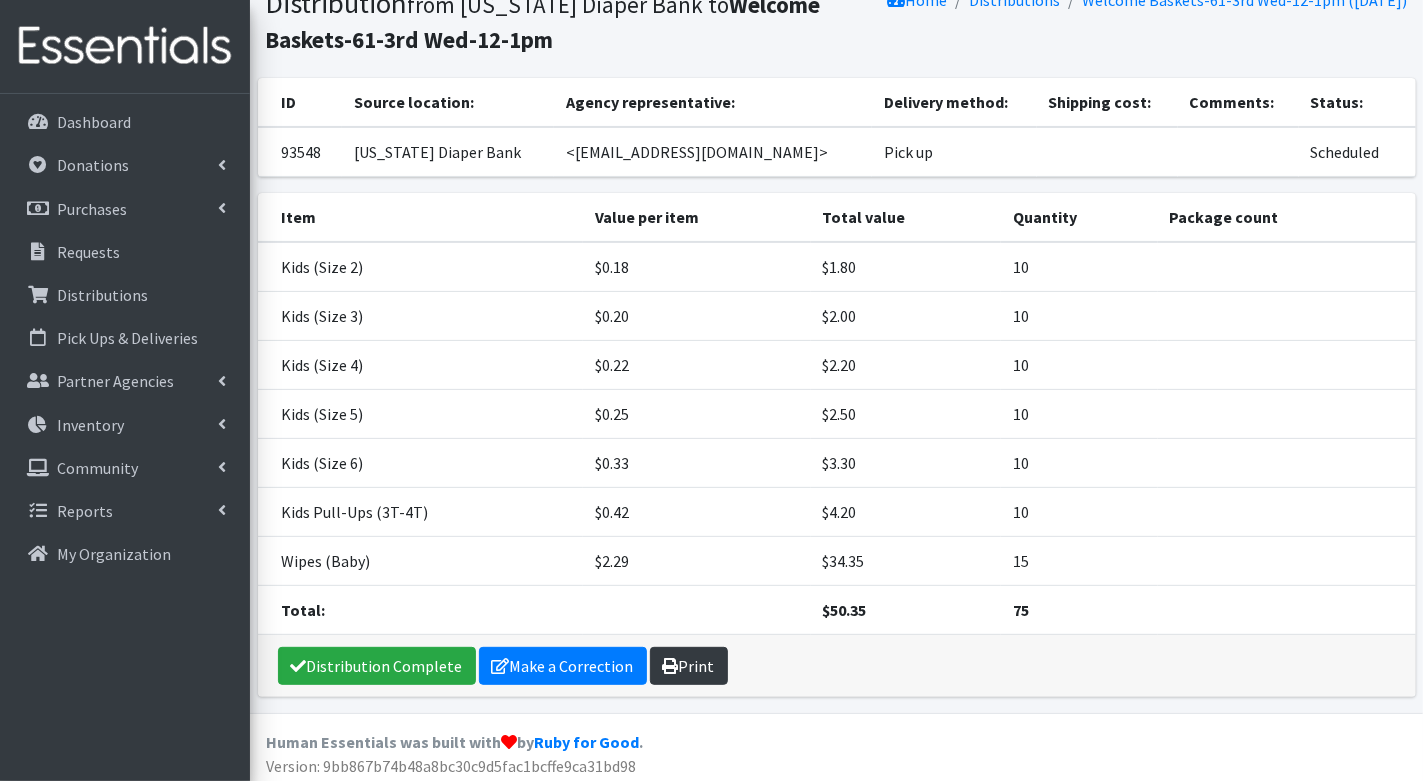 click on "Print" at bounding box center [689, 666] 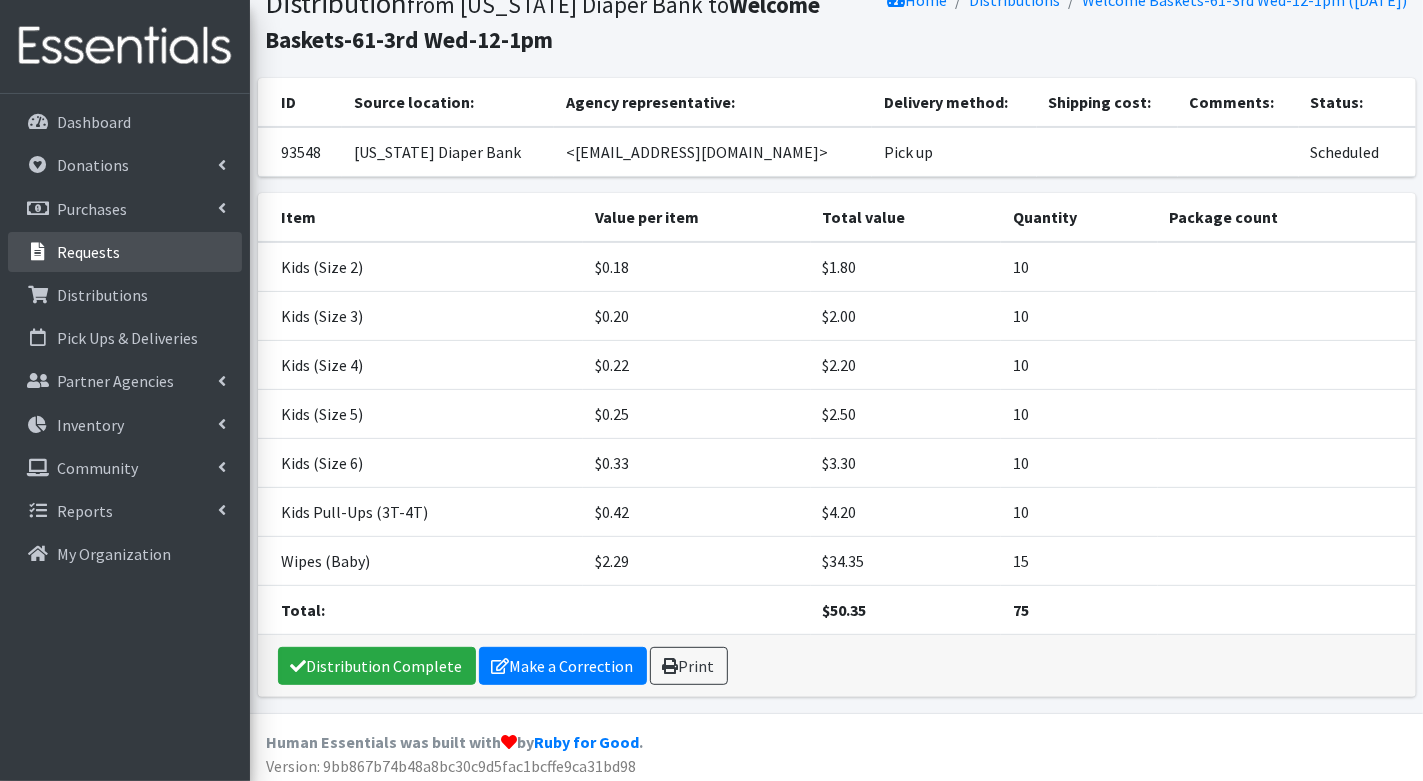 click on "Requests" at bounding box center (88, 252) 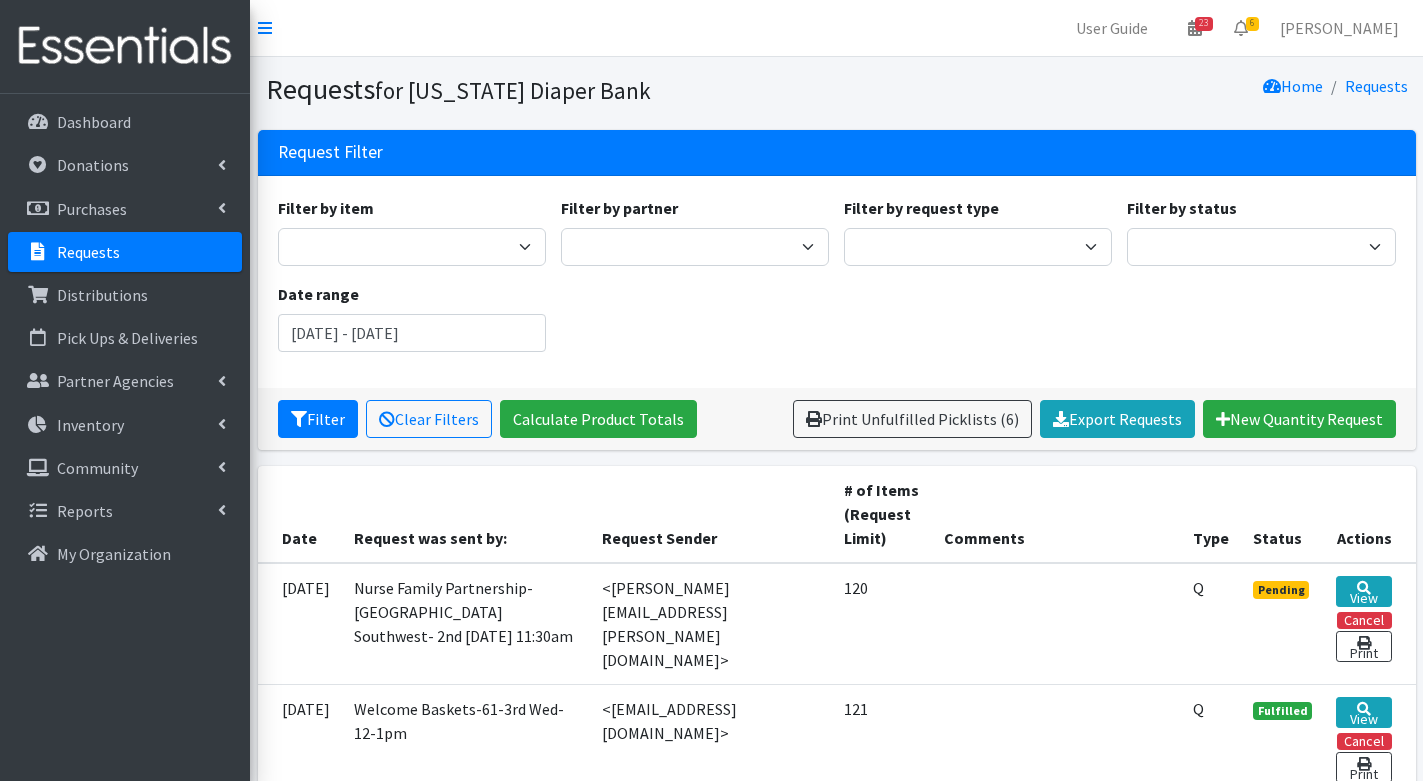 scroll, scrollTop: 0, scrollLeft: 0, axis: both 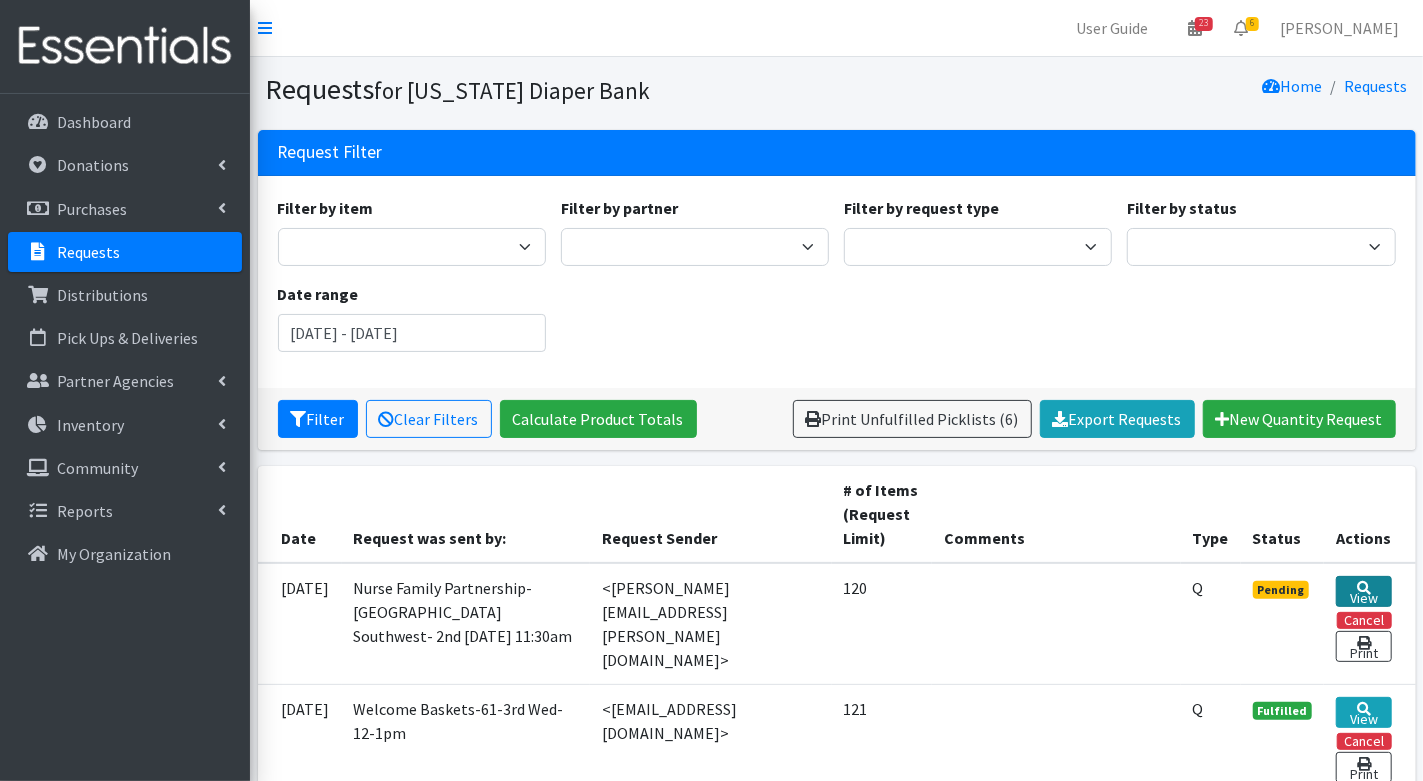 click on "View" at bounding box center [1363, 591] 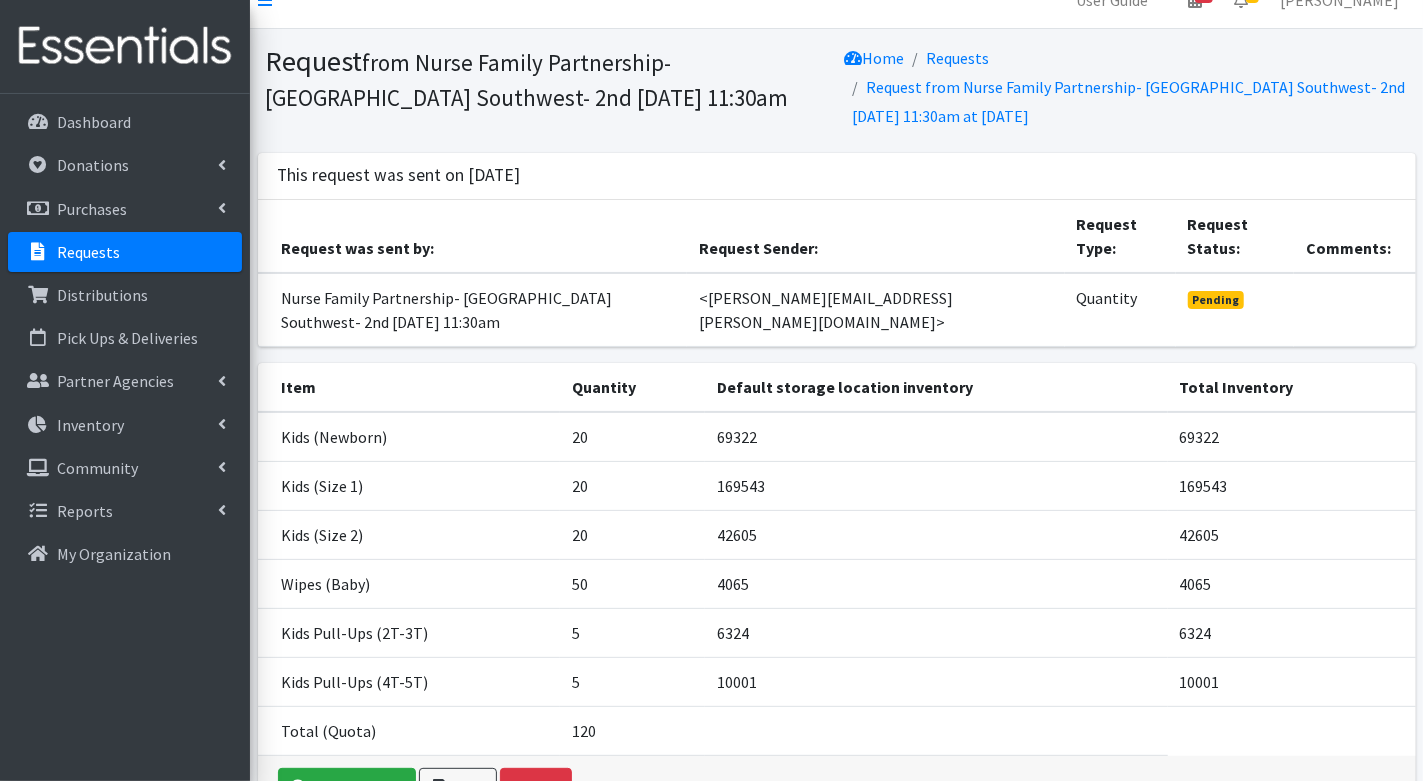 scroll, scrollTop: 34, scrollLeft: 0, axis: vertical 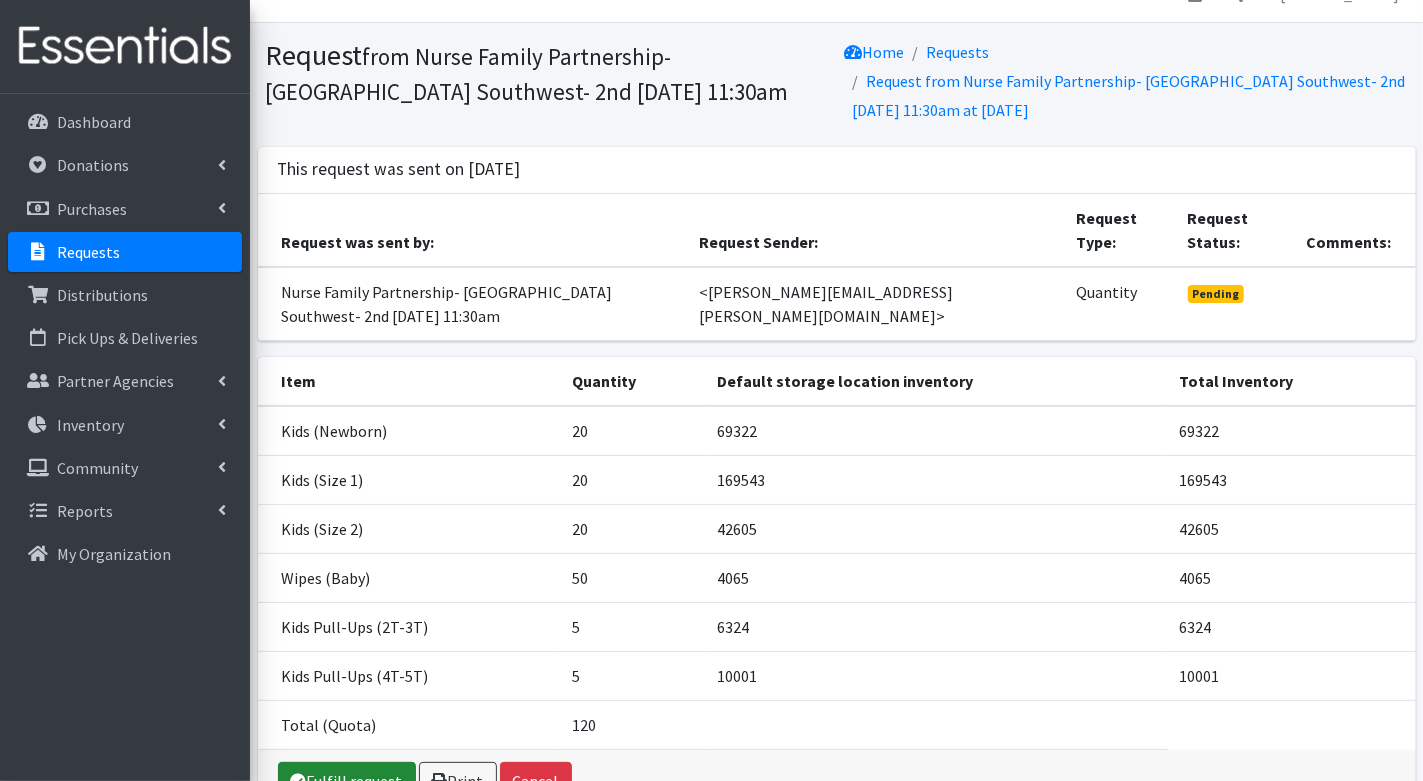 click on "Fulfill request" at bounding box center (347, 781) 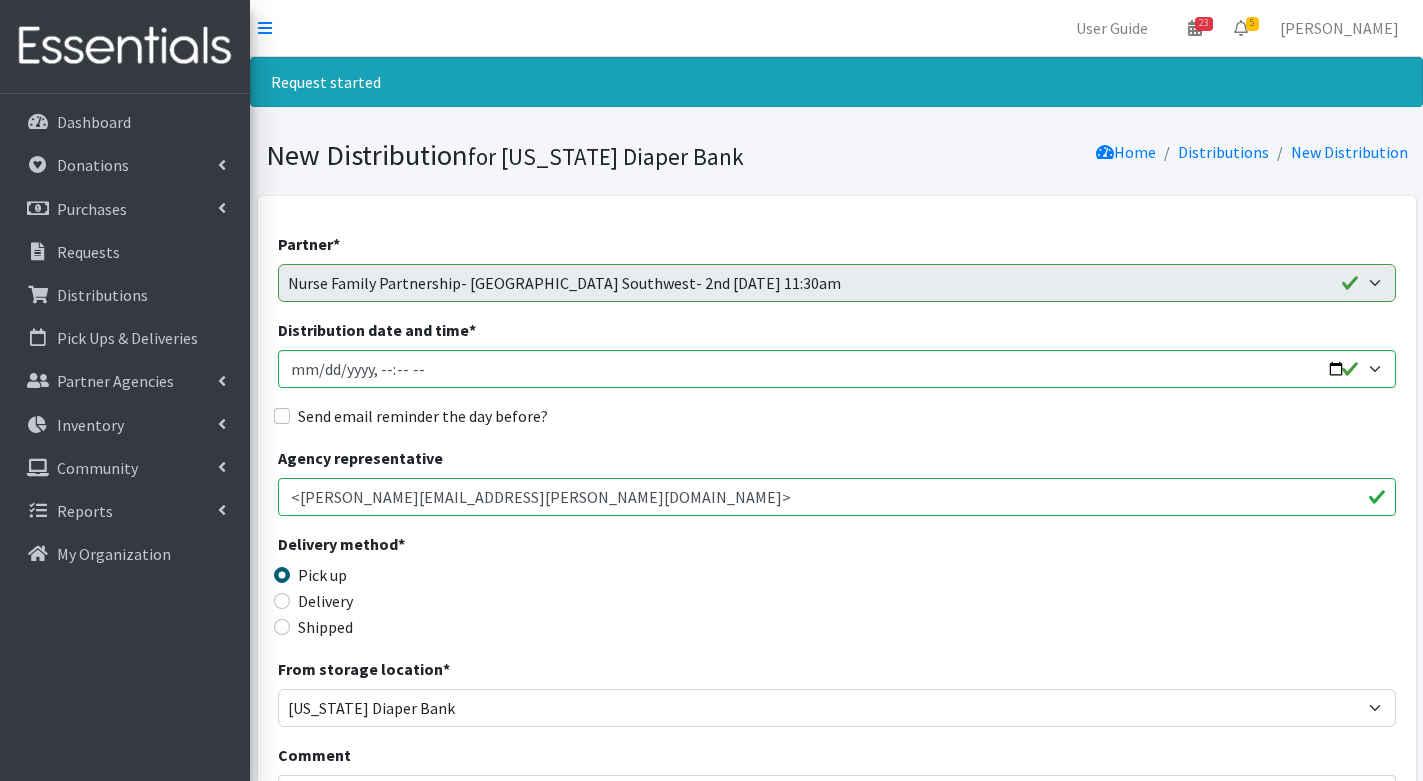 scroll, scrollTop: 0, scrollLeft: 0, axis: both 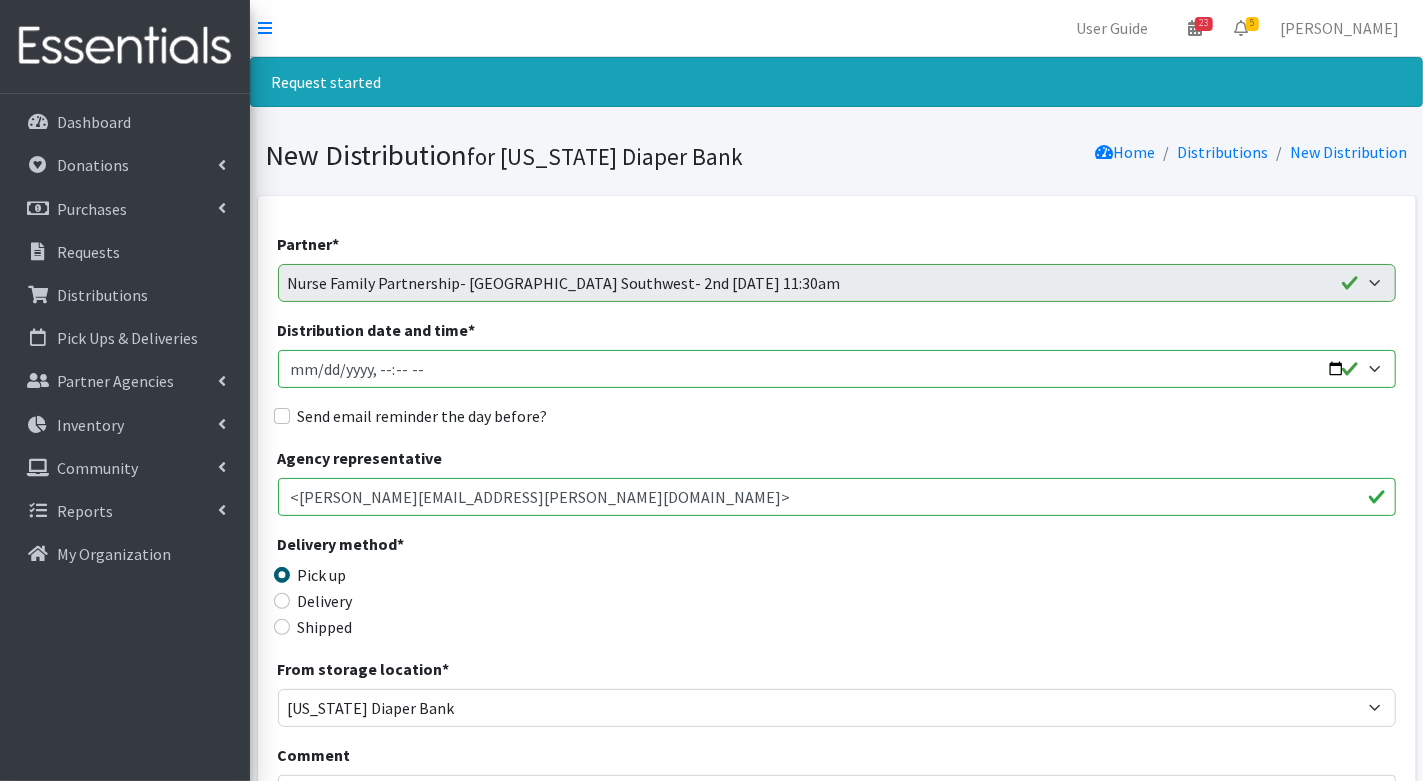click on "Distribution date and time  *" at bounding box center [837, 369] 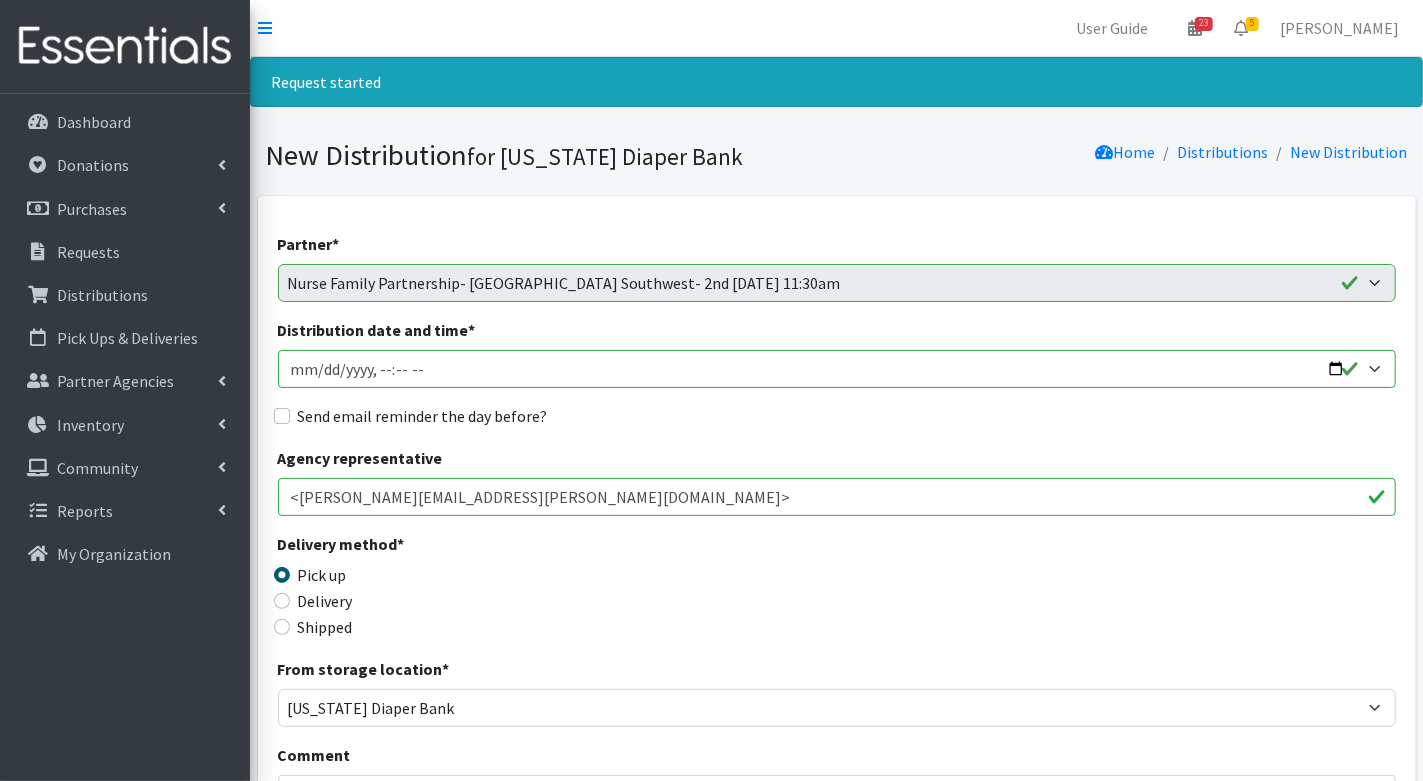 click on "Distribution date and time  *" at bounding box center (837, 369) 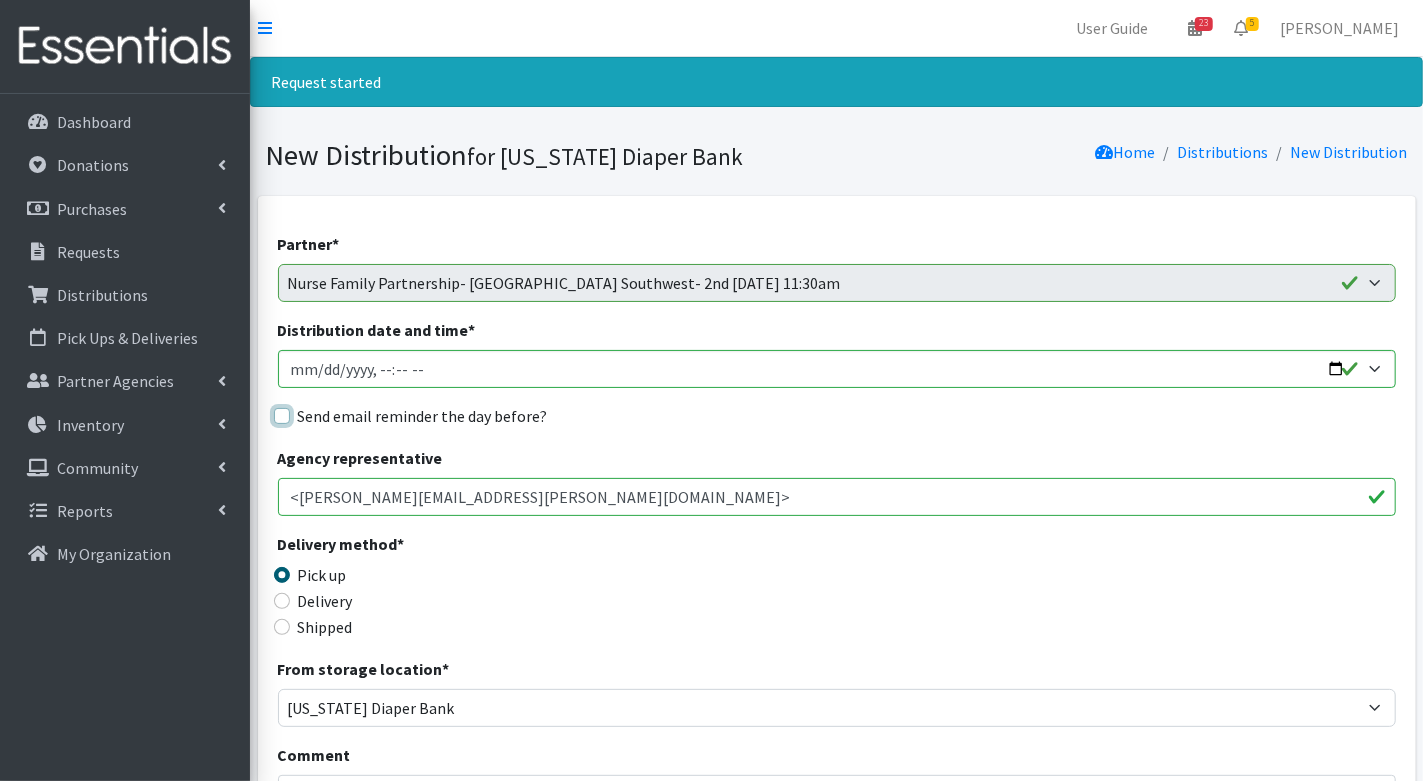 click on "Send email reminder the day before?" at bounding box center [282, 416] 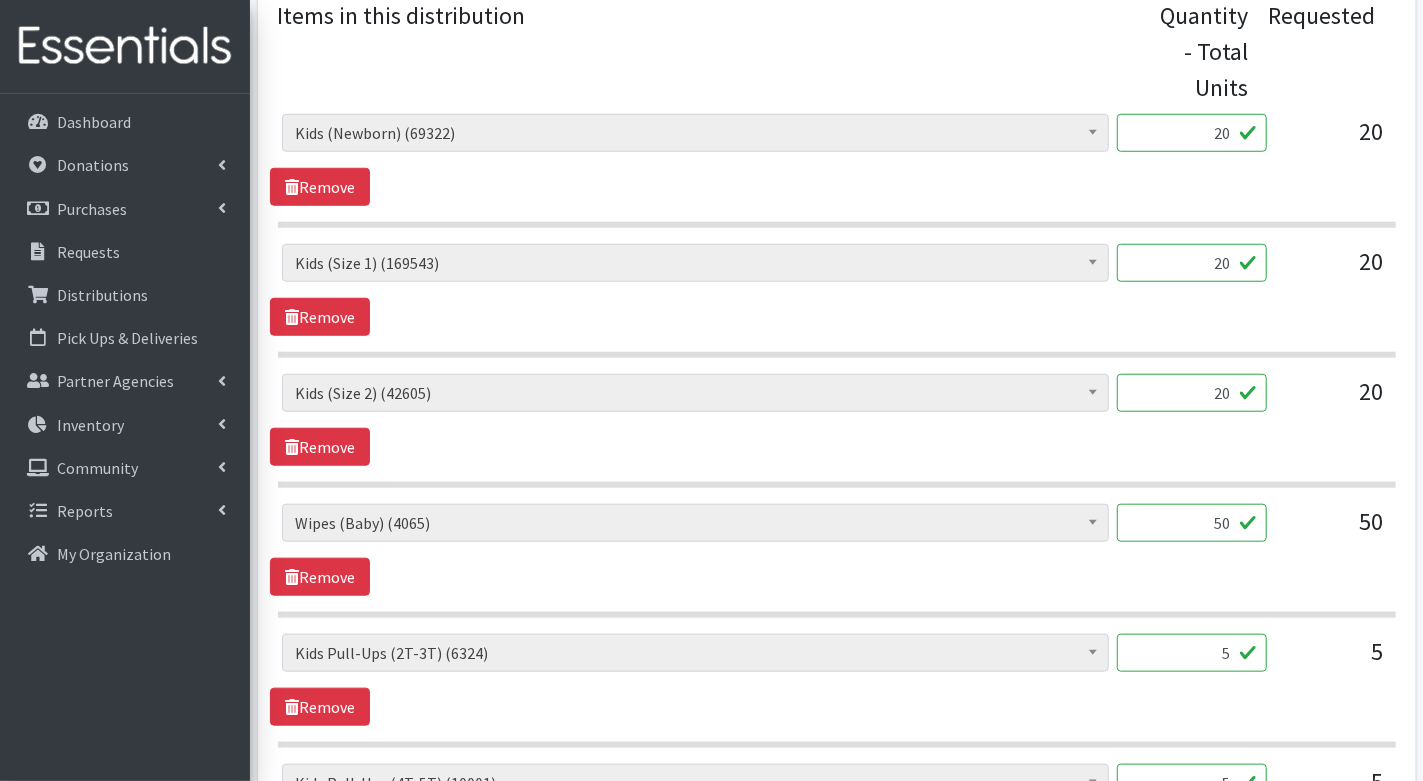 scroll, scrollTop: 1198, scrollLeft: 0, axis: vertical 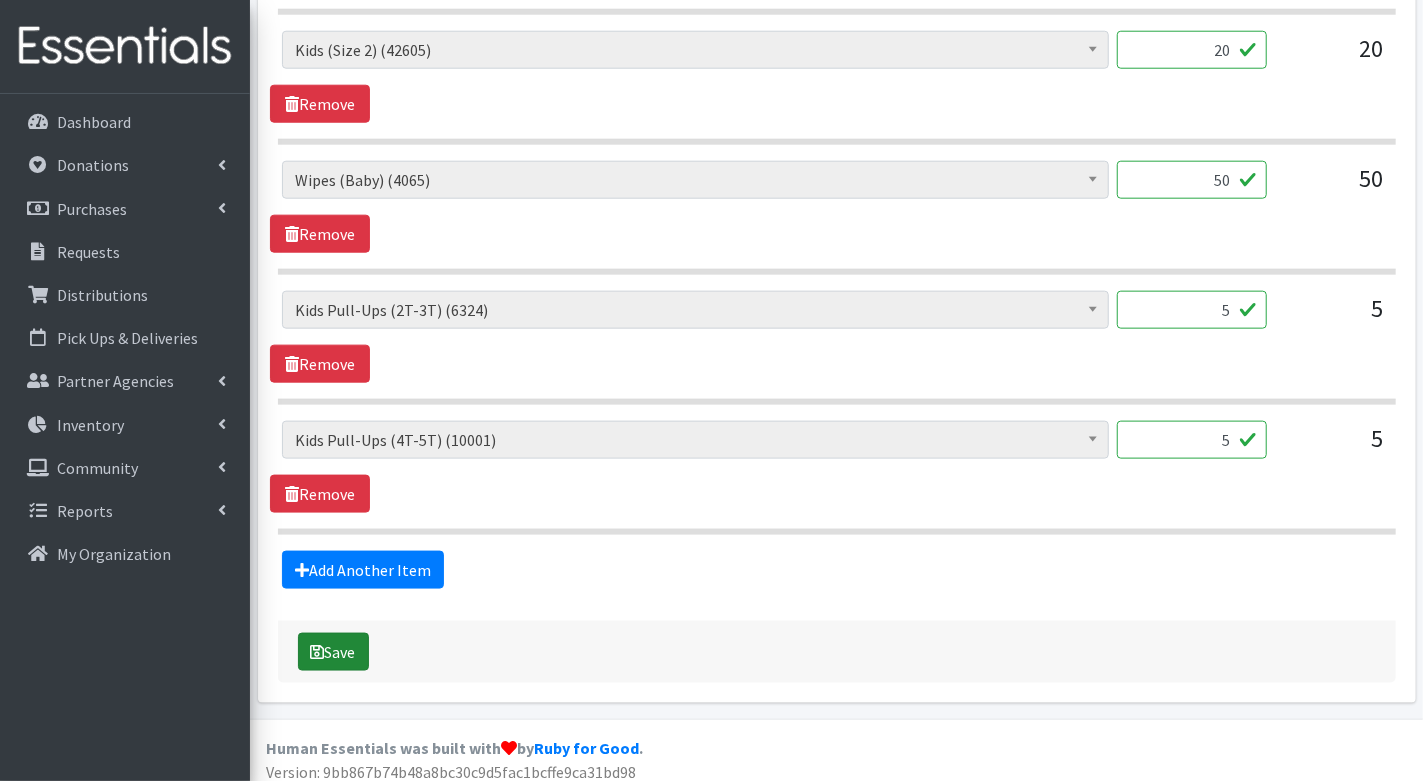 click on "Save" at bounding box center [333, 652] 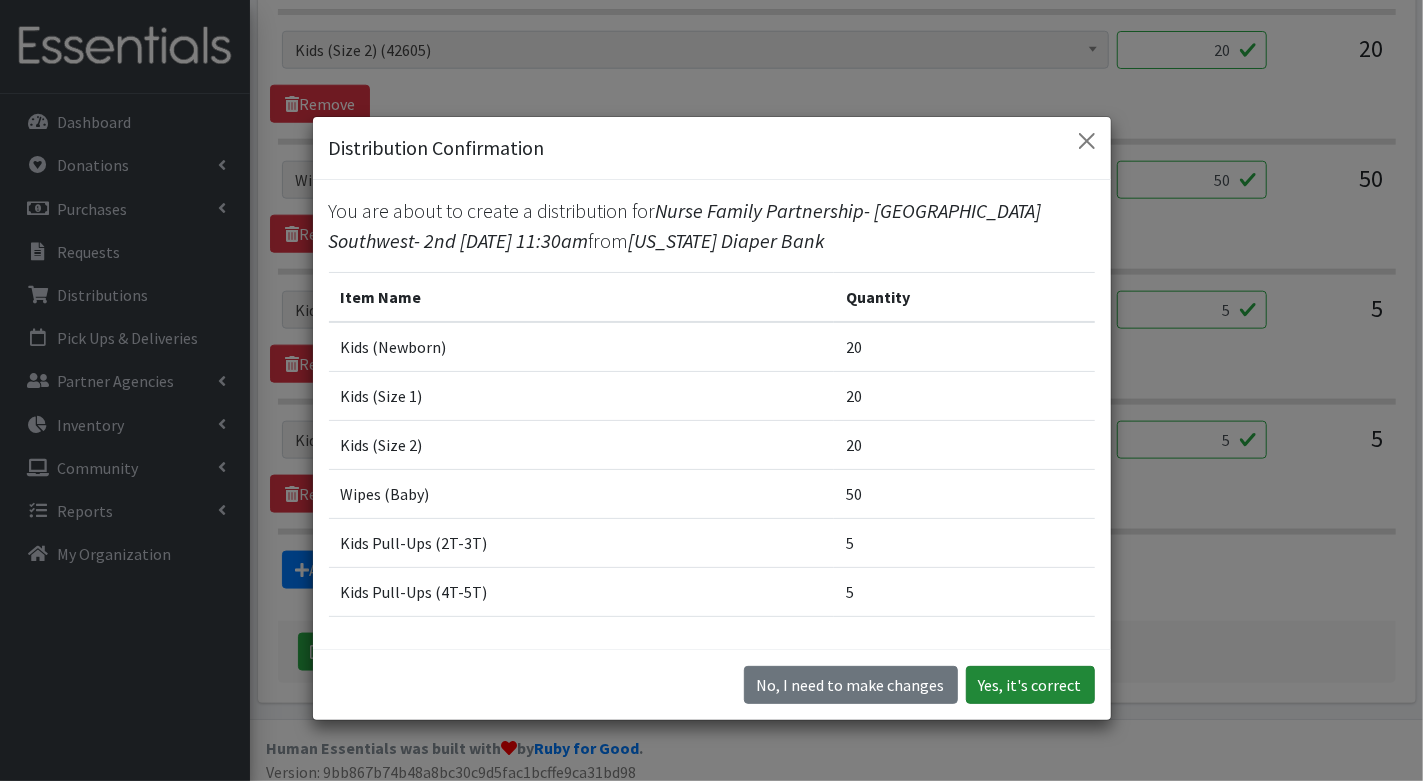 click on "Yes, it's correct" at bounding box center (1030, 685) 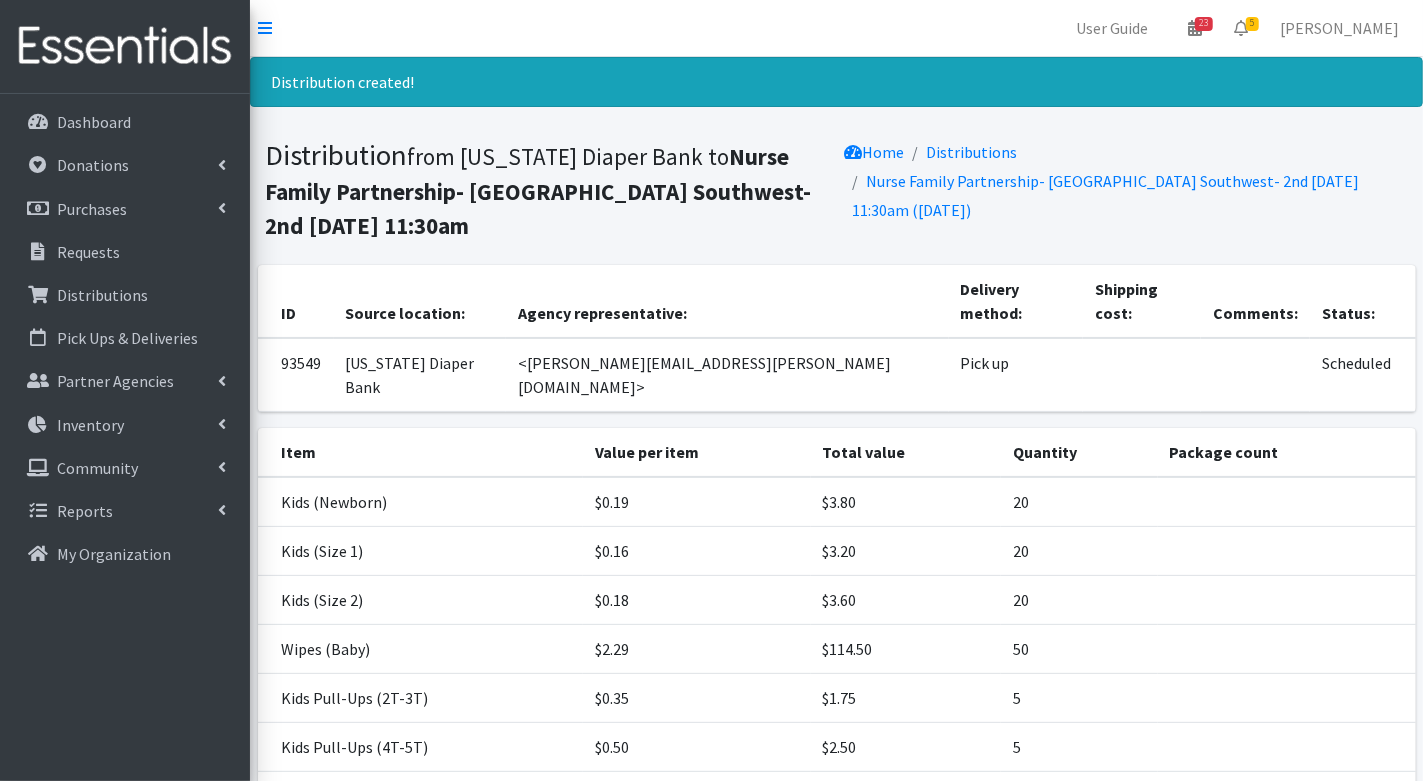 scroll, scrollTop: 138, scrollLeft: 0, axis: vertical 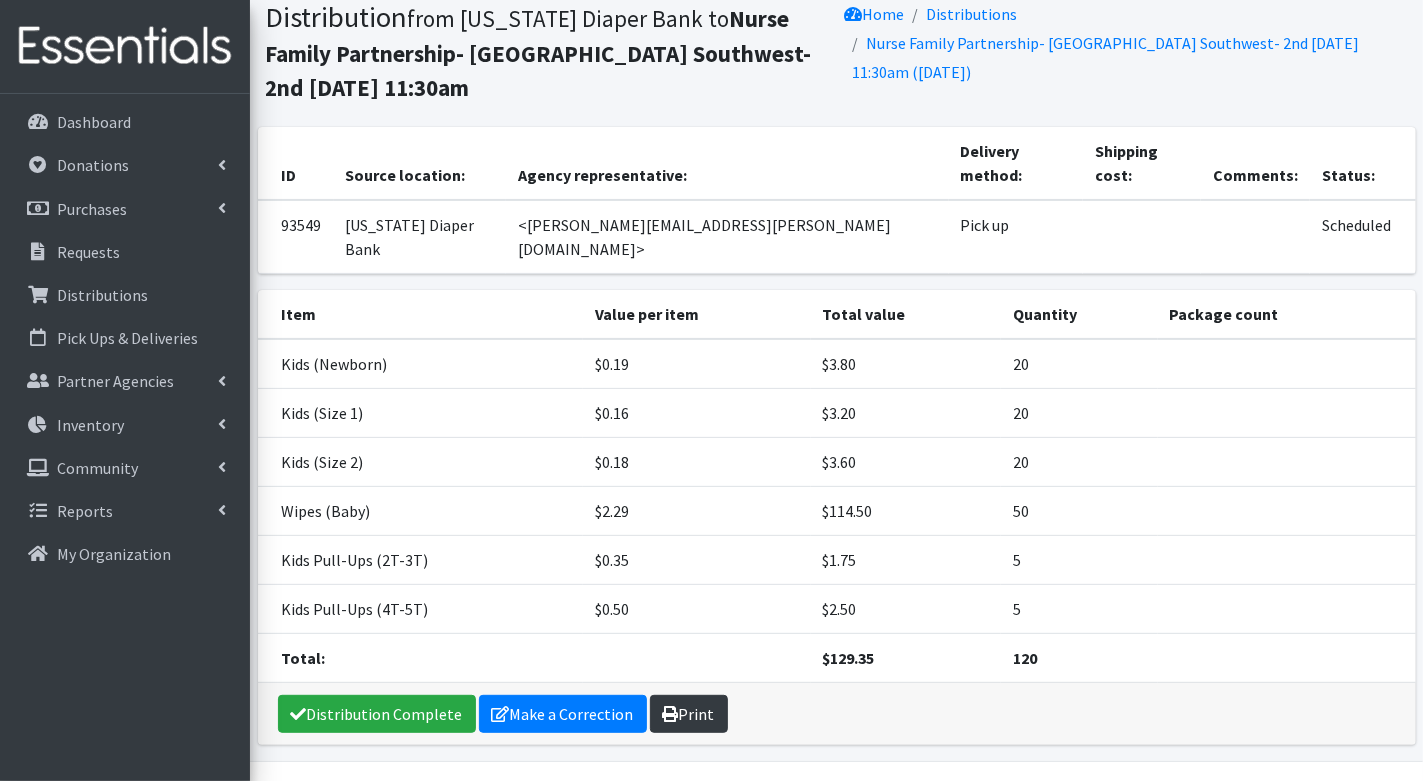 click on "Print" at bounding box center [689, 714] 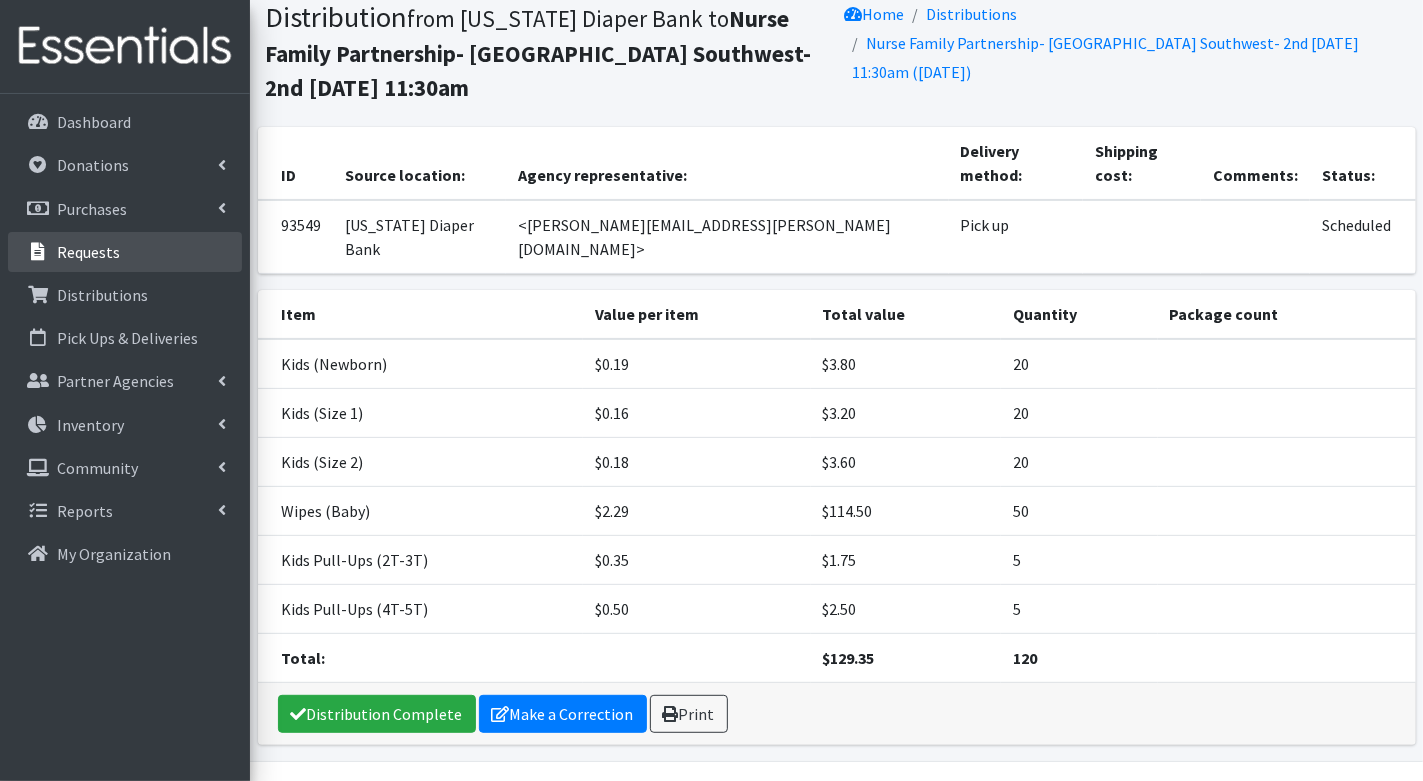 click on "Requests" at bounding box center (88, 252) 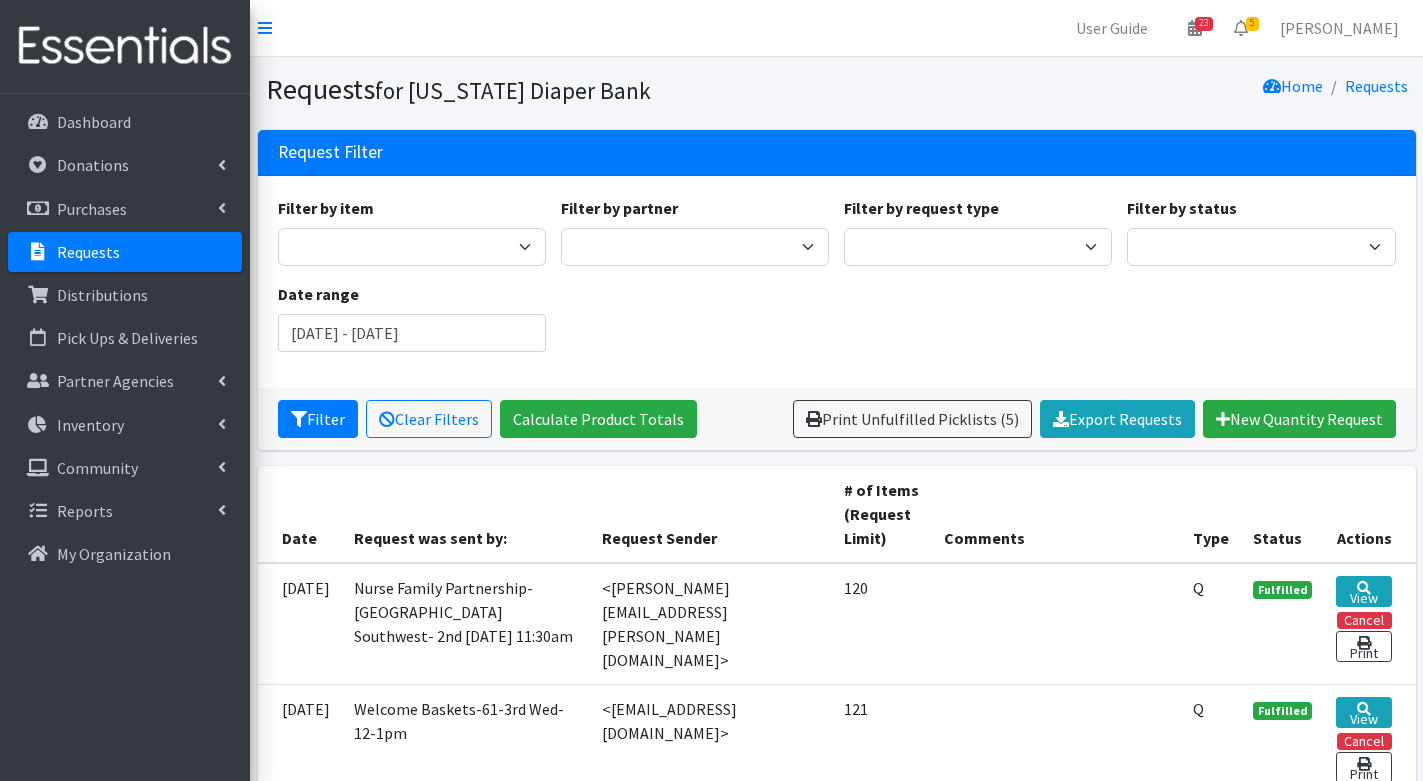 scroll, scrollTop: 0, scrollLeft: 0, axis: both 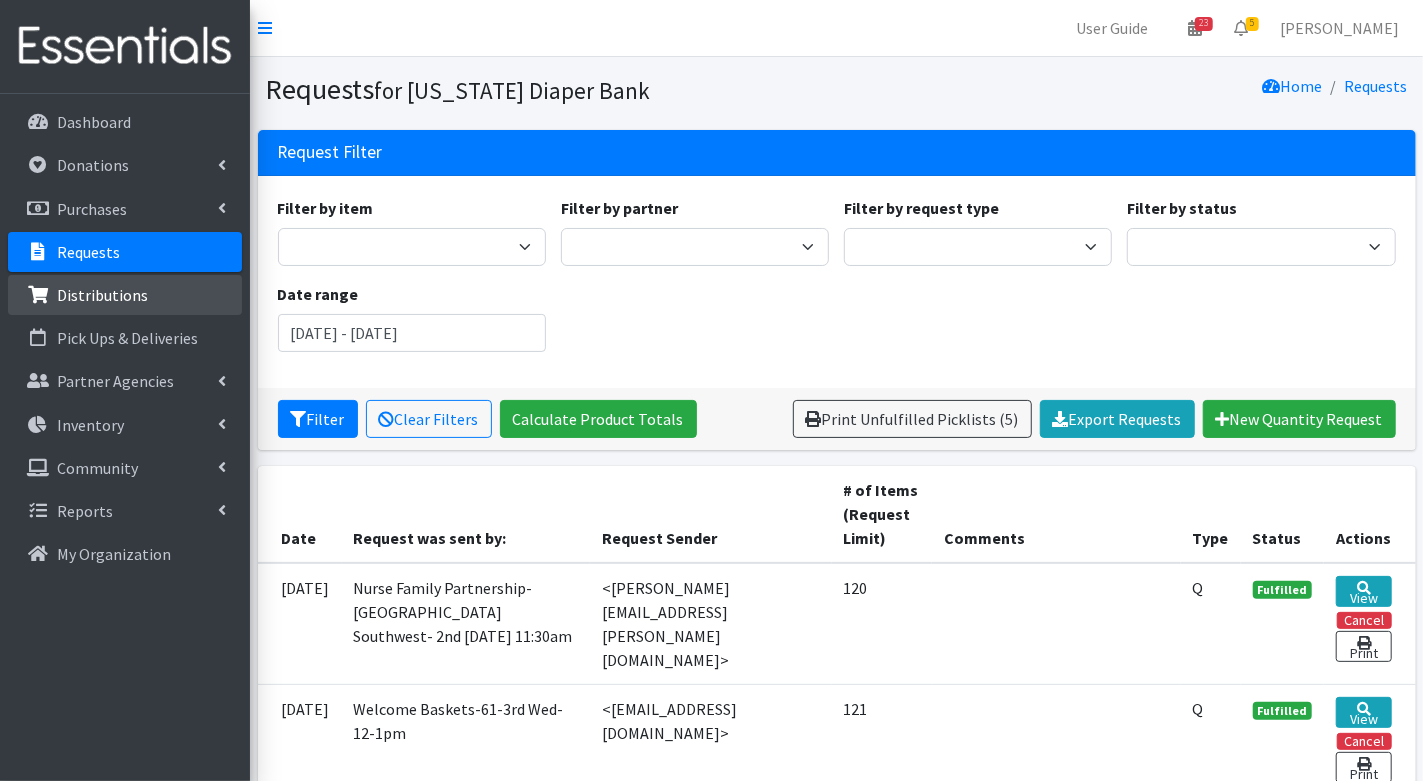 click on "Distributions" at bounding box center [102, 295] 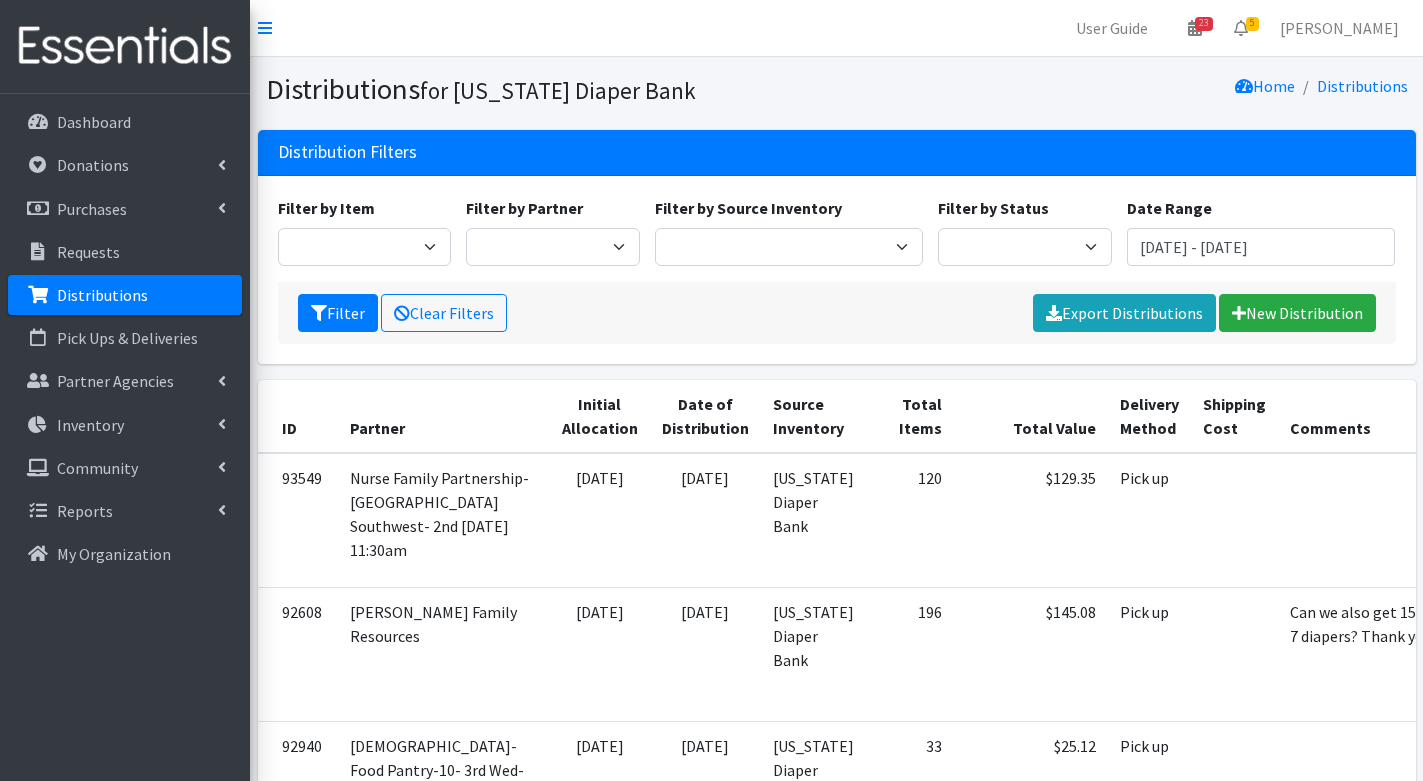 scroll, scrollTop: 0, scrollLeft: 0, axis: both 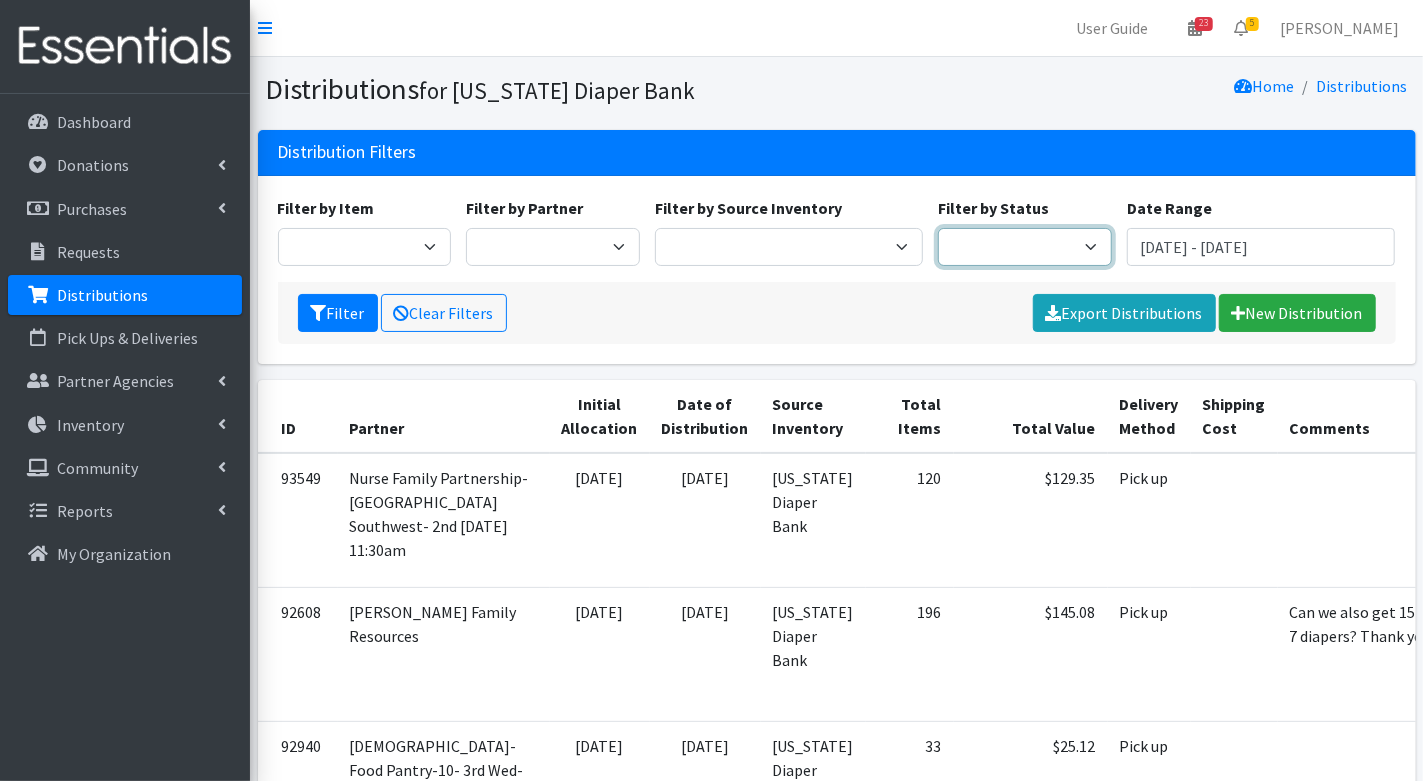 click on "Scheduled
Complete" at bounding box center [1025, 247] 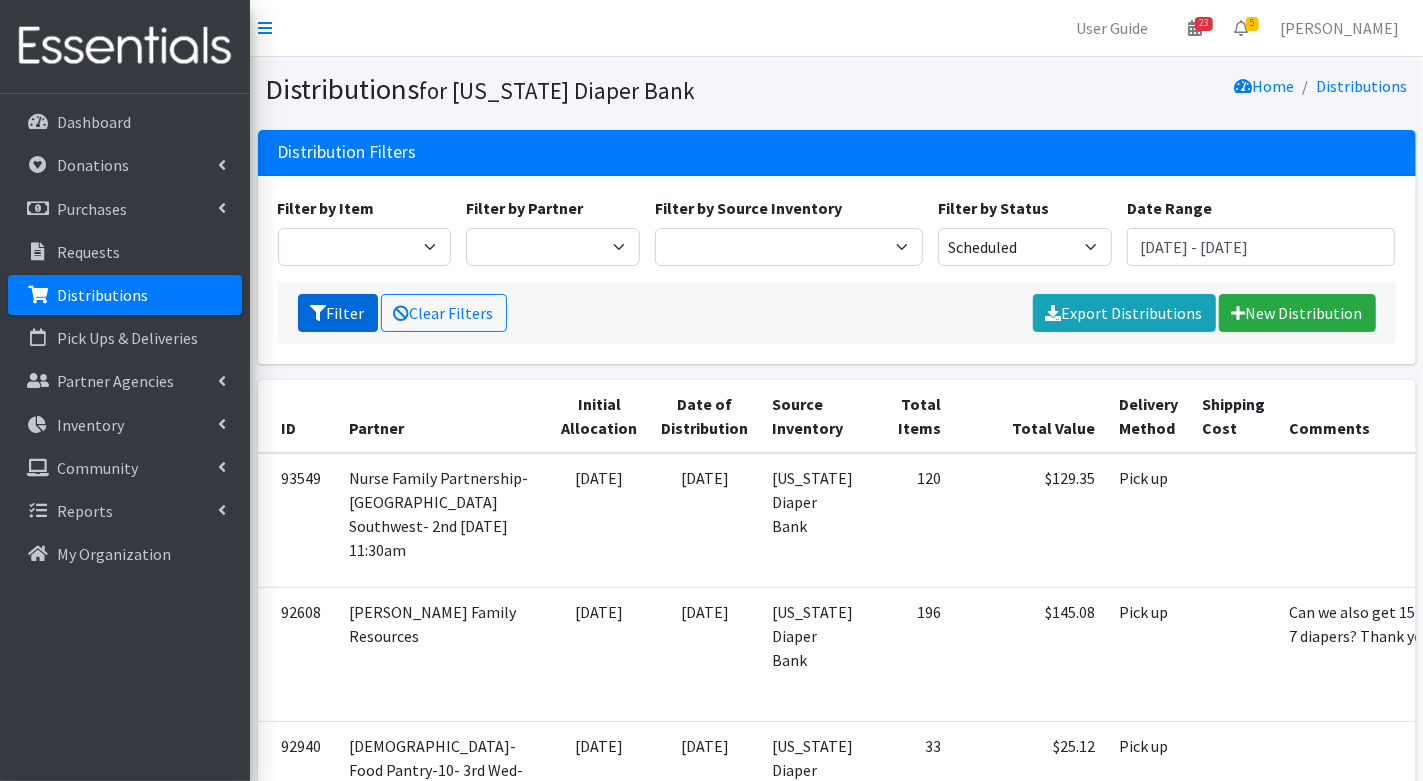 click on "Filter" at bounding box center [338, 313] 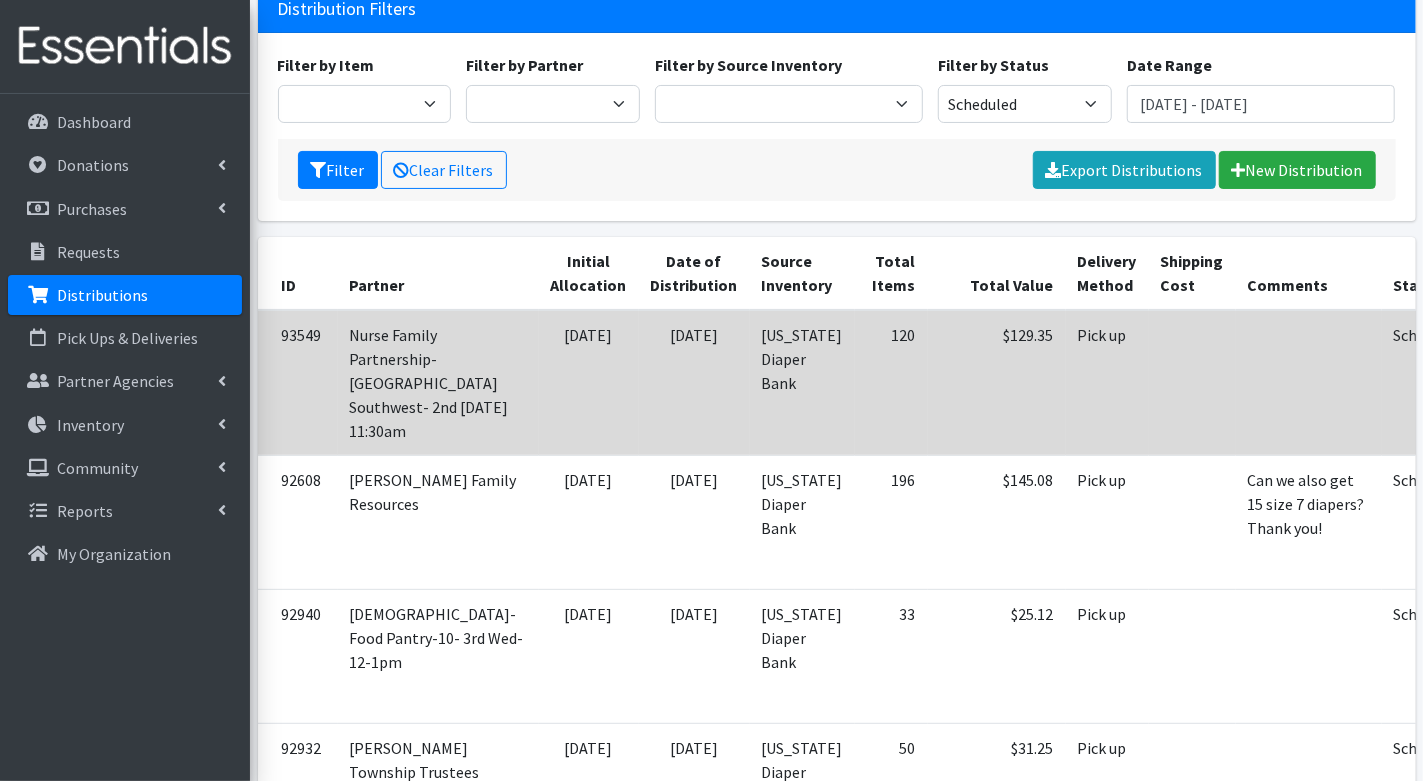 scroll, scrollTop: 147, scrollLeft: 0, axis: vertical 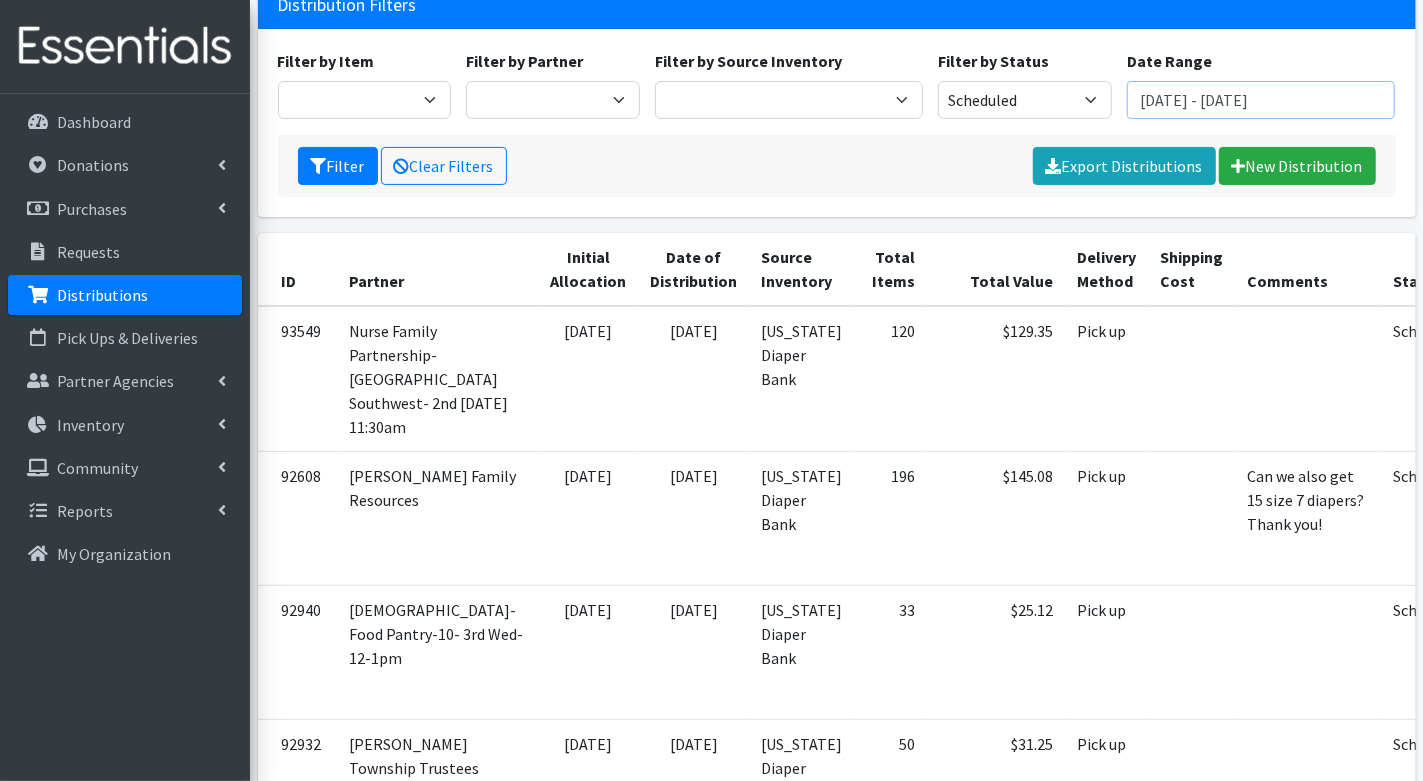 click on "[DATE] - [DATE]" at bounding box center (1261, 100) 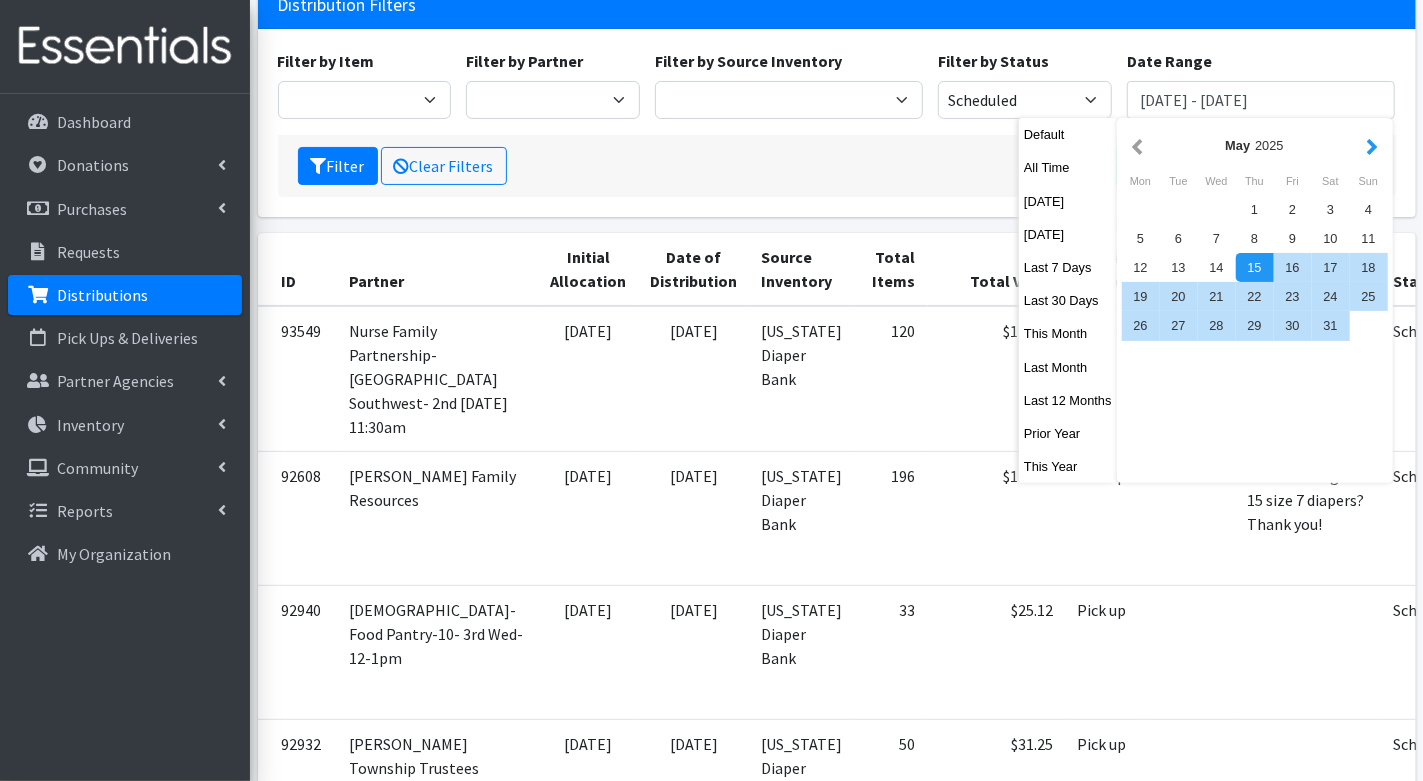 click at bounding box center (1372, 145) 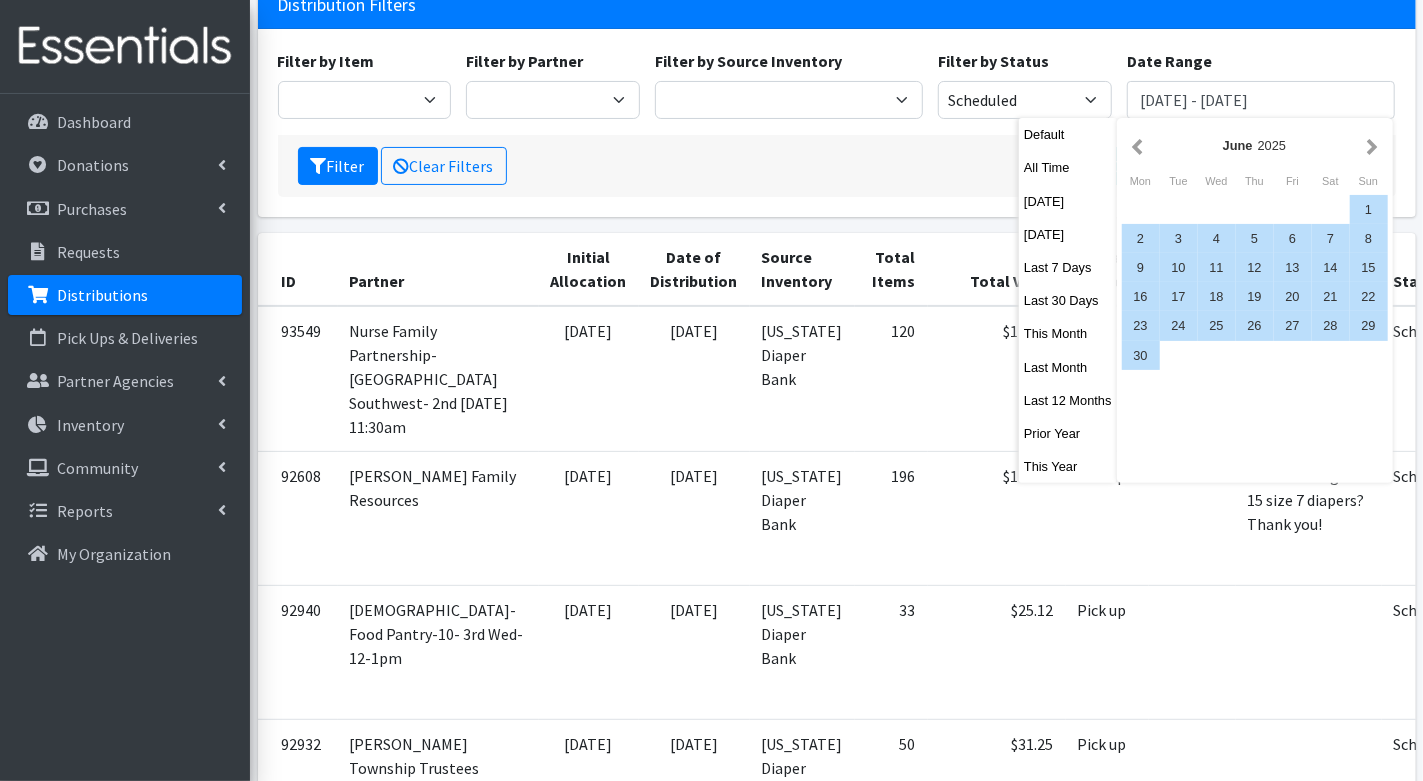 click at bounding box center (1372, 145) 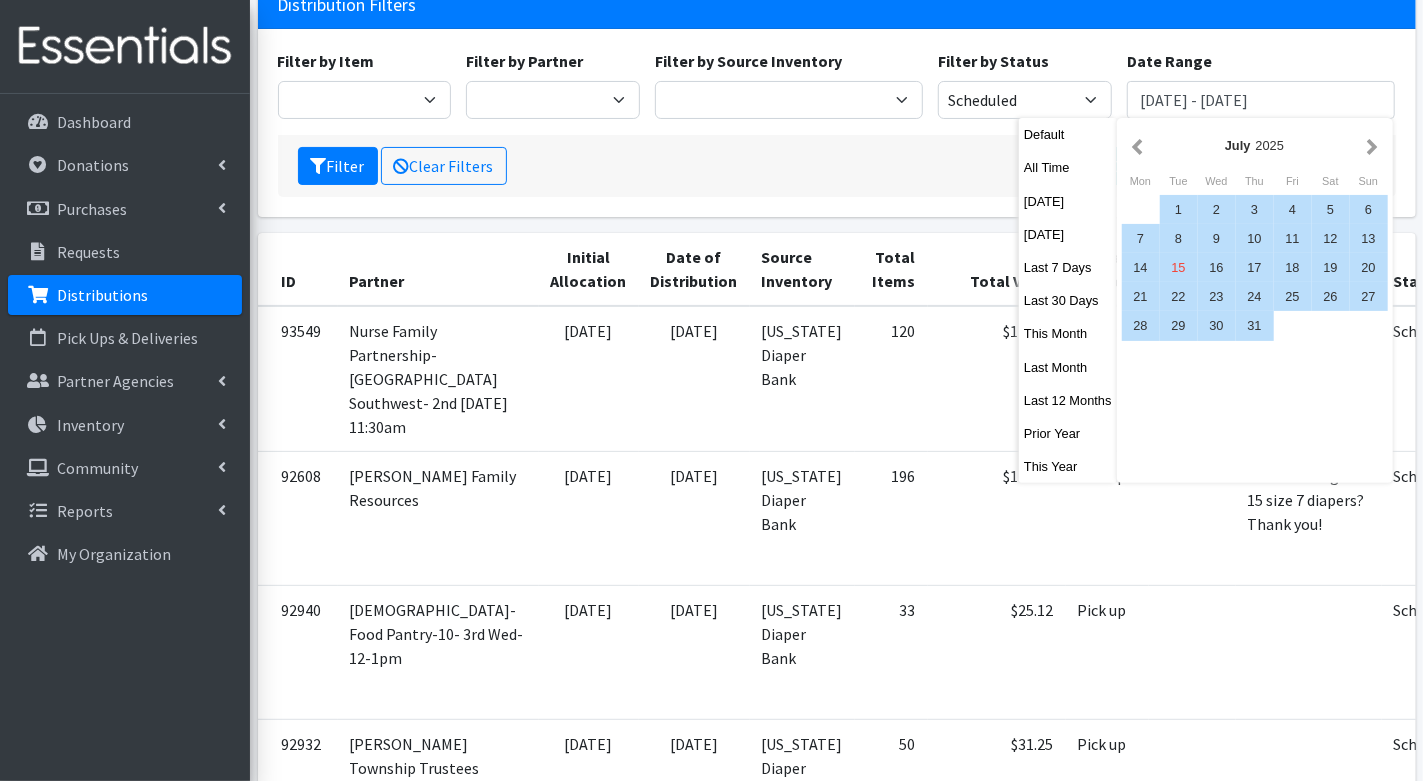 click at bounding box center [1372, 145] 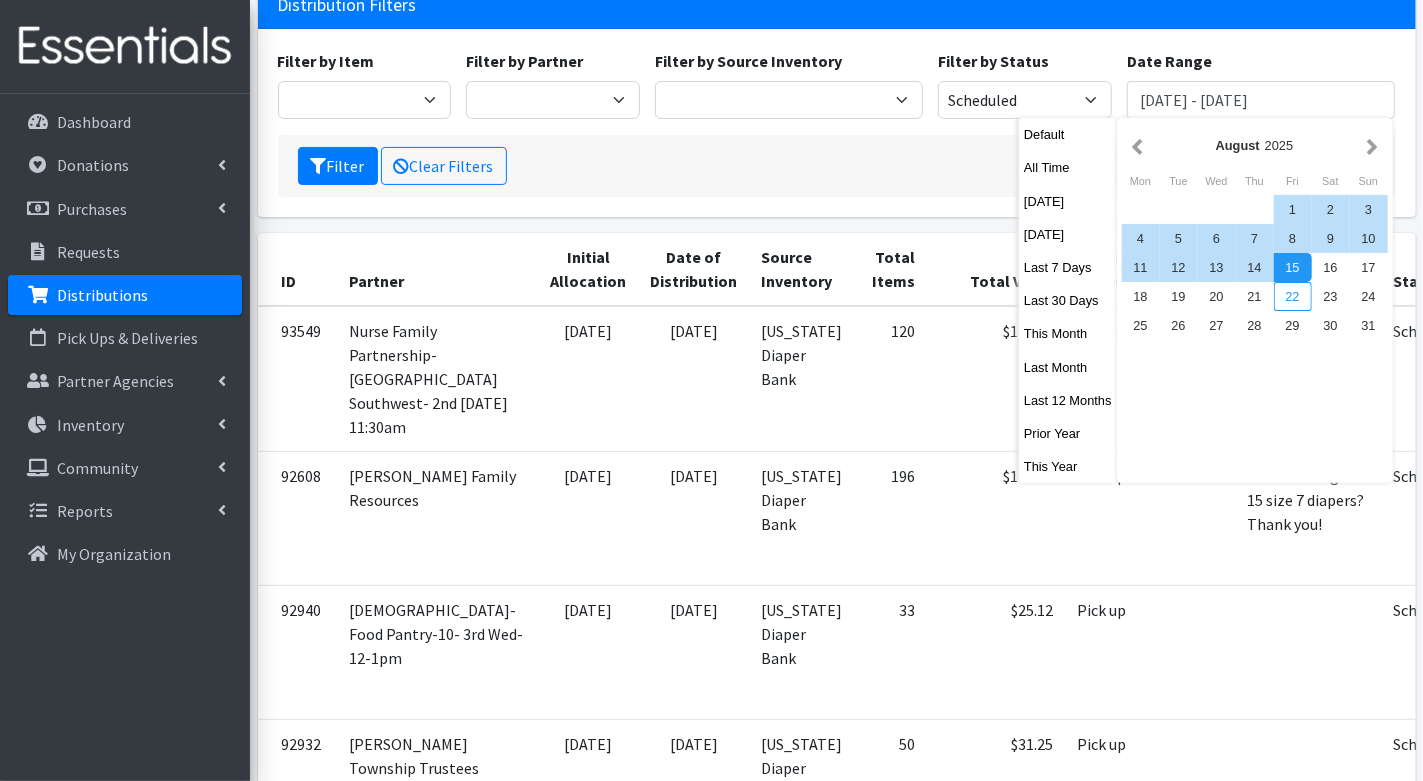 click on "22" at bounding box center (1293, 296) 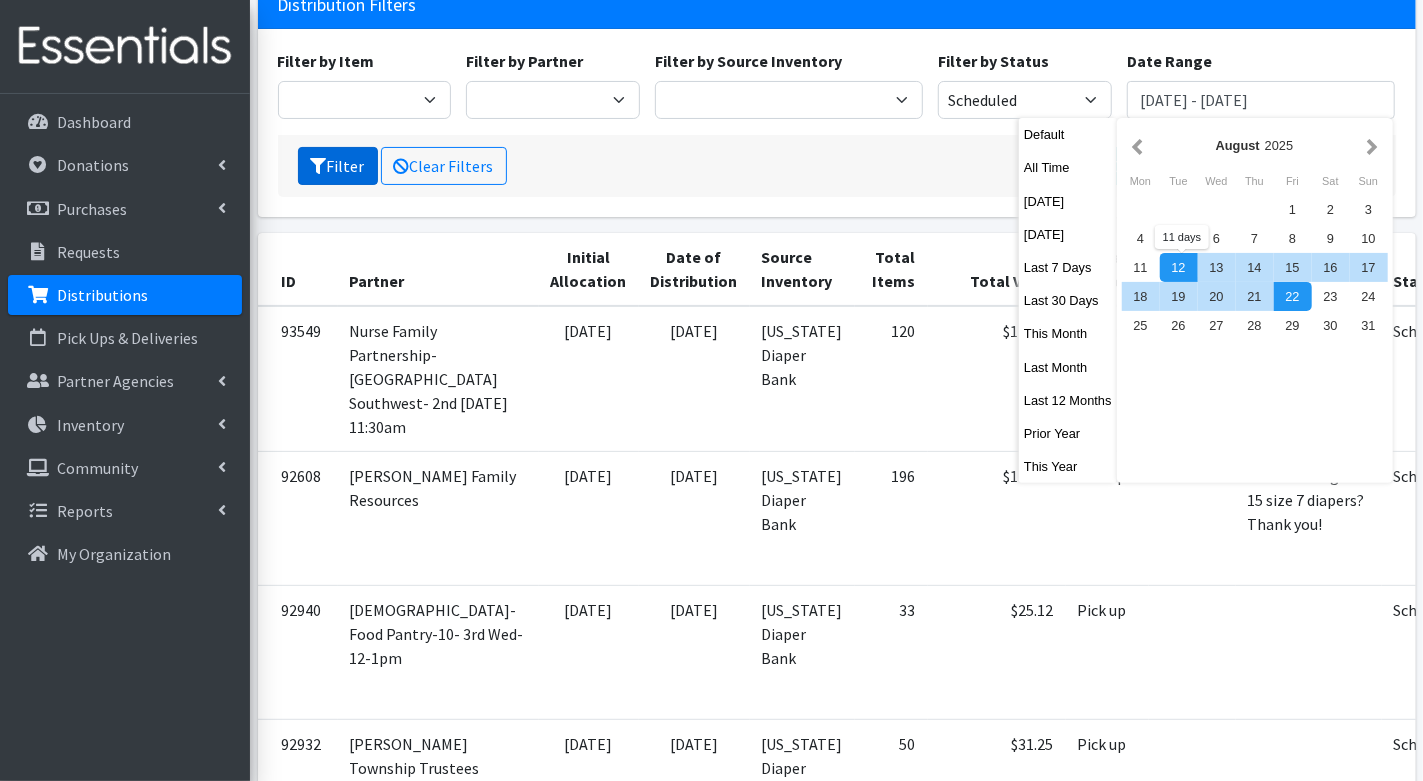 click on "Filter" at bounding box center [338, 166] 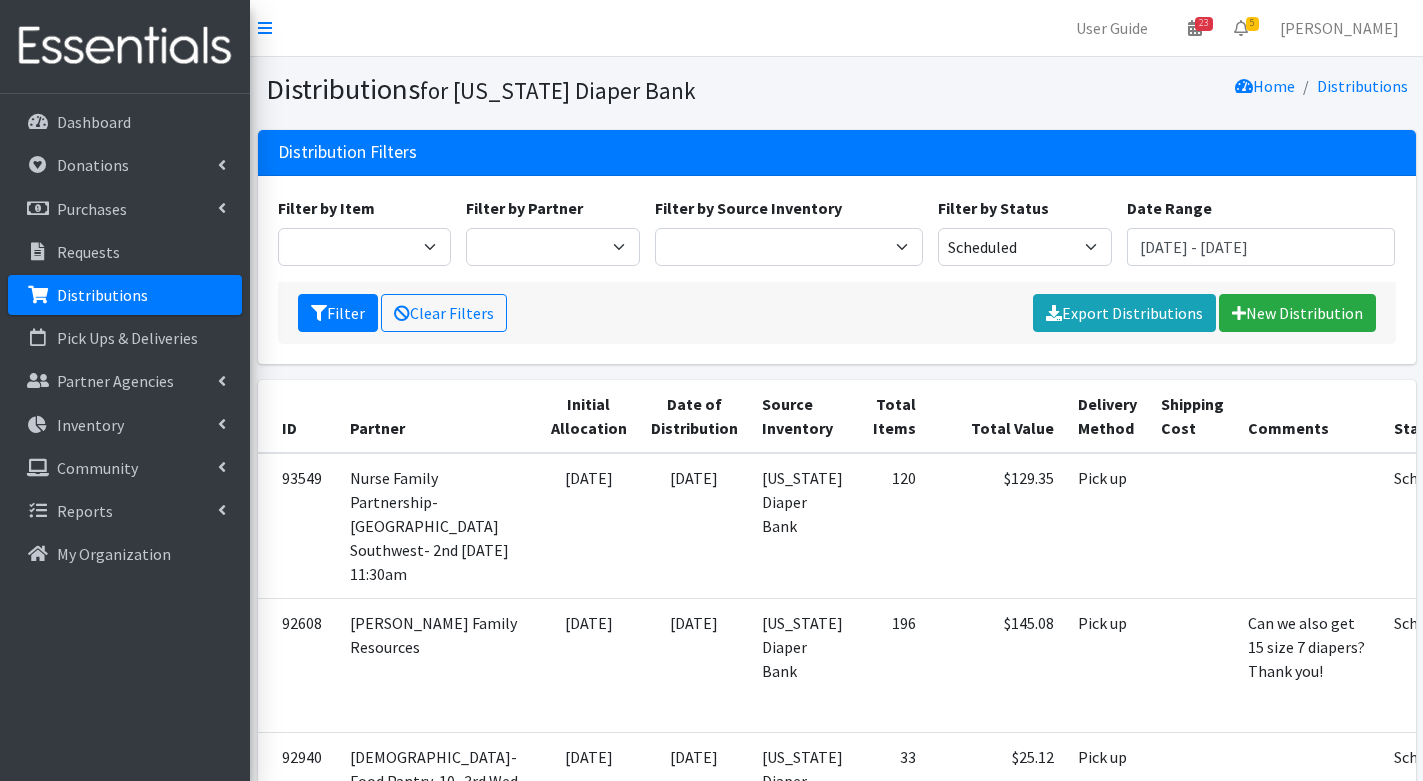 scroll, scrollTop: 0, scrollLeft: 0, axis: both 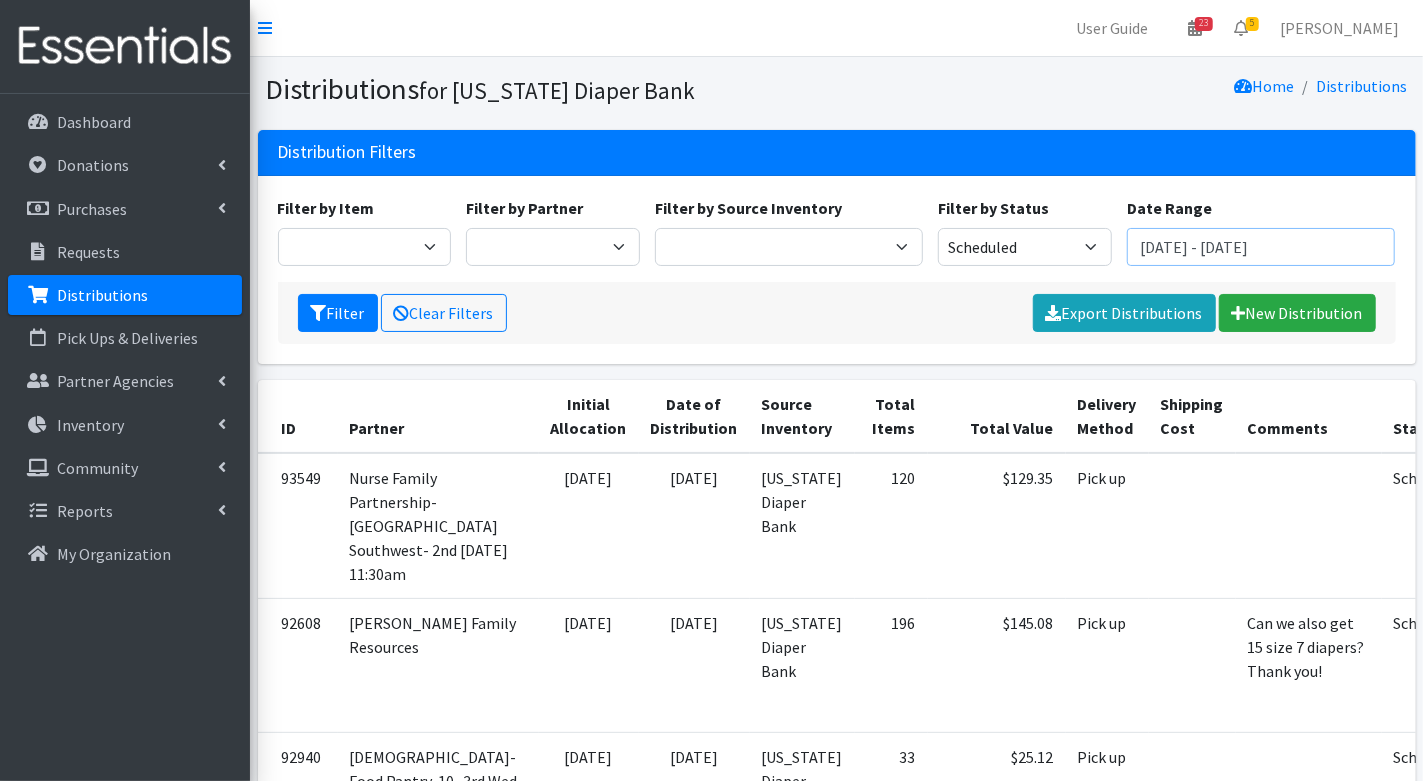 click on "May 15, 2025 - August 15, 2025" at bounding box center [1261, 247] 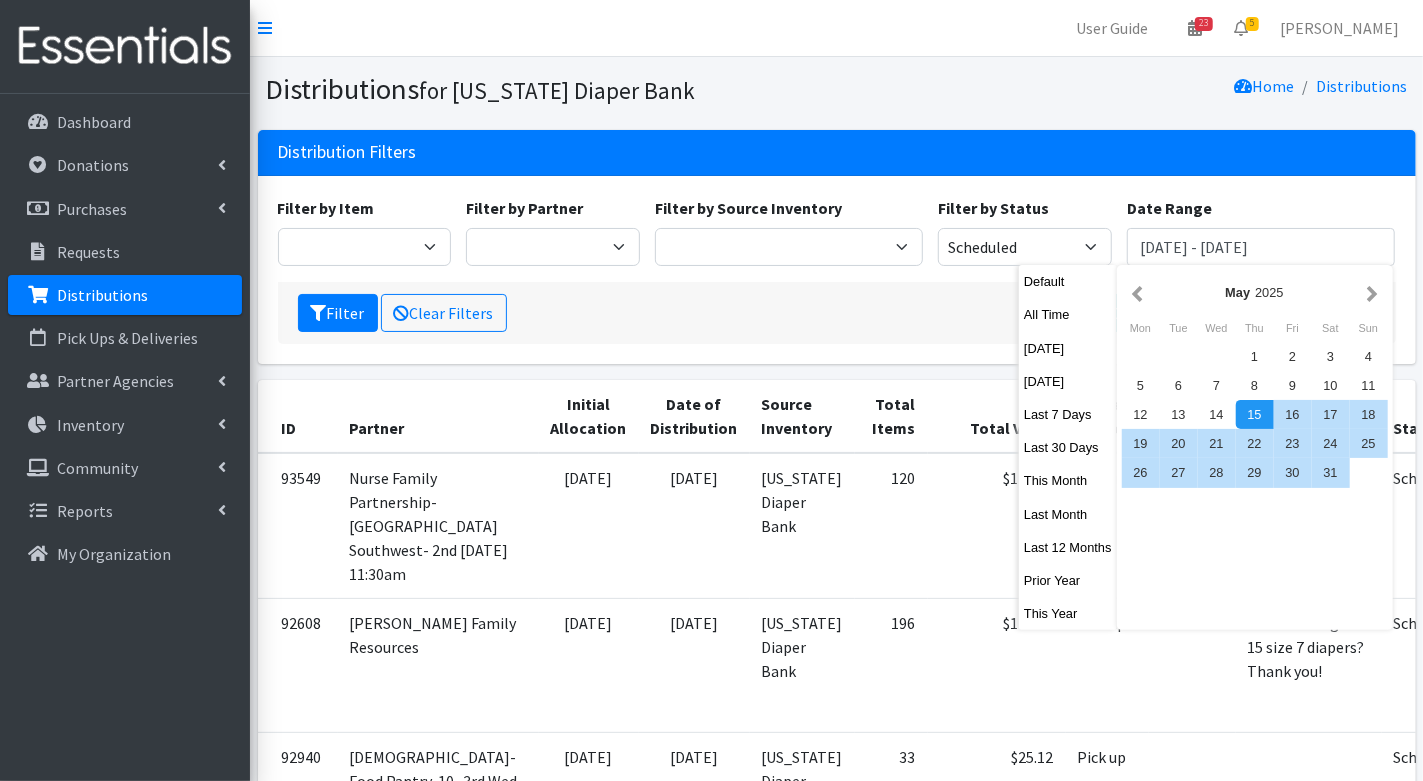 click on "May 2025" at bounding box center [1255, 292] 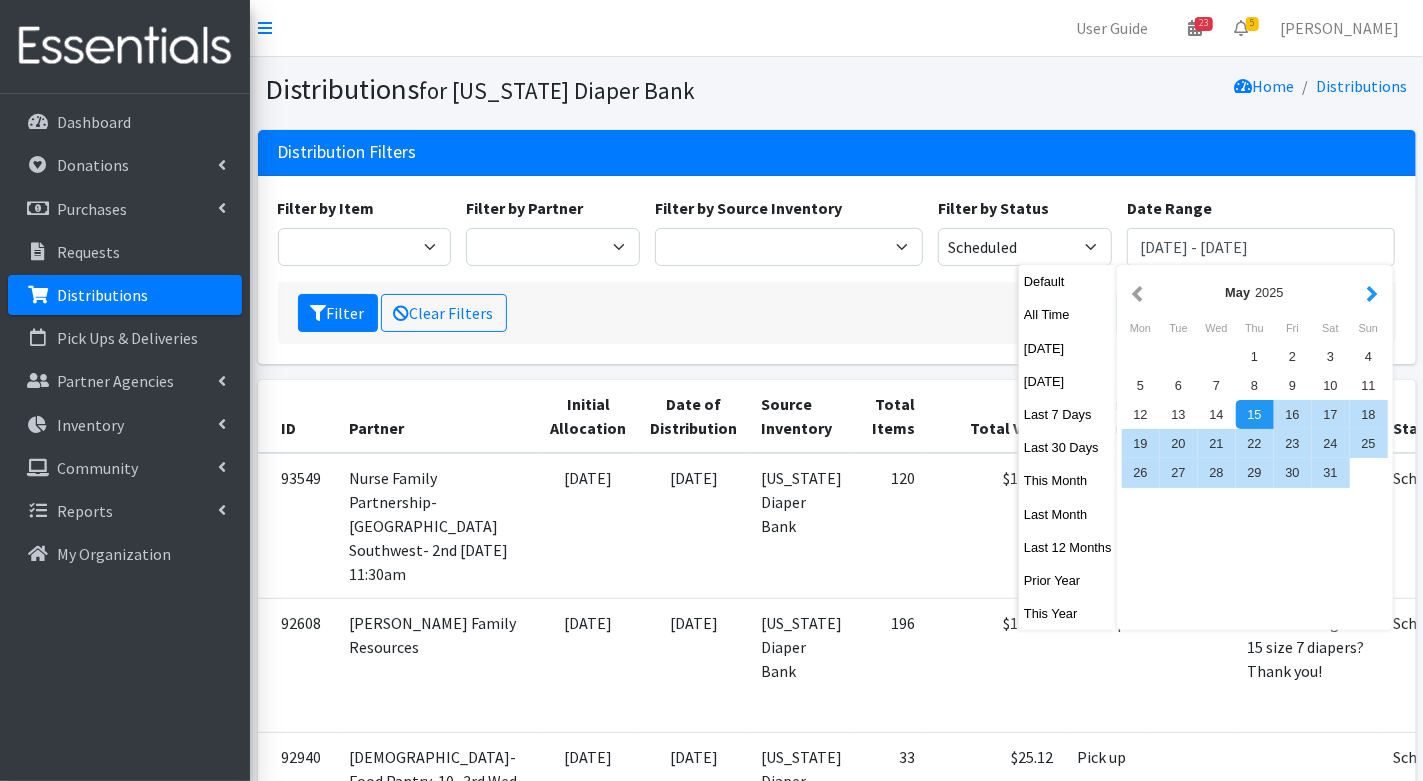 click at bounding box center [1372, 292] 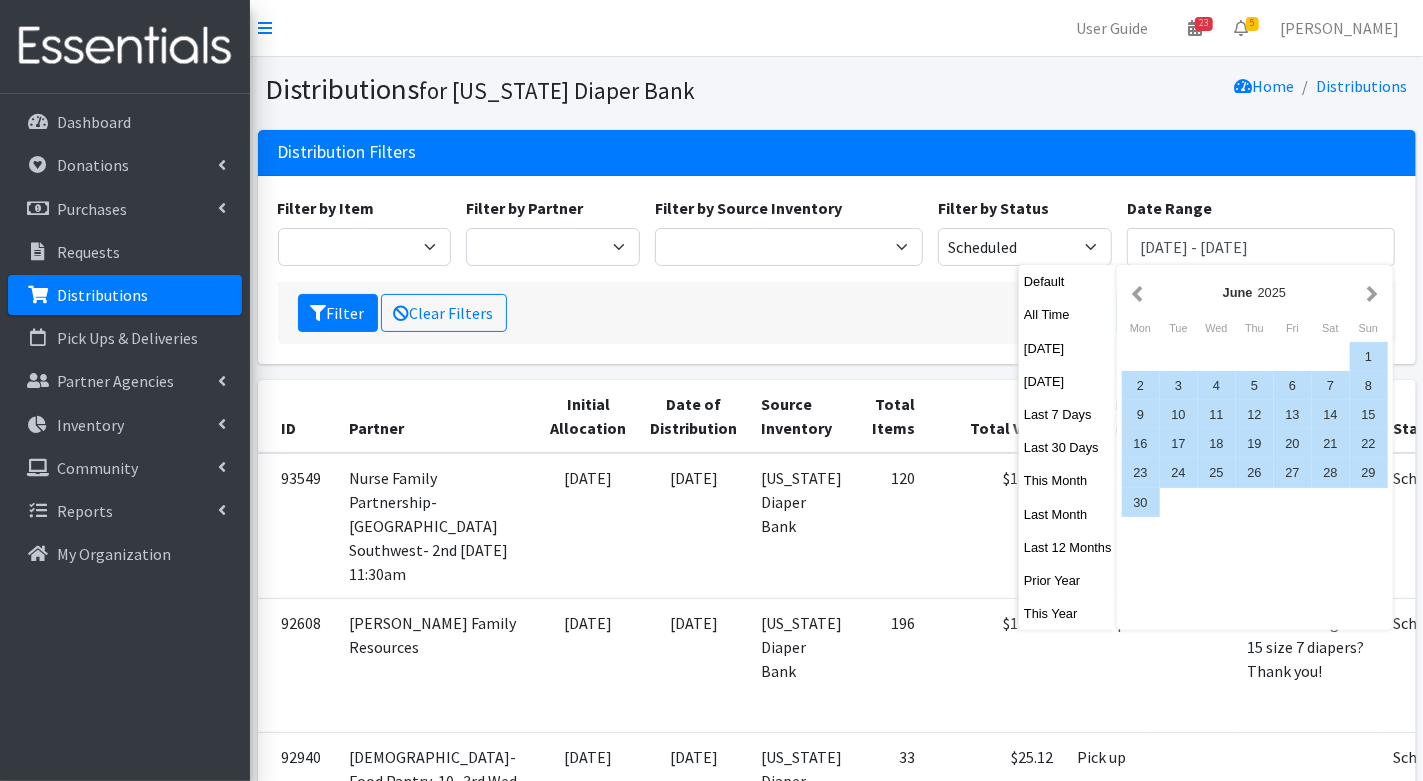 click at bounding box center [1372, 292] 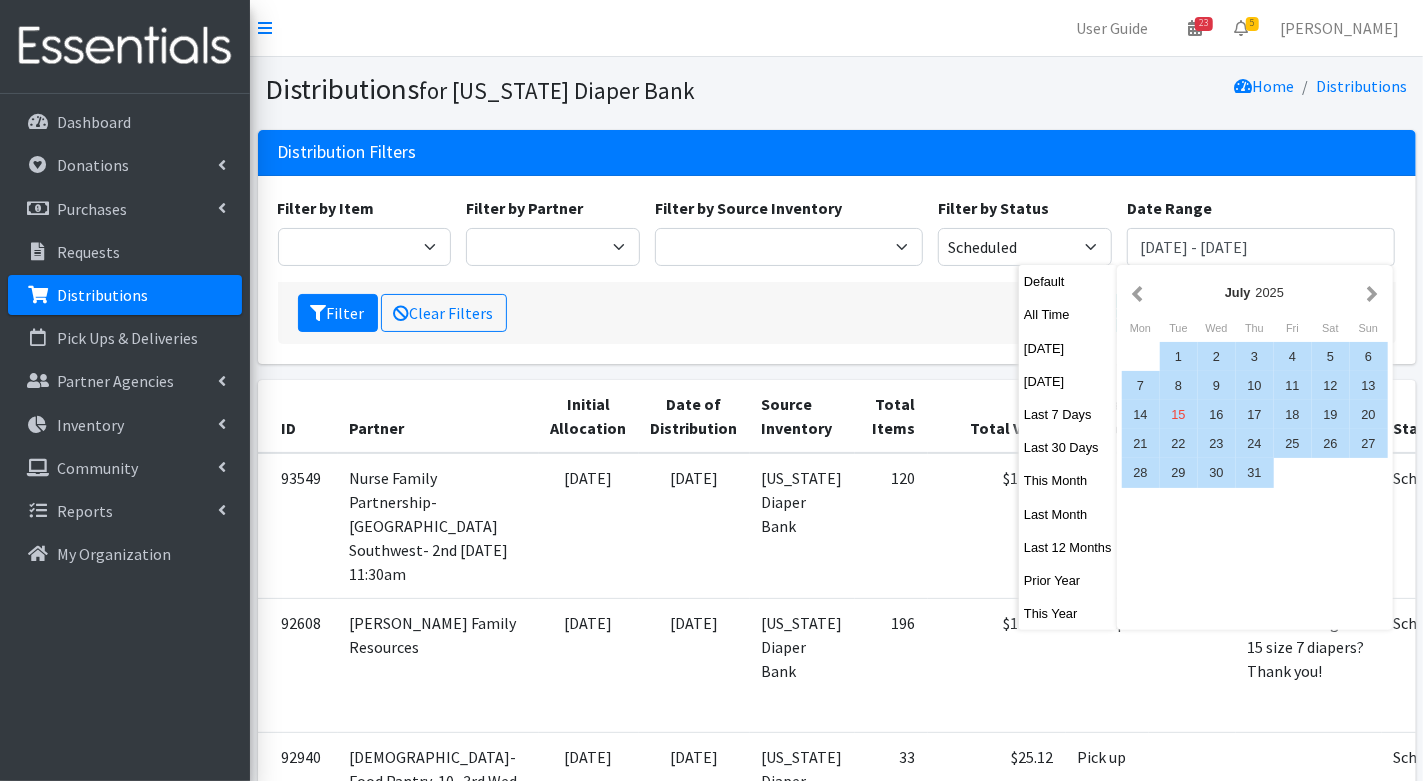 click at bounding box center [1372, 292] 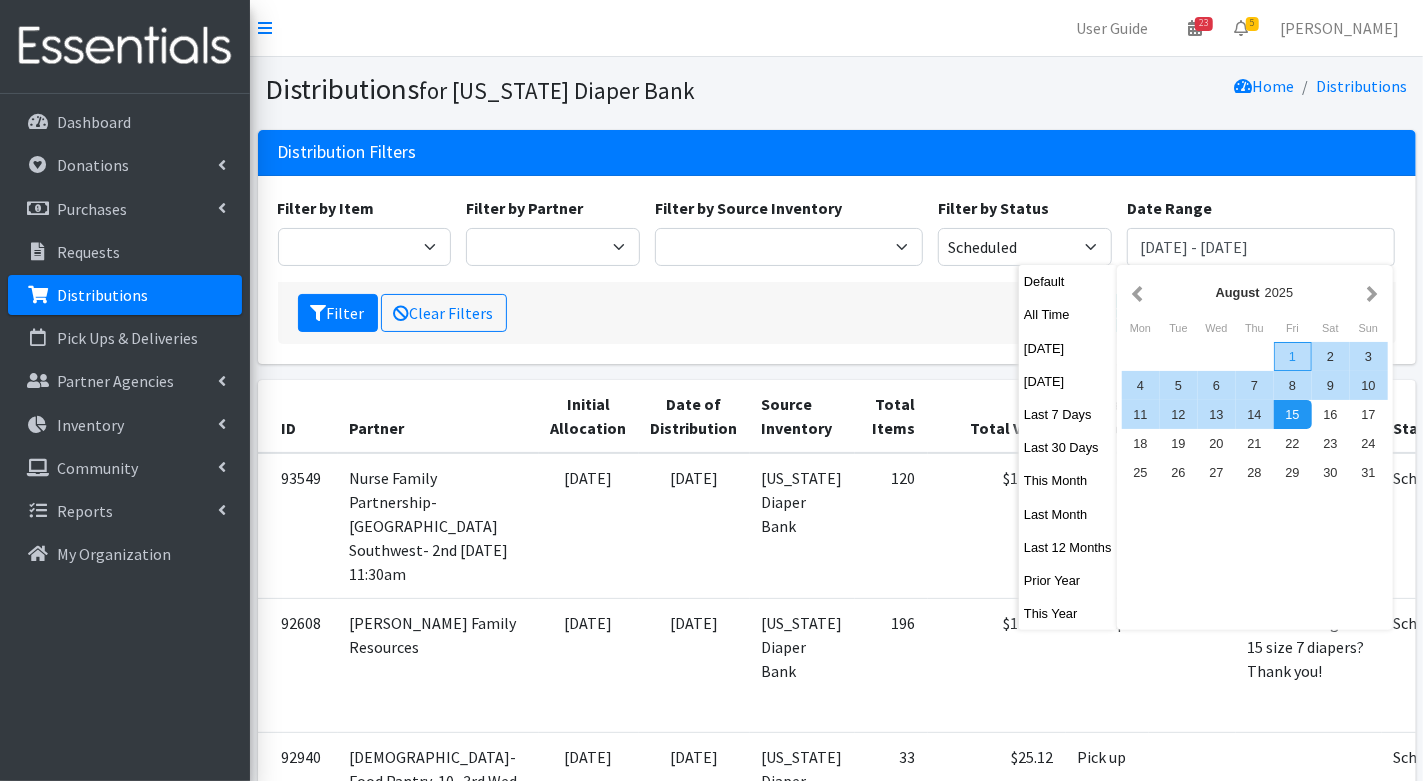 click on "1" at bounding box center [1293, 356] 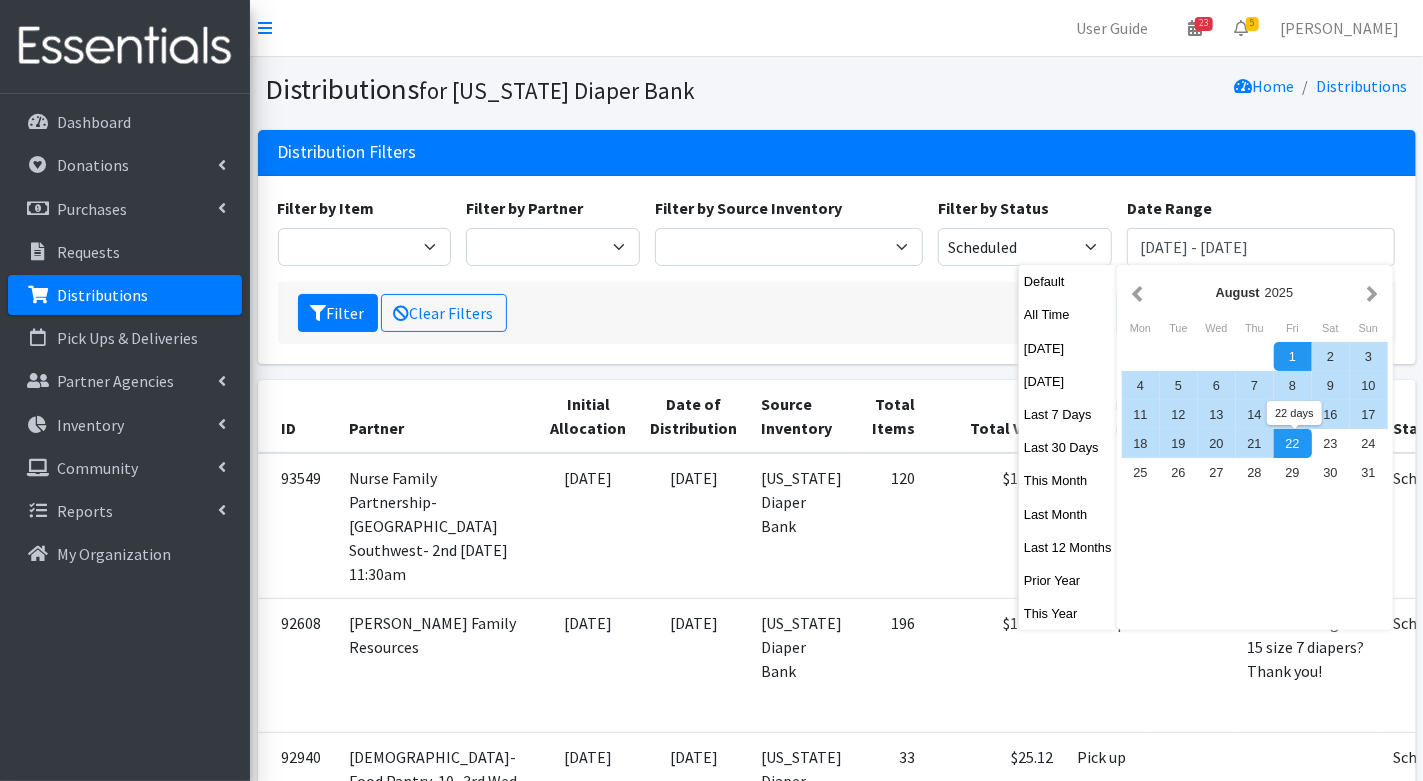 click on "22" at bounding box center (1293, 443) 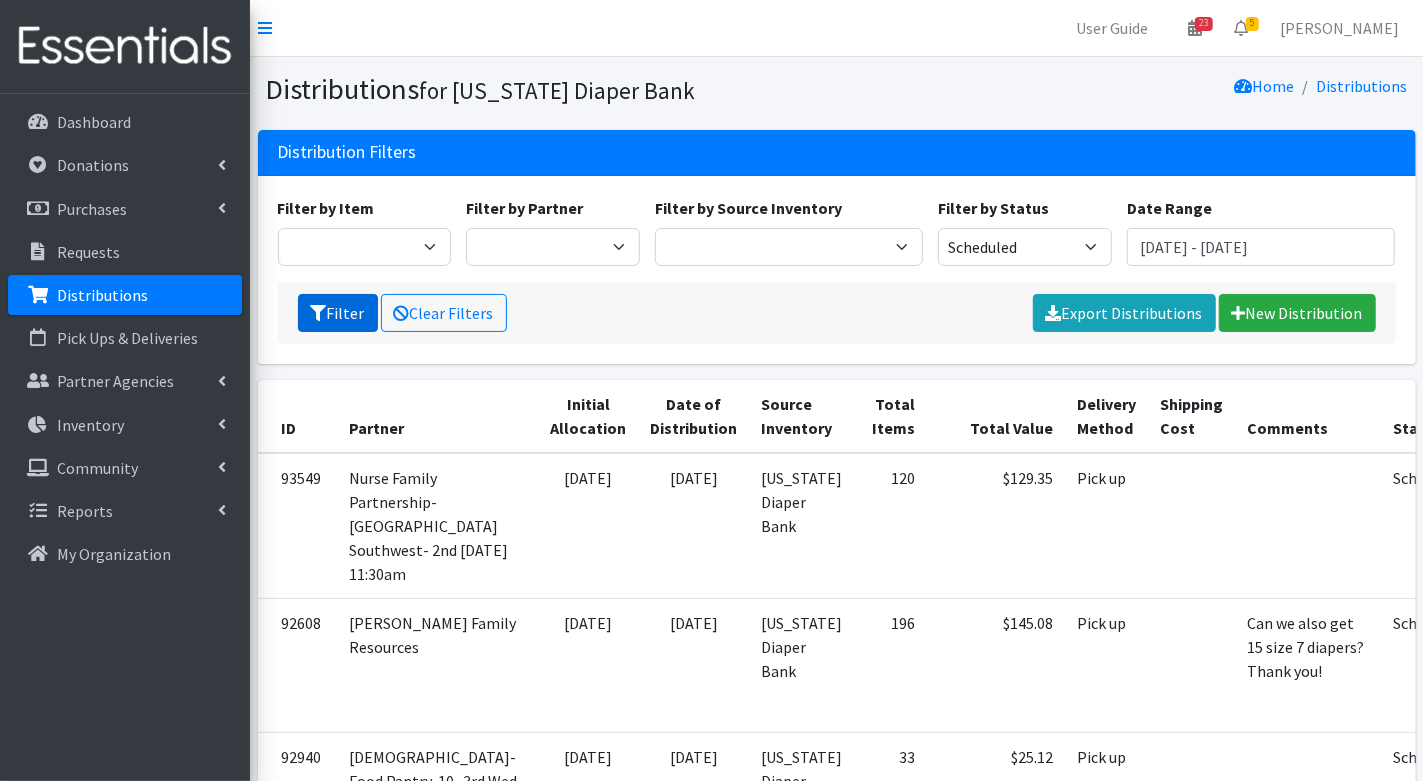 click on "Filter" at bounding box center (338, 313) 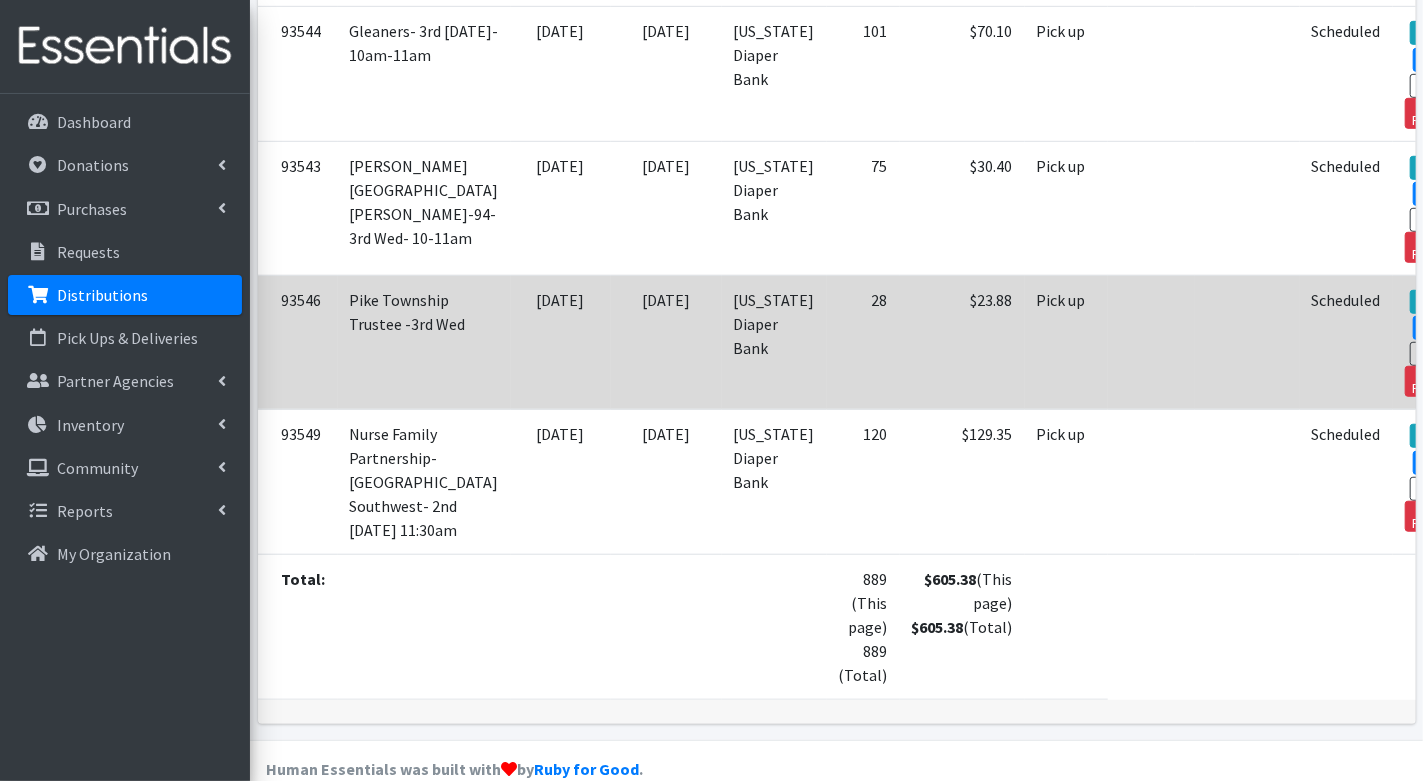 scroll, scrollTop: 721, scrollLeft: 0, axis: vertical 